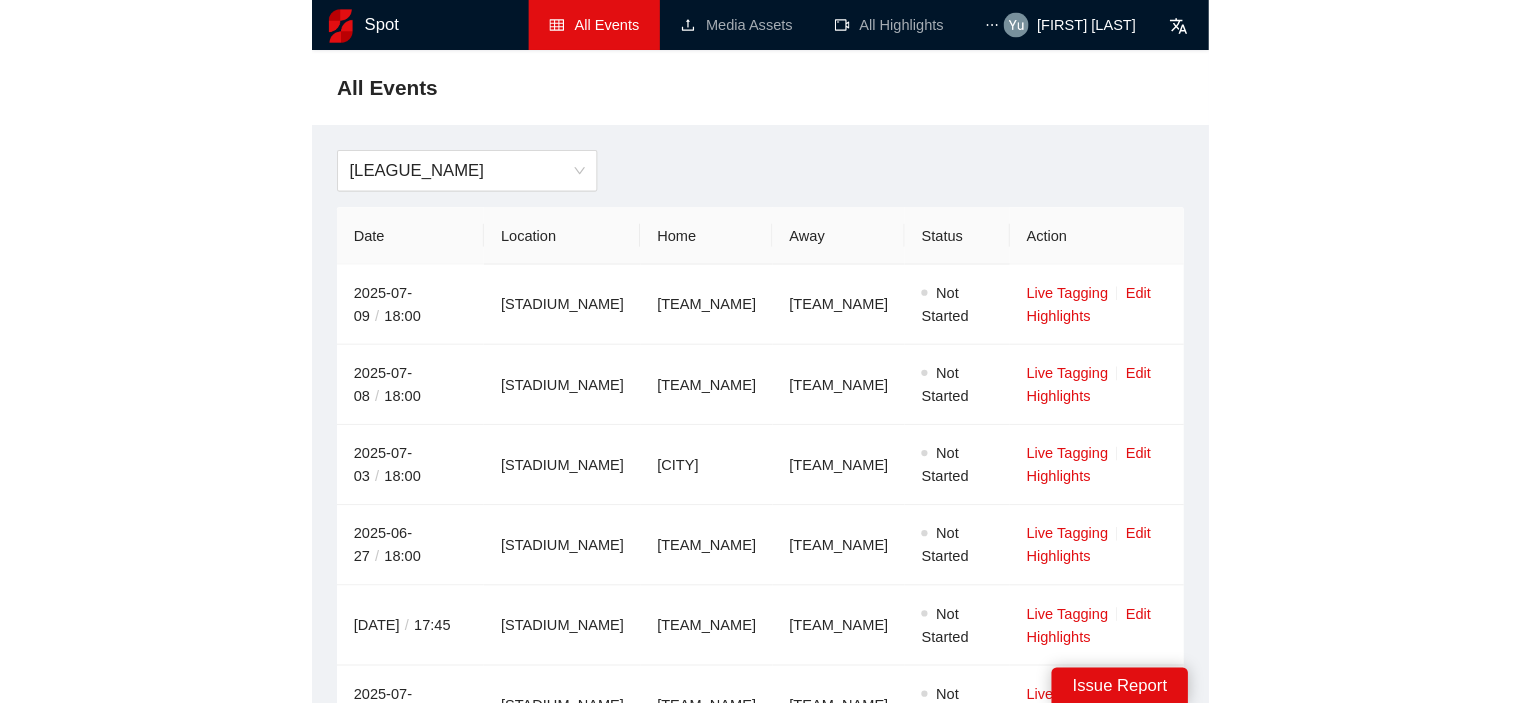 scroll, scrollTop: 0, scrollLeft: 0, axis: both 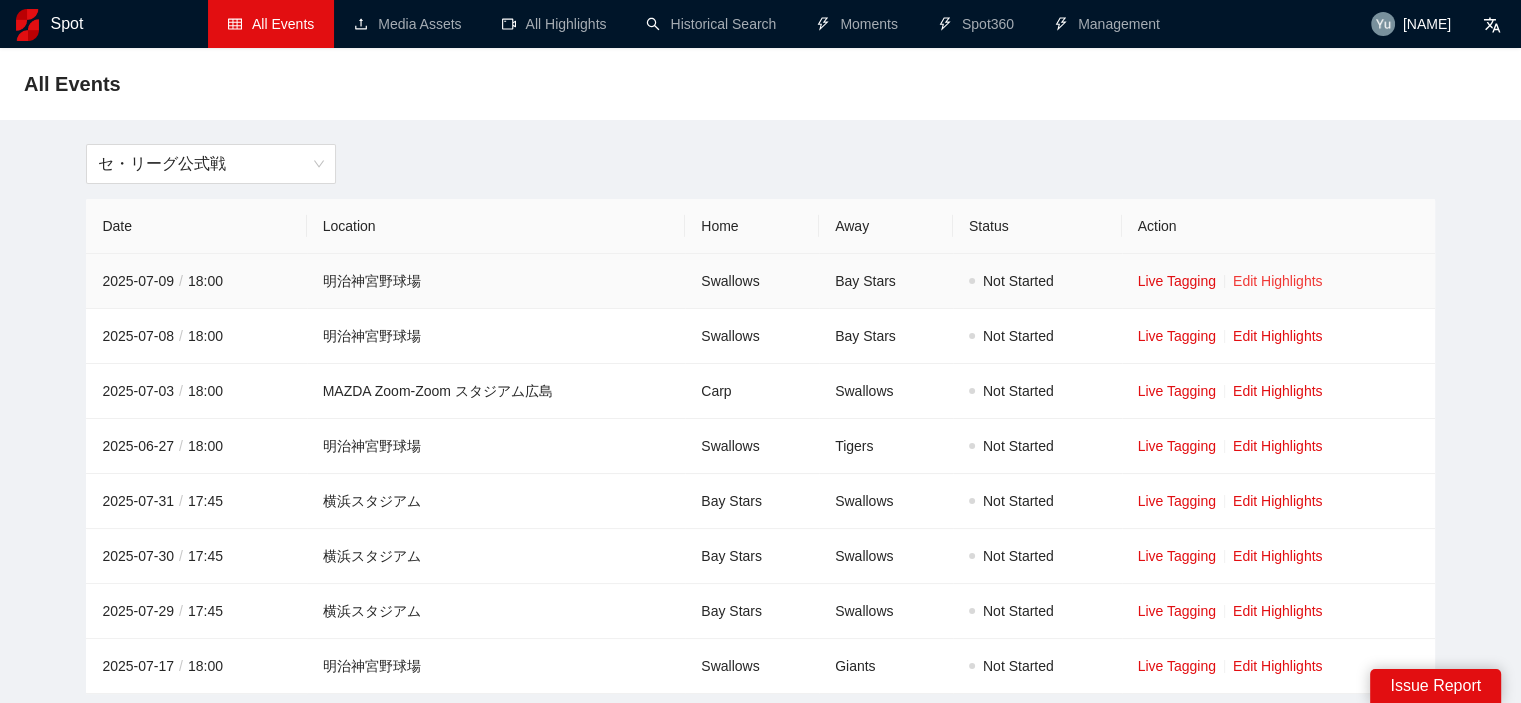 click on "Edit Highlights" at bounding box center (1278, 281) 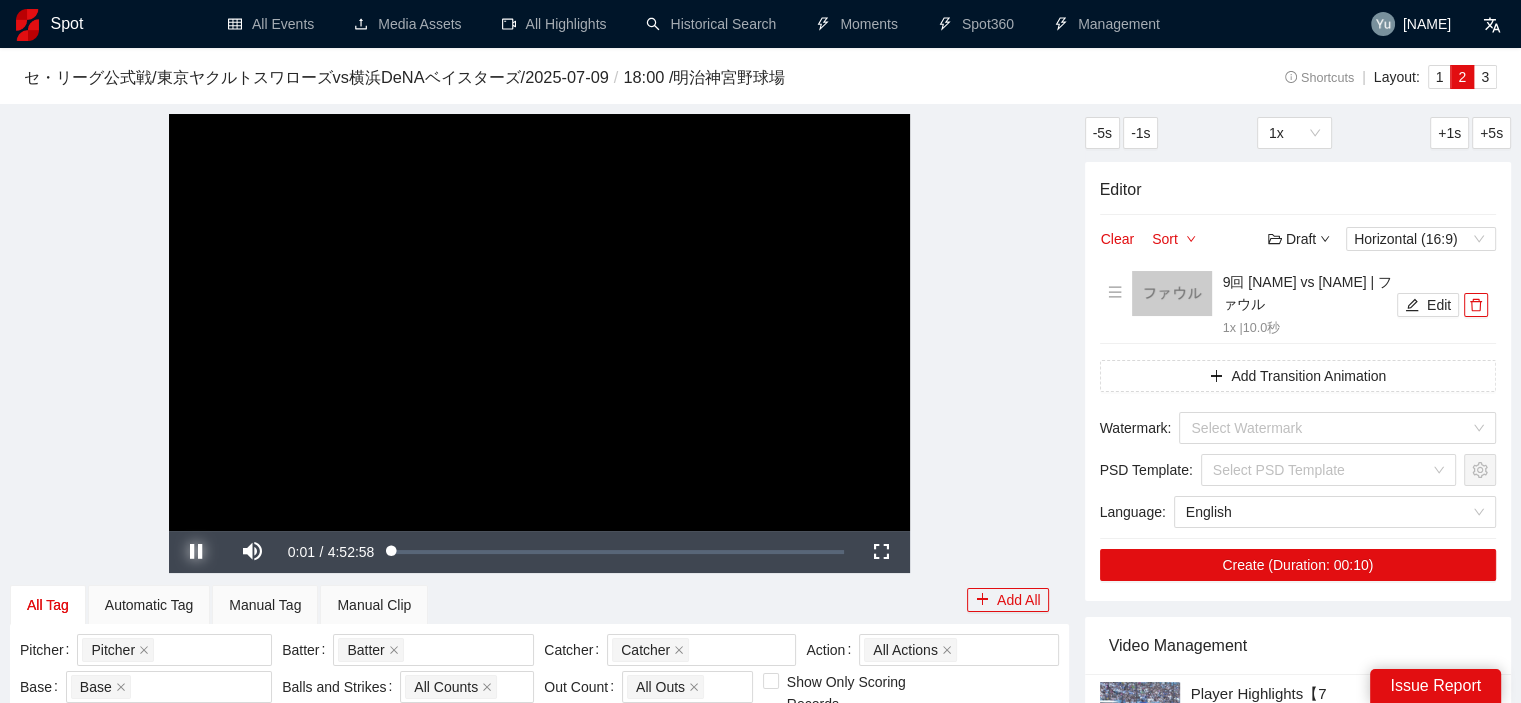 click at bounding box center [197, 552] 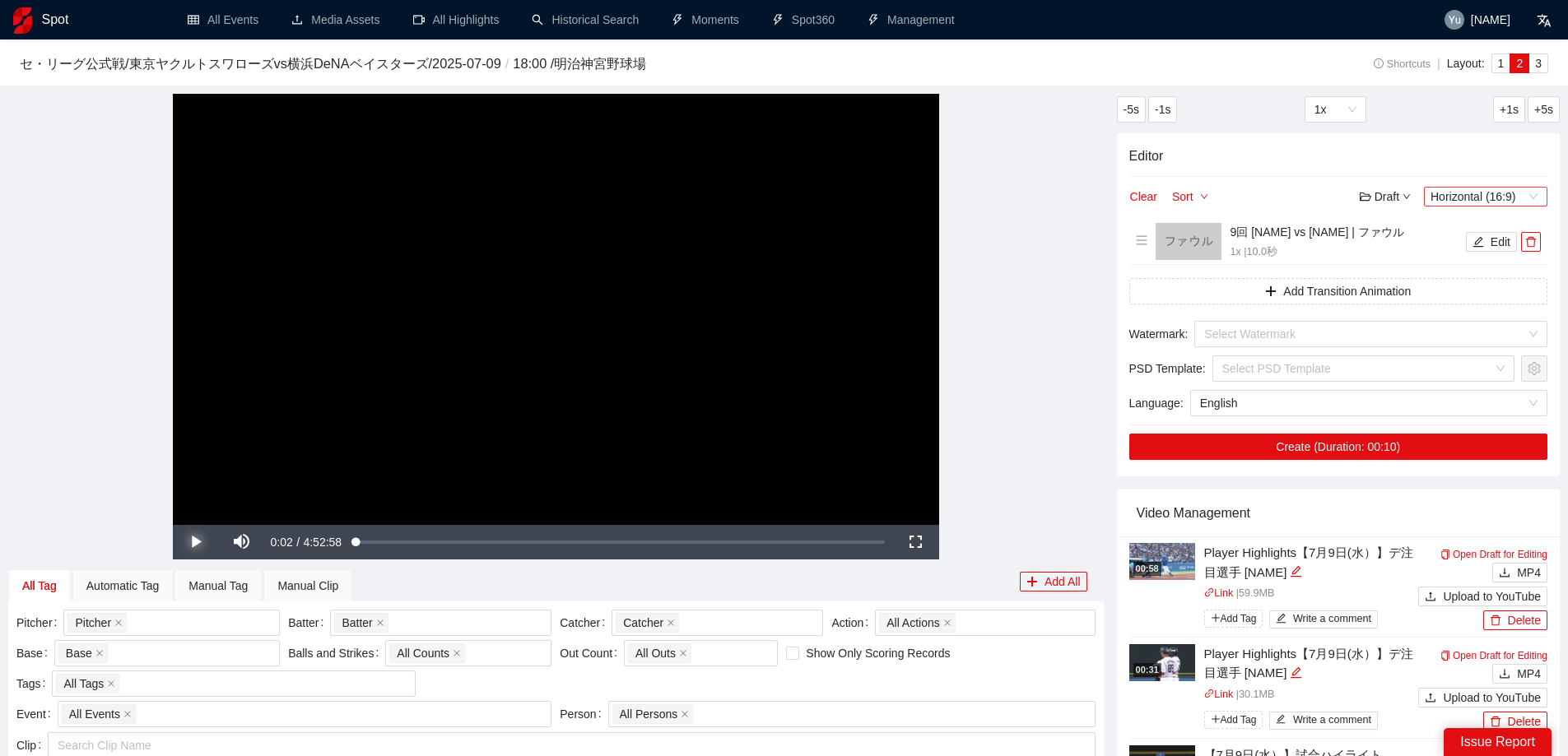 click on "Horizontal (16:9)" at bounding box center [1486, 197] 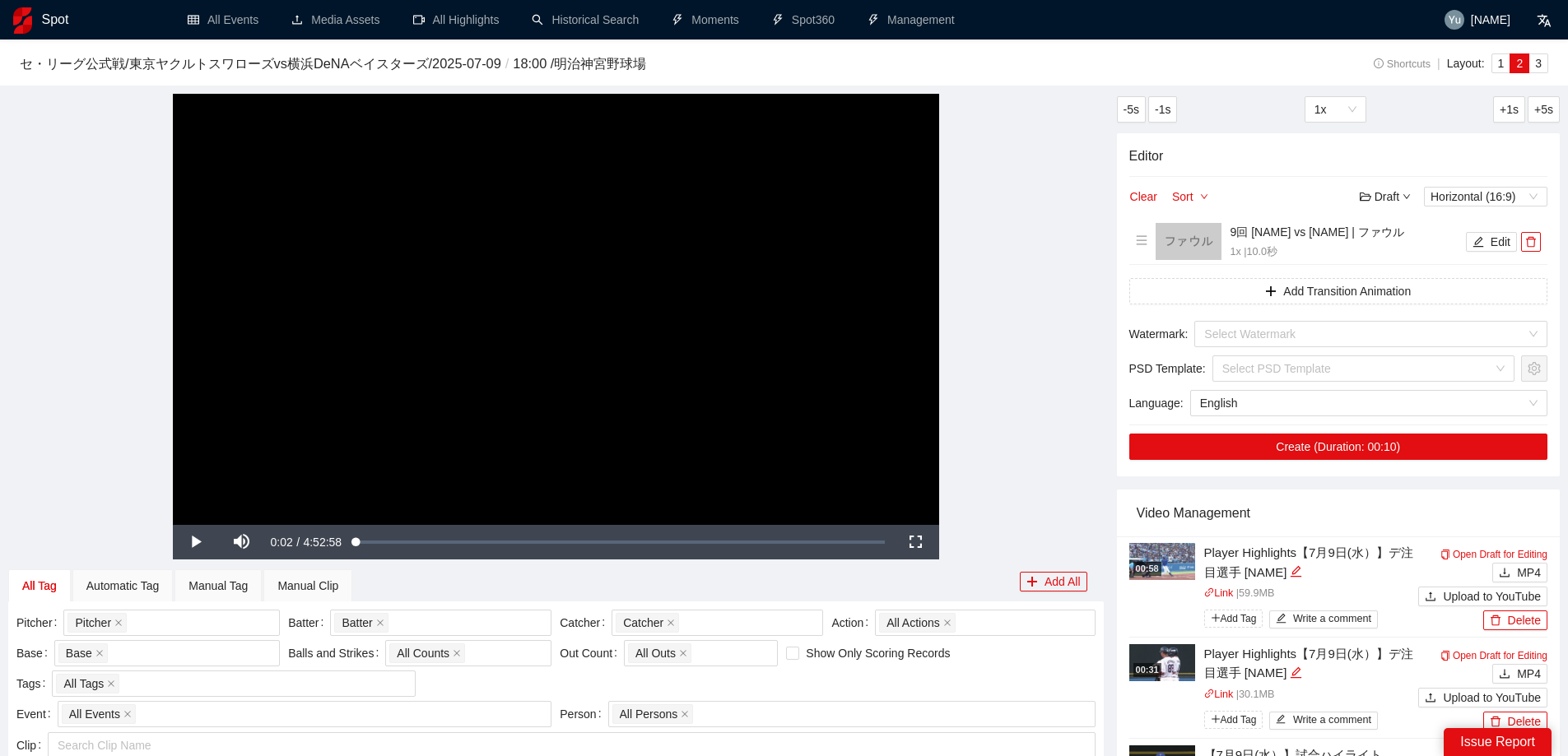 click on "**********" at bounding box center [556, 309] 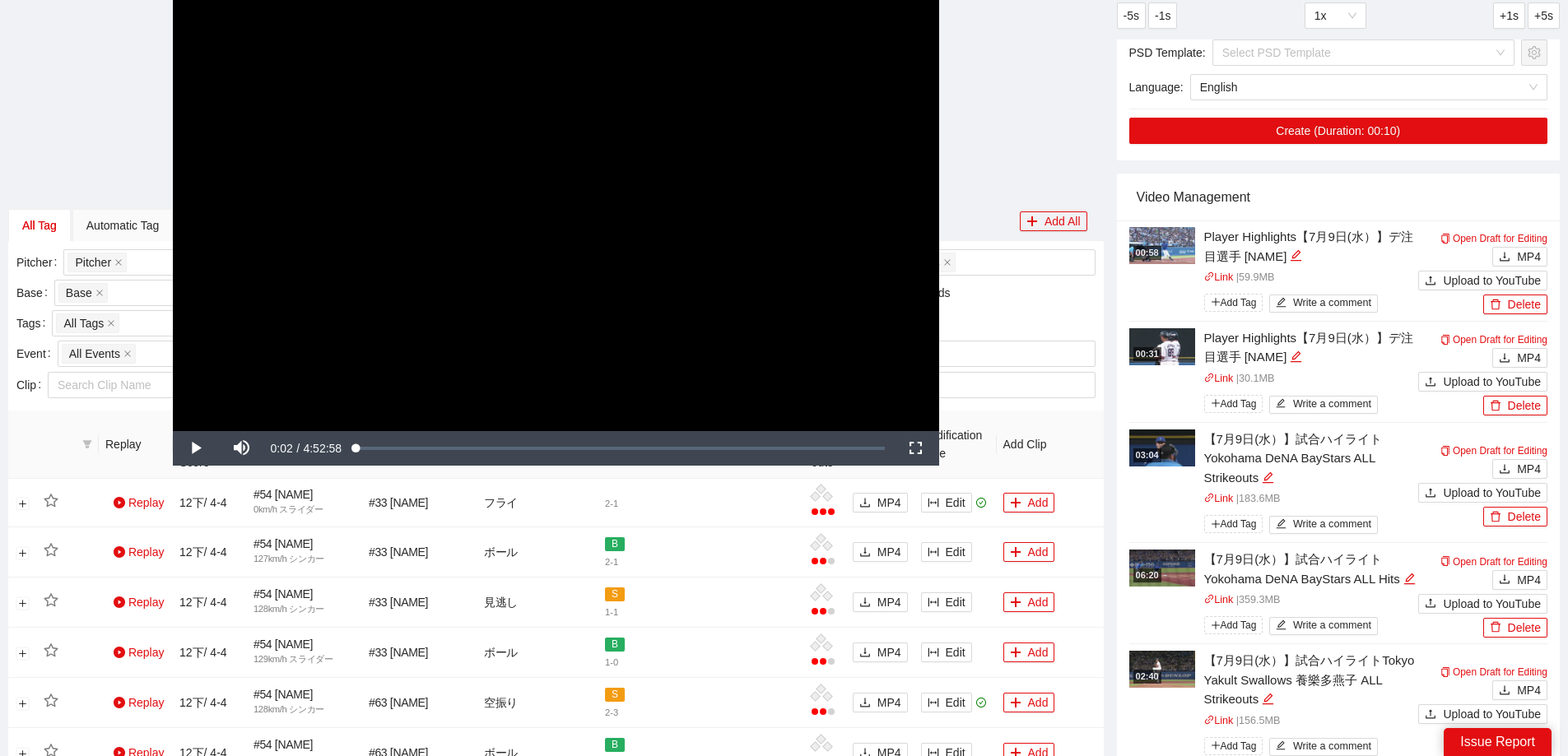 scroll, scrollTop: 329, scrollLeft: 0, axis: vertical 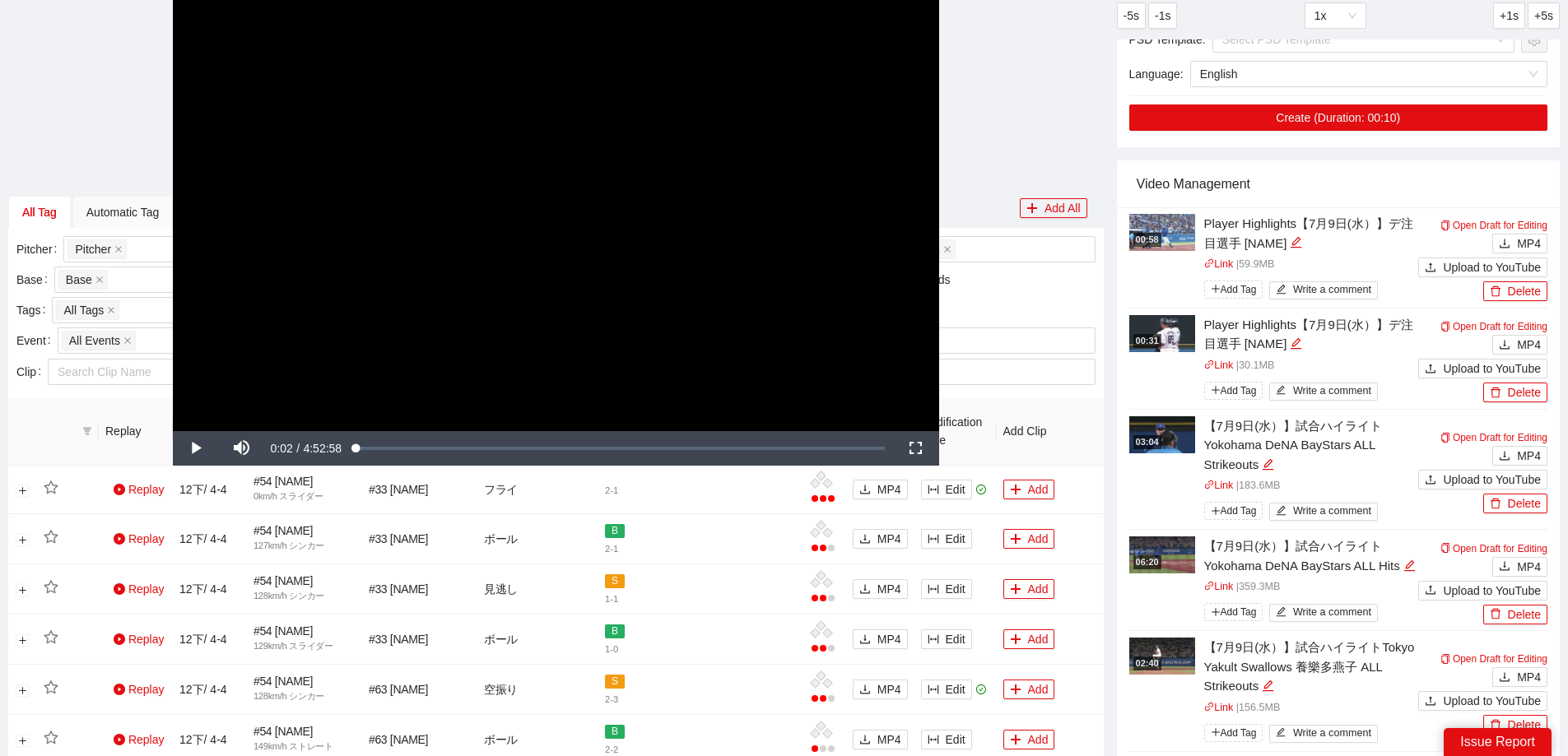click on "Link   |  30.1  MB  Add Tag   Write a comment" at bounding box center [1311, 381] 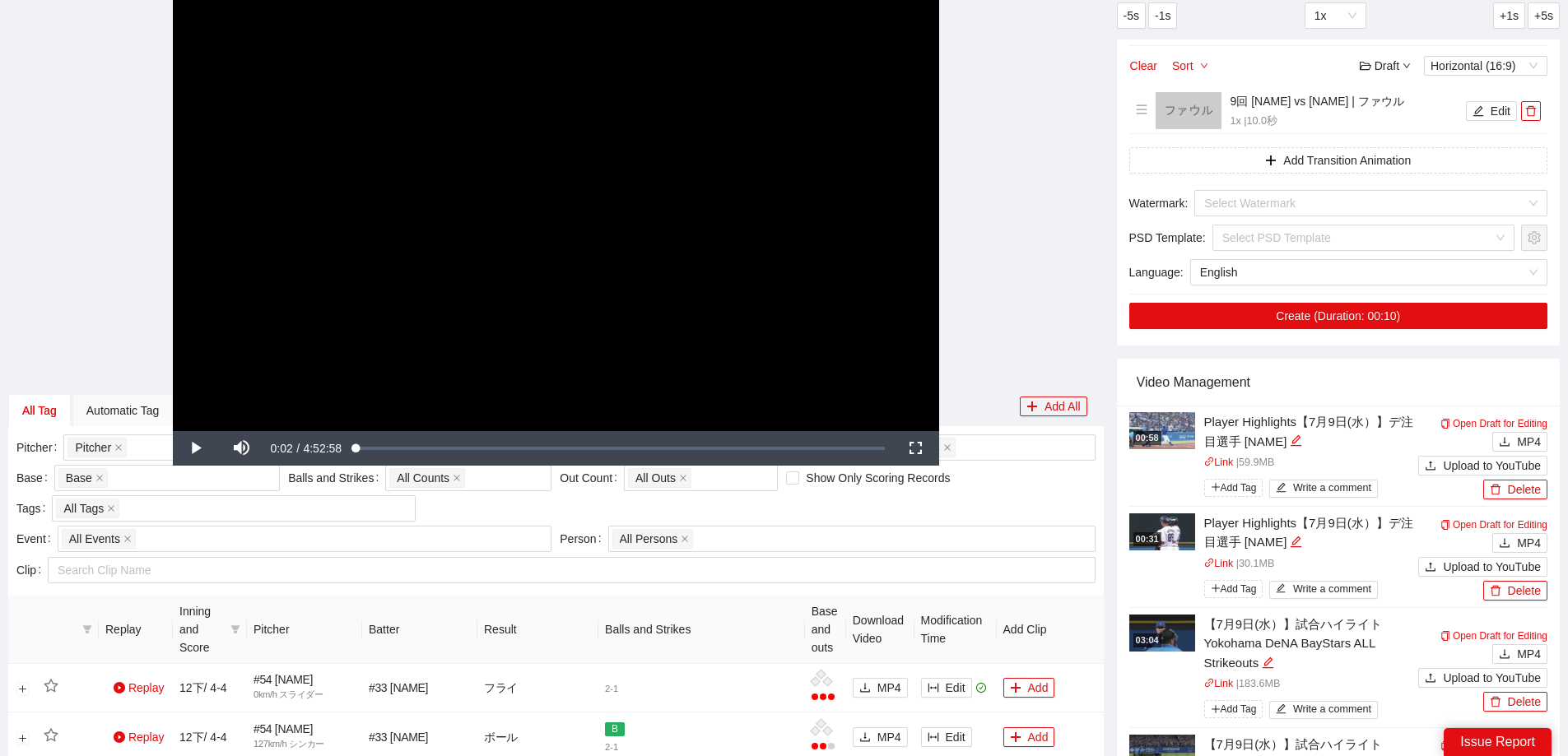 scroll, scrollTop: 0, scrollLeft: 0, axis: both 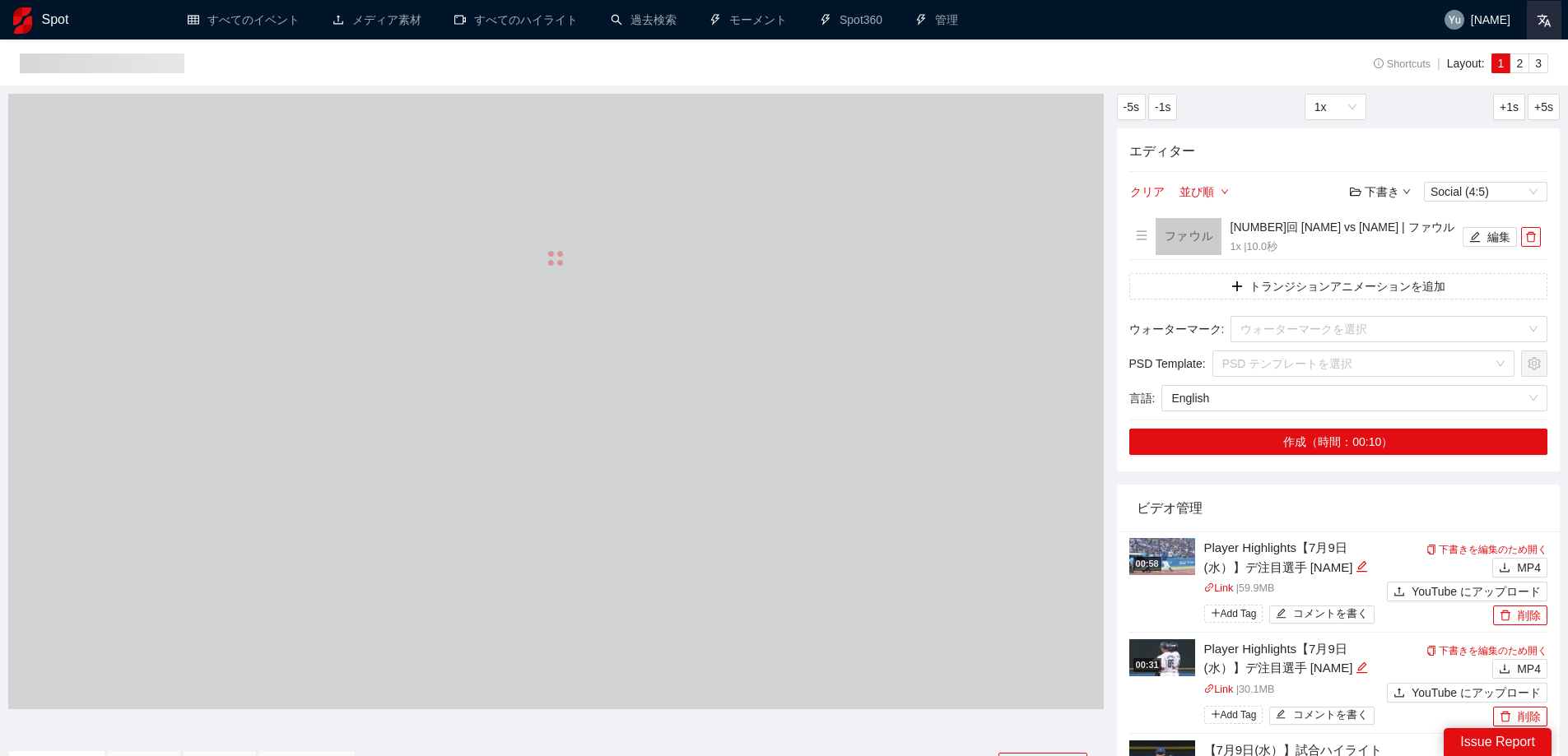 click at bounding box center (1544, 21) 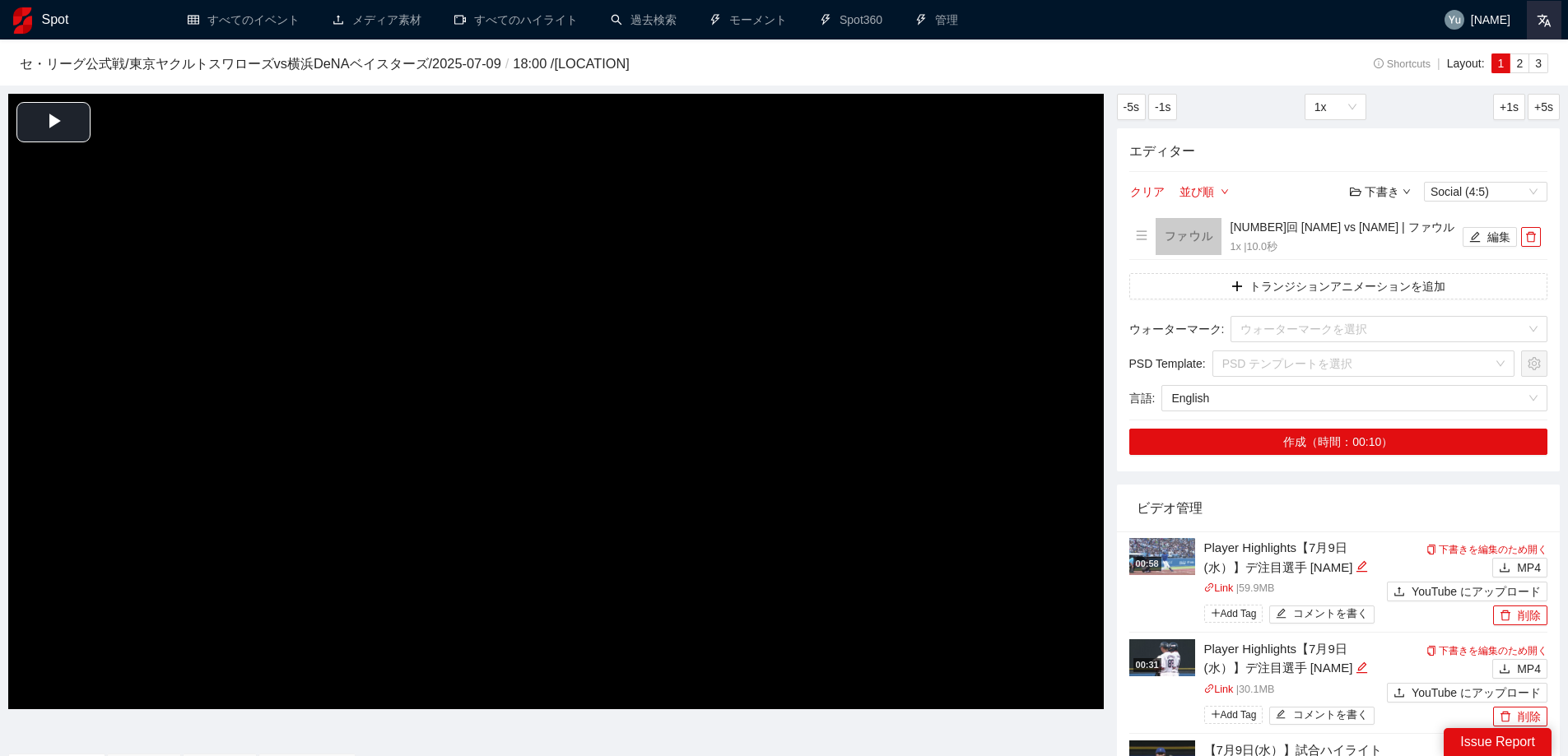 click 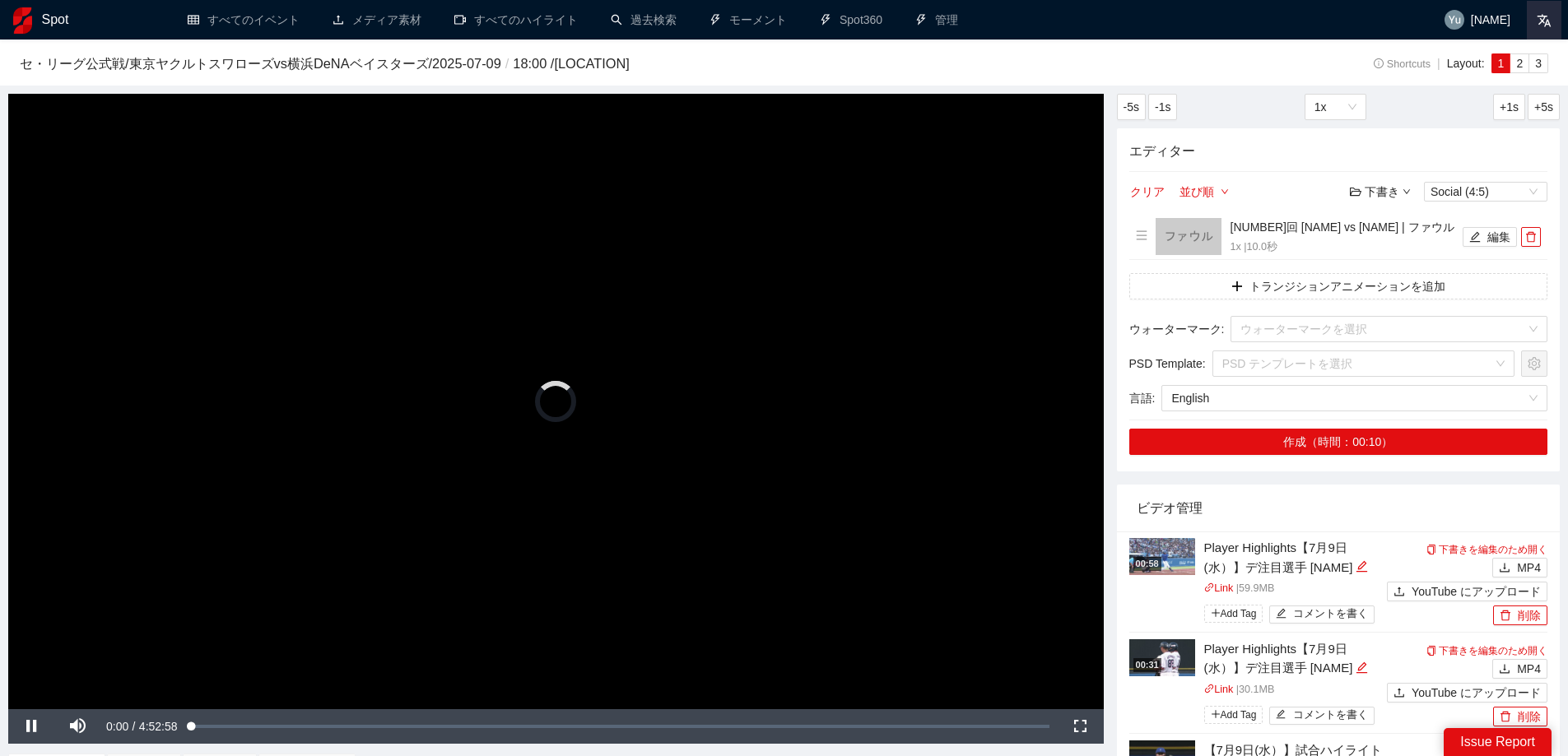 click 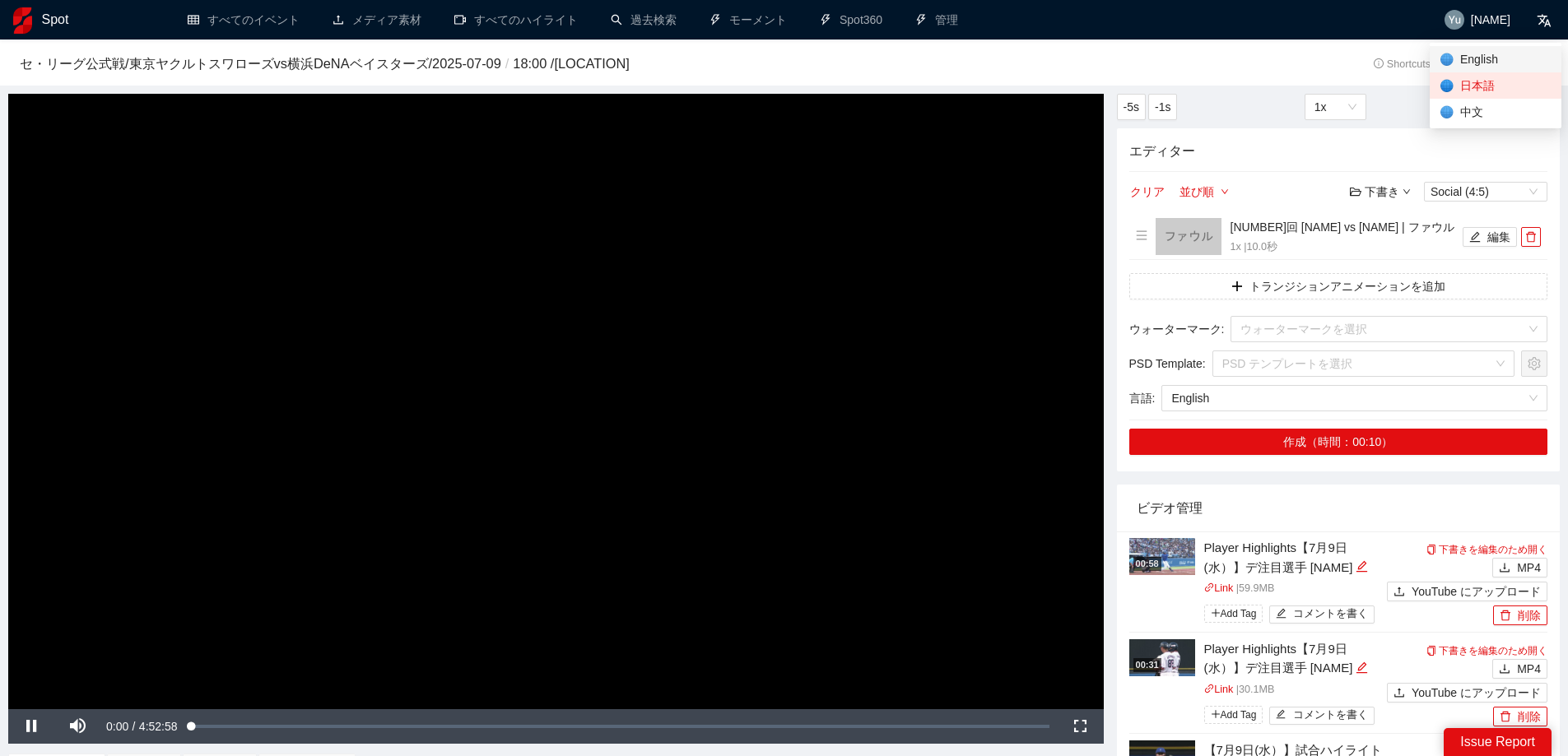 click on "🌐 English" at bounding box center (1496, 59) 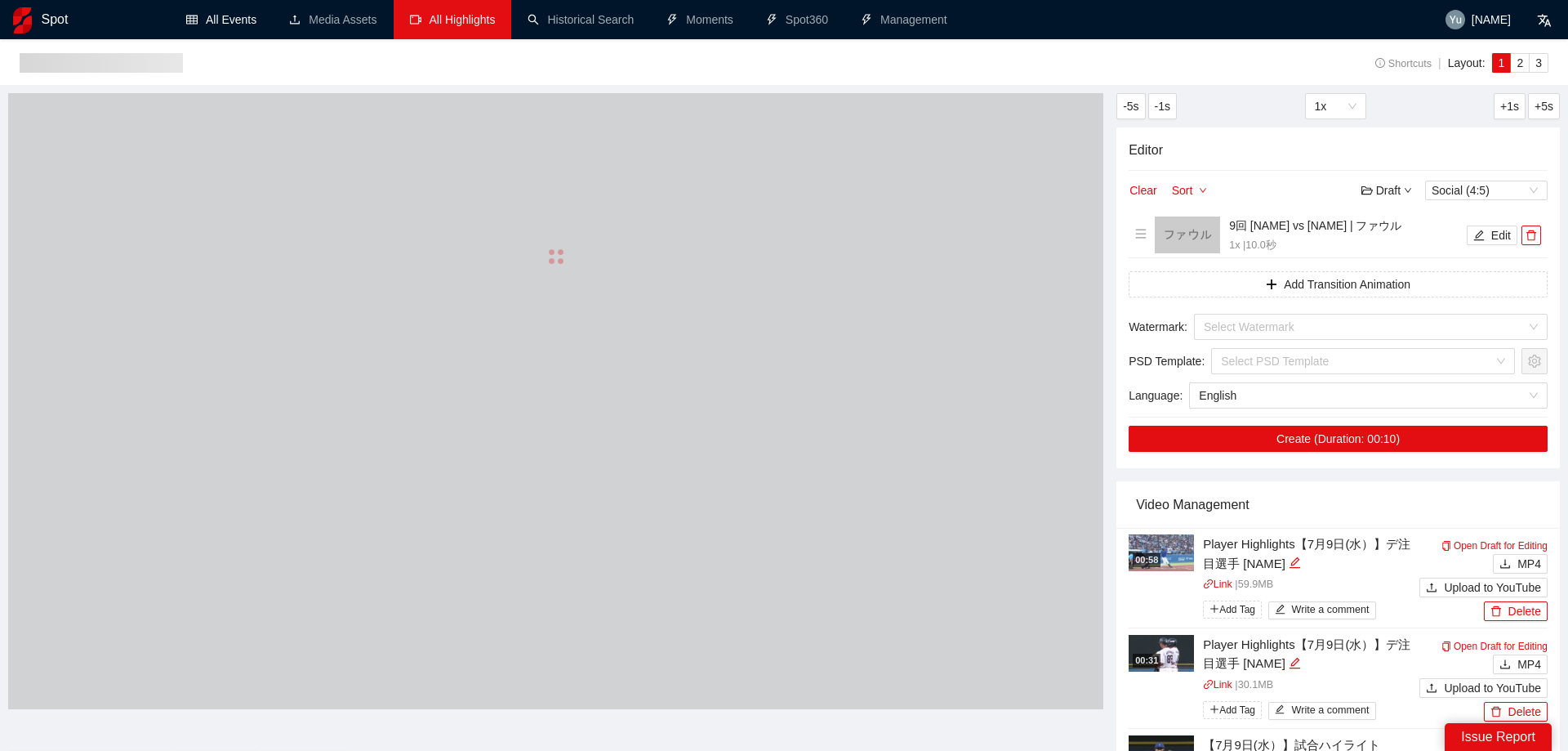 click on "All Highlights" at bounding box center [452, 20] 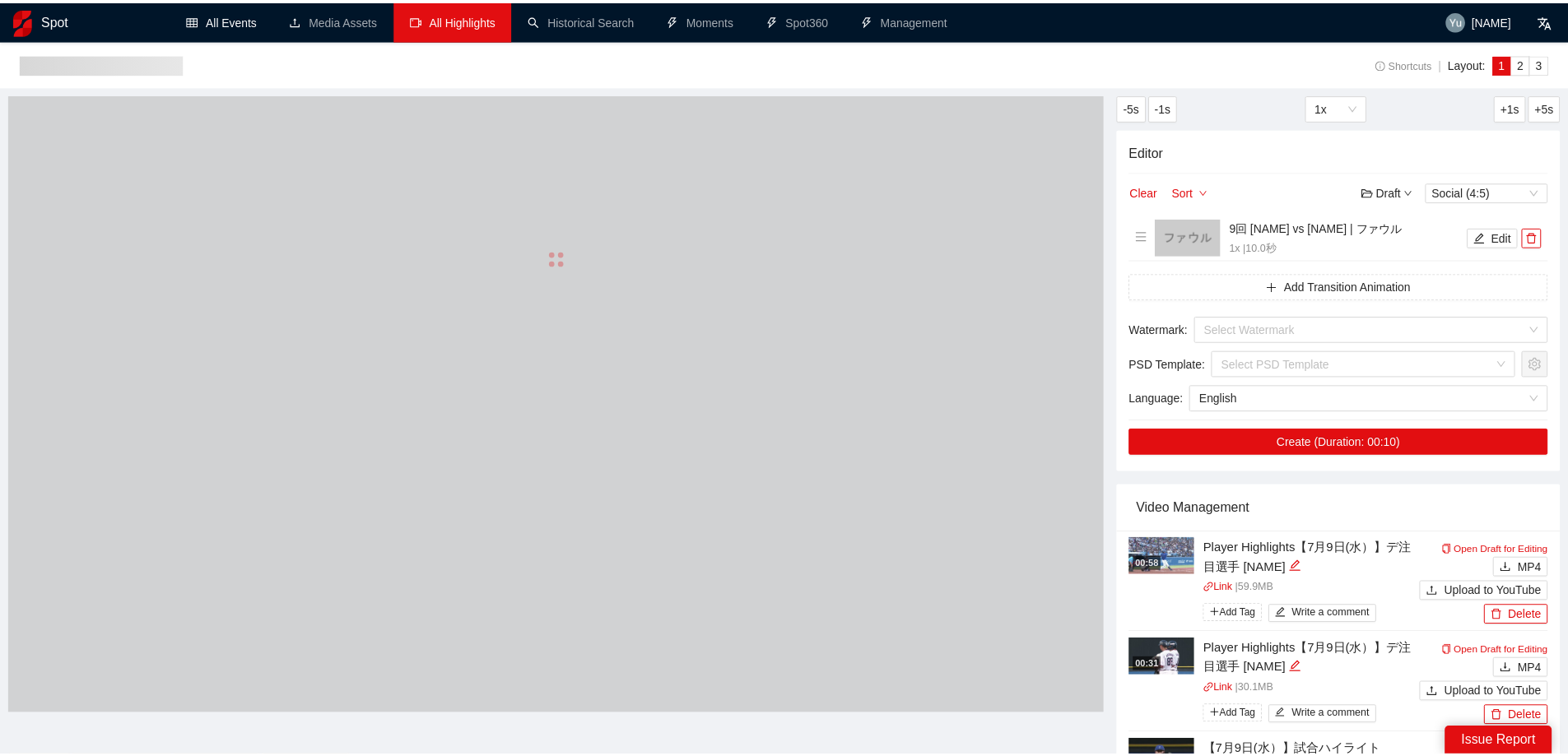 scroll, scrollTop: 0, scrollLeft: 0, axis: both 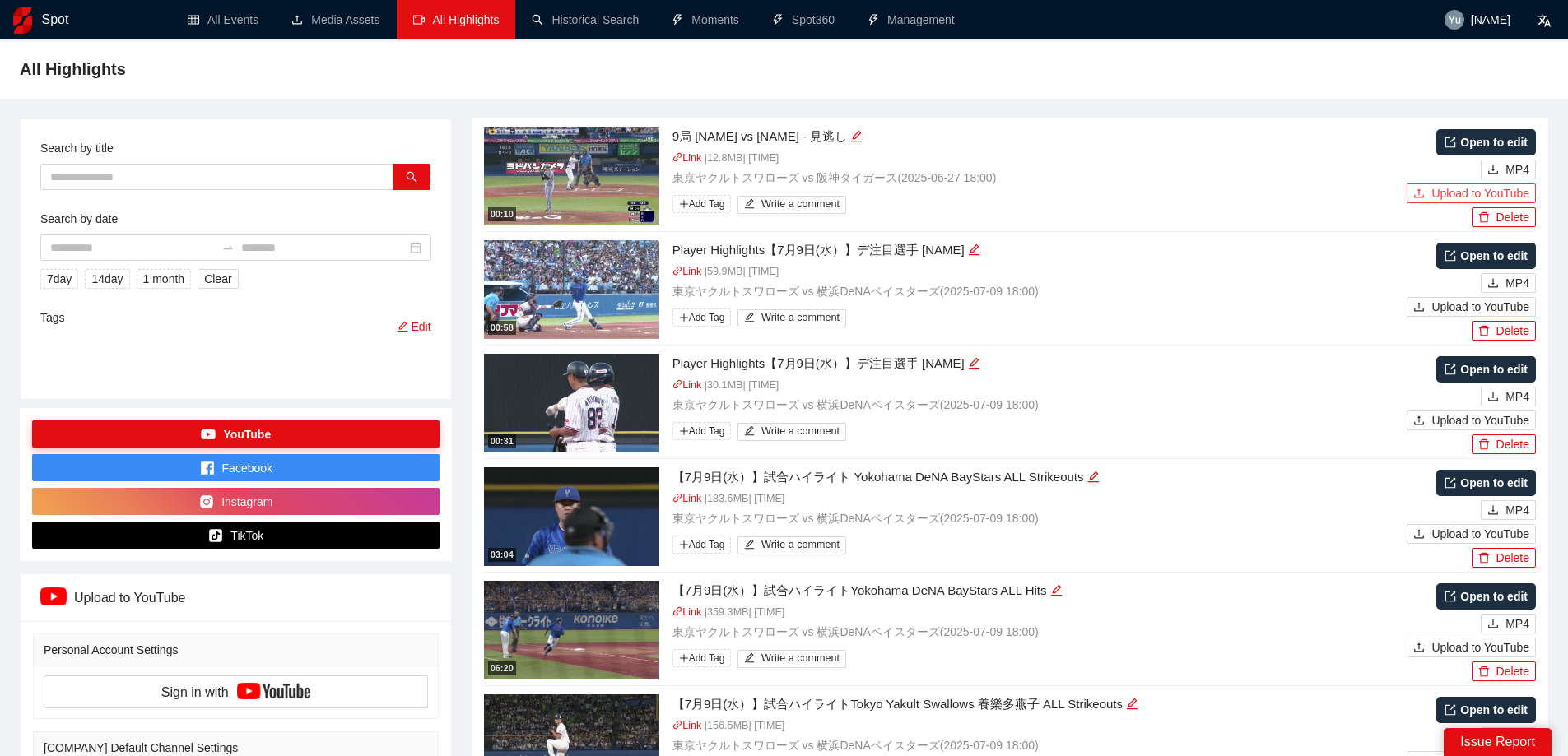 click on "Upload to YouTube" at bounding box center (1480, 193) 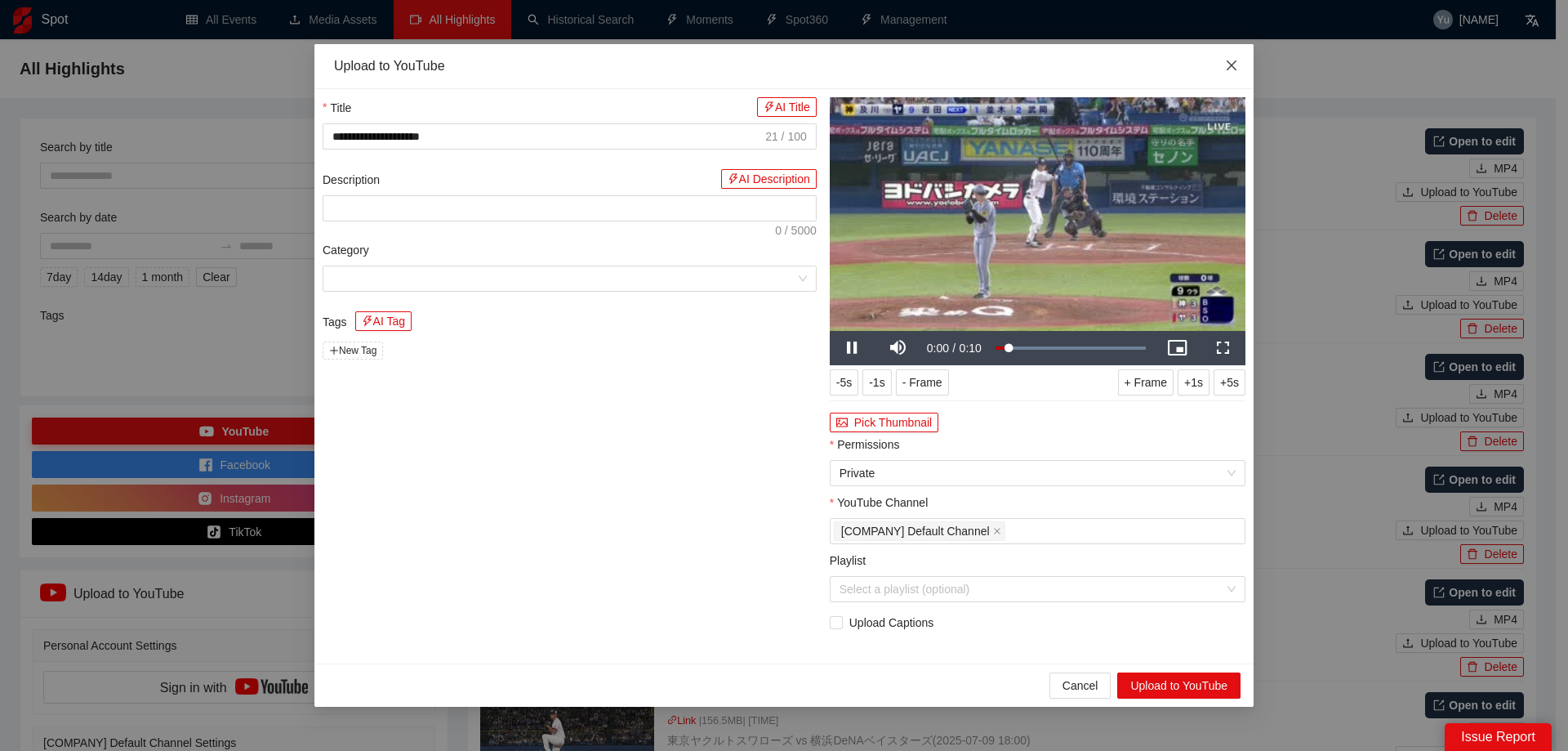 click 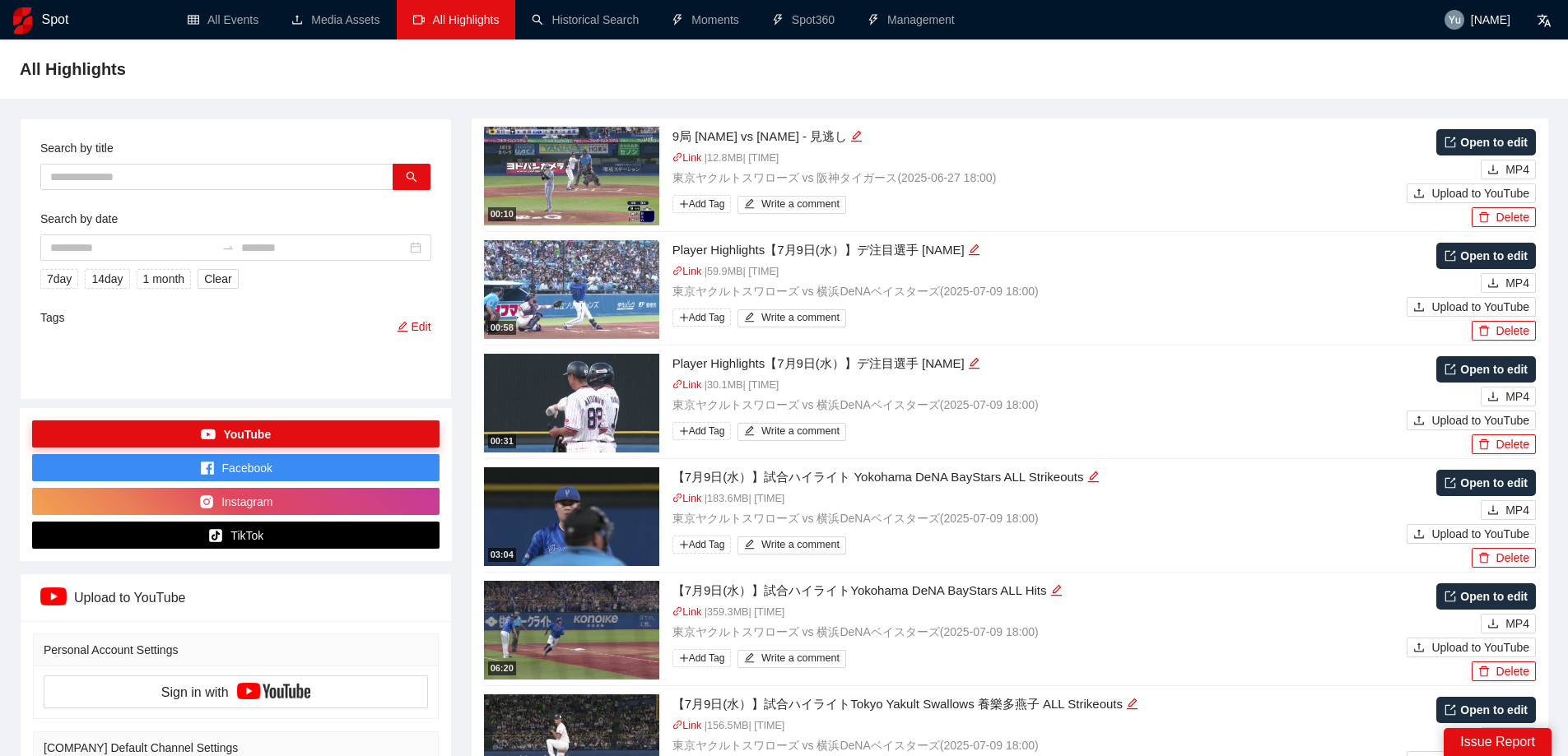click on "Open to edit MP4 Upload to YouTube   Delete" at bounding box center [1471, 176] 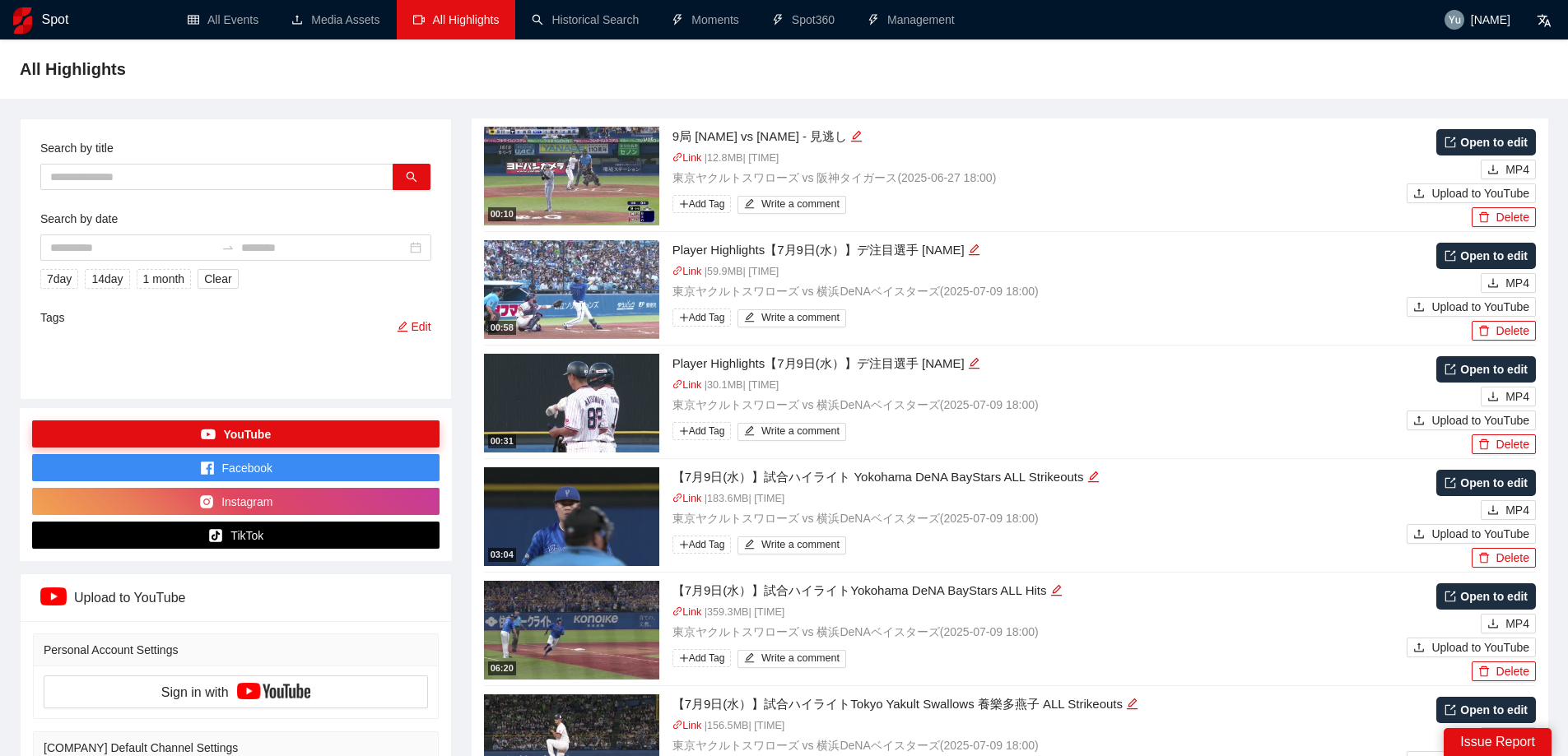 drag, startPoint x: 154, startPoint y: 54, endPoint x: 242, endPoint y: 59, distance: 88.14193 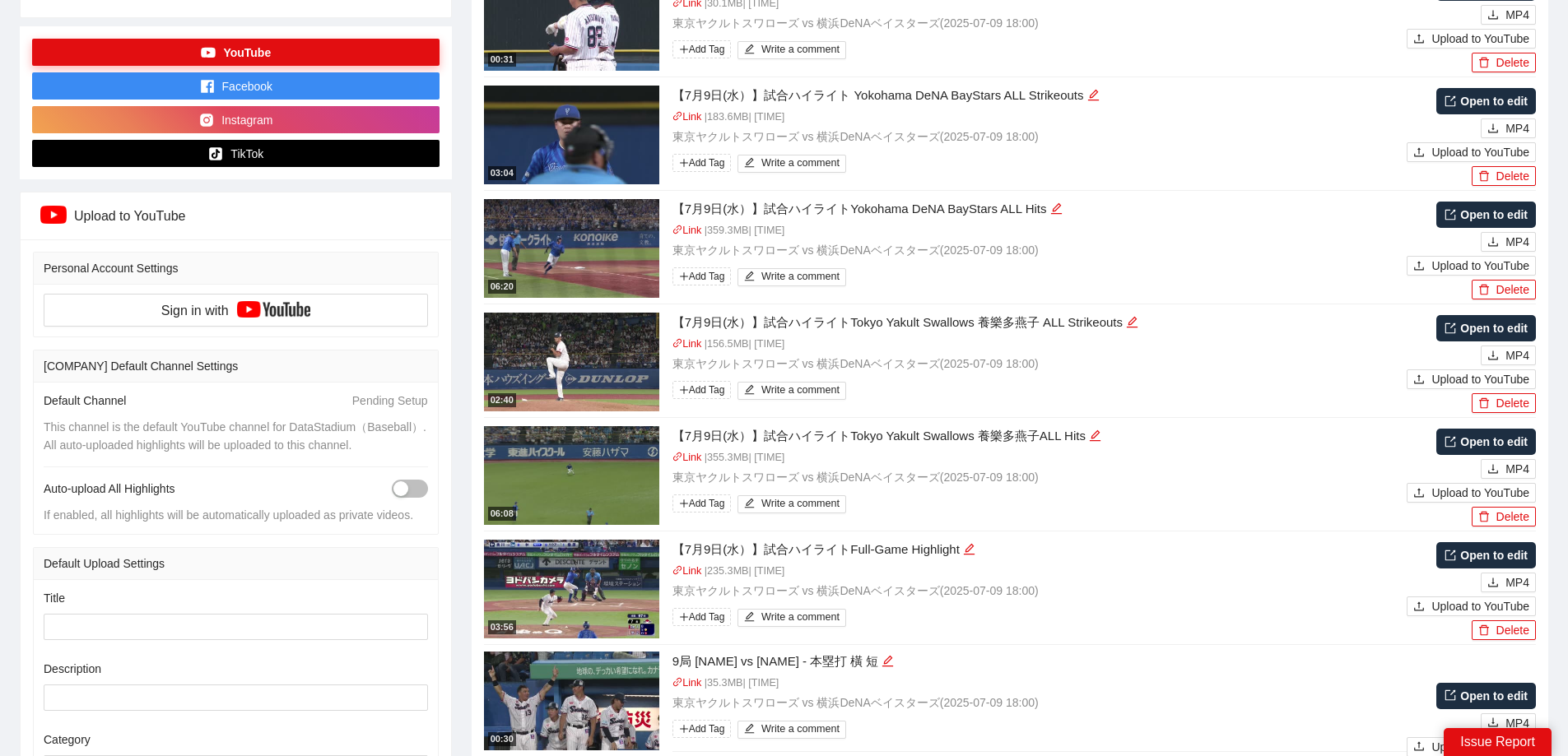 scroll, scrollTop: 411, scrollLeft: 0, axis: vertical 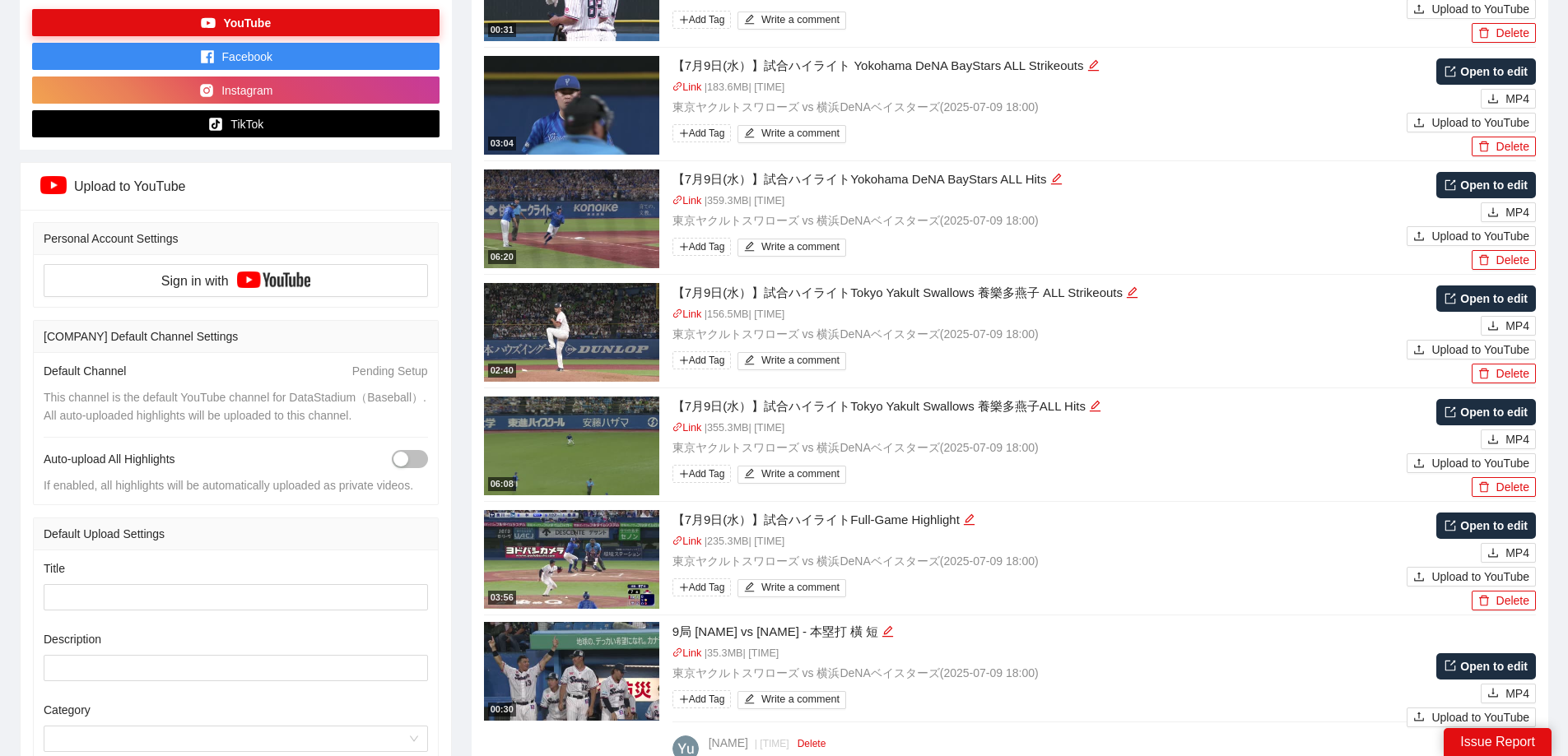 click on "Open to edit" at bounding box center (1486, 526) 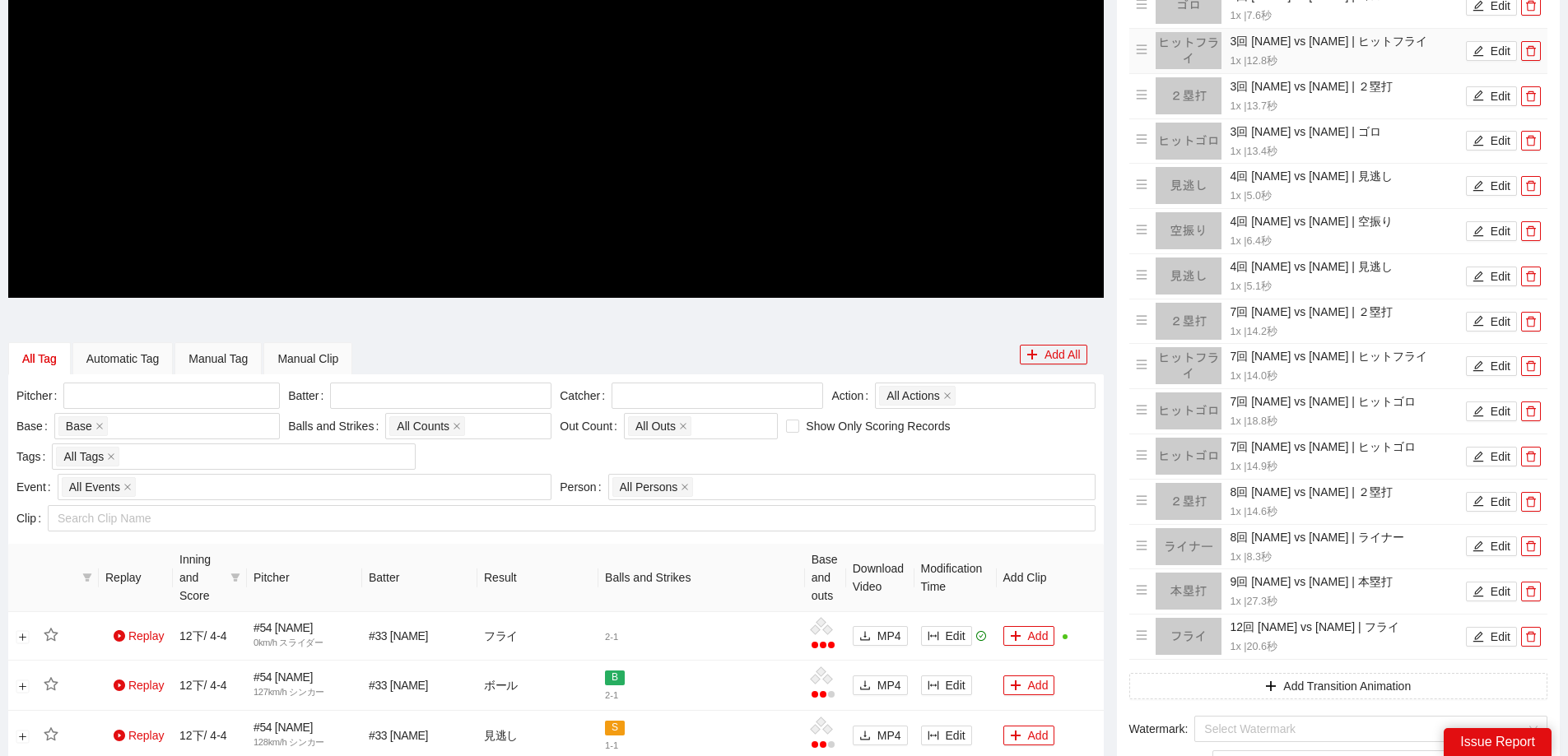 scroll, scrollTop: 0, scrollLeft: 0, axis: both 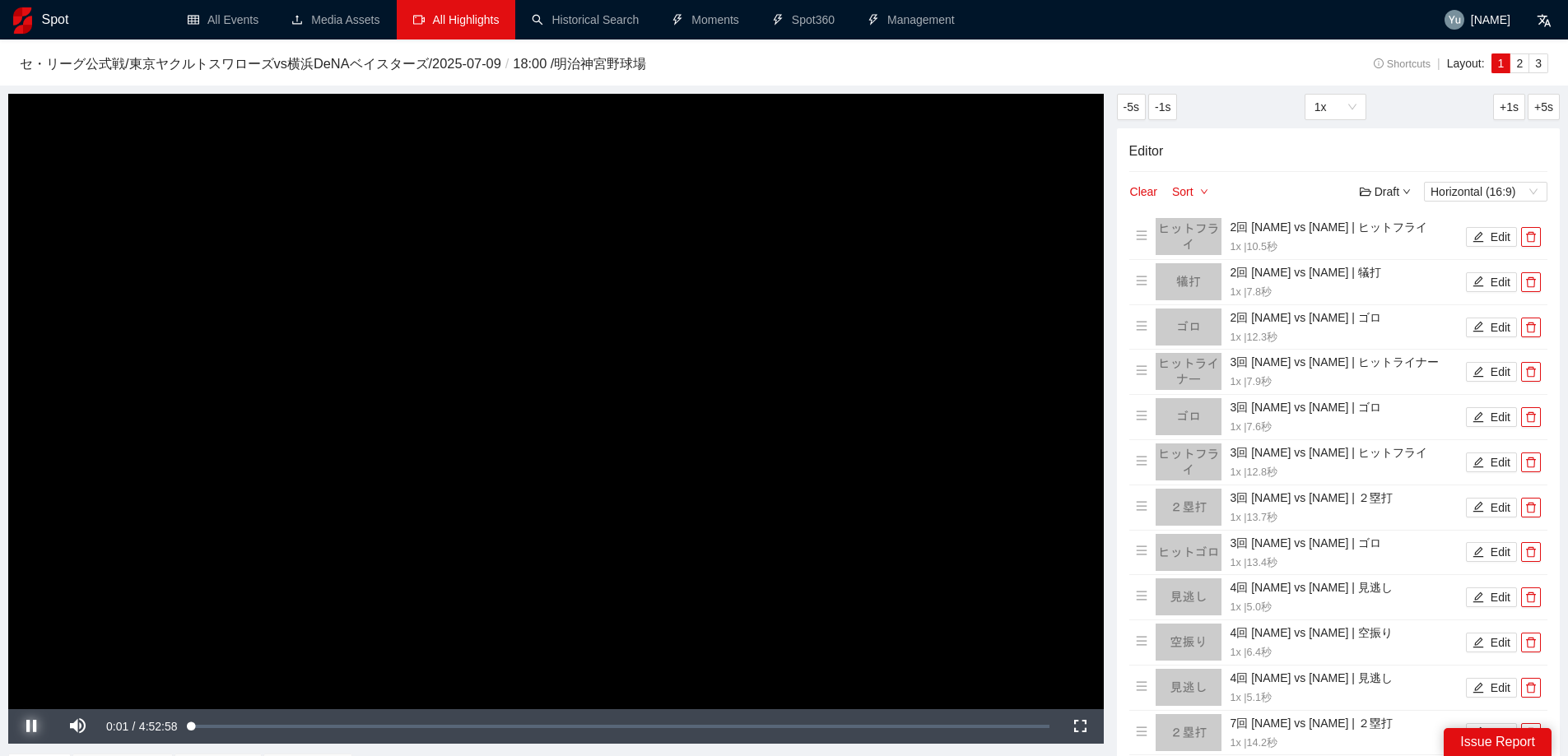 click at bounding box center [31, 726] 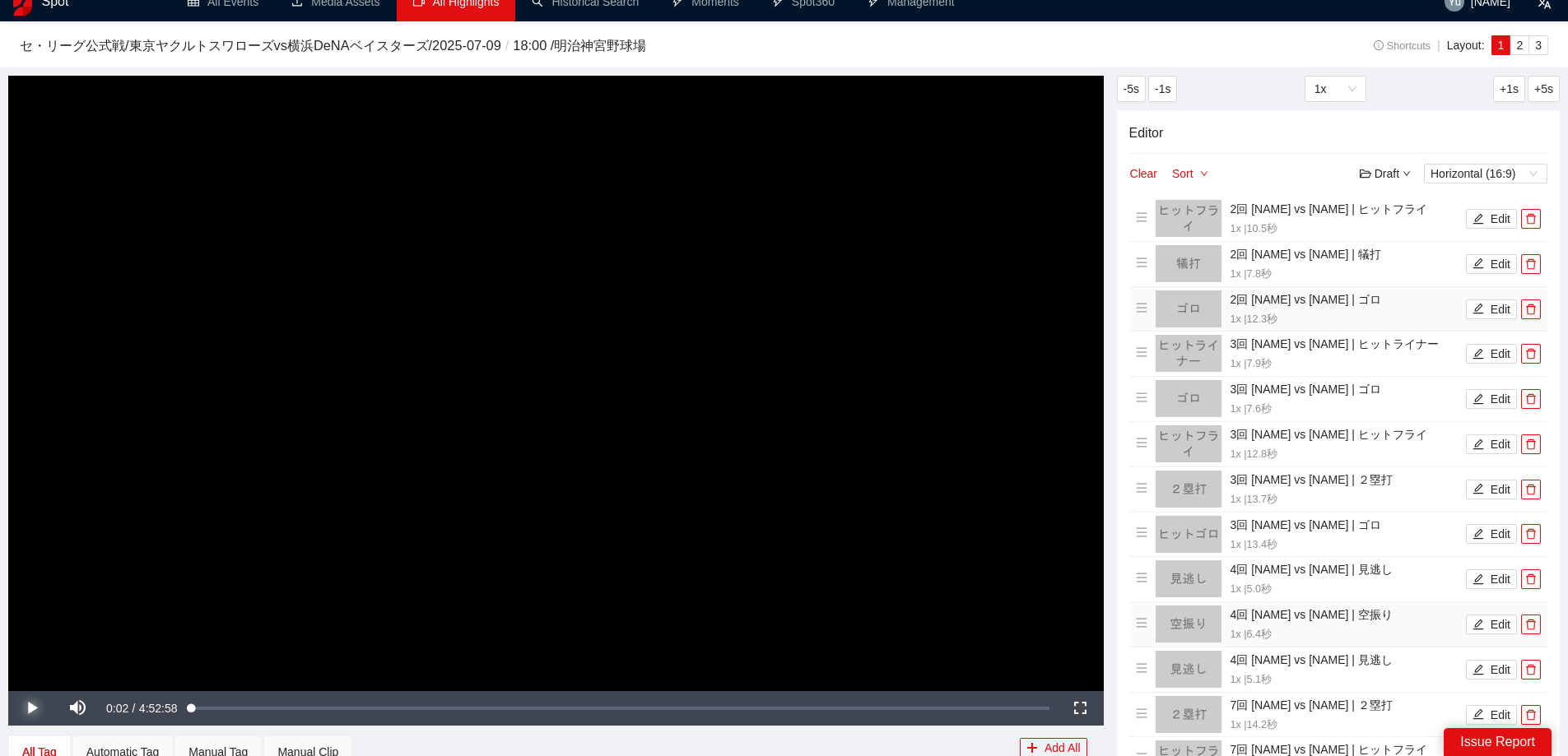 scroll, scrollTop: 0, scrollLeft: 0, axis: both 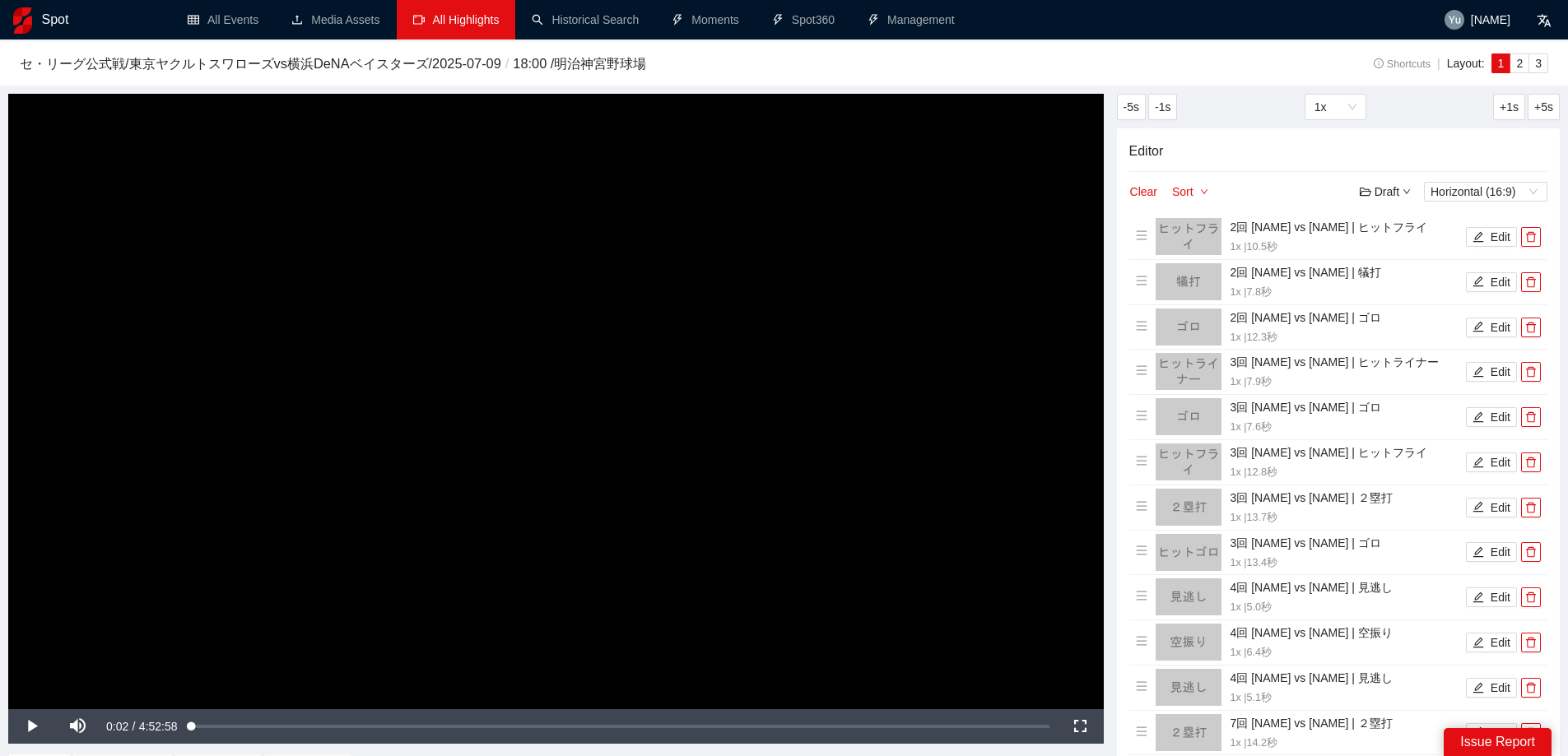click on "All Highlights" at bounding box center (456, 20) 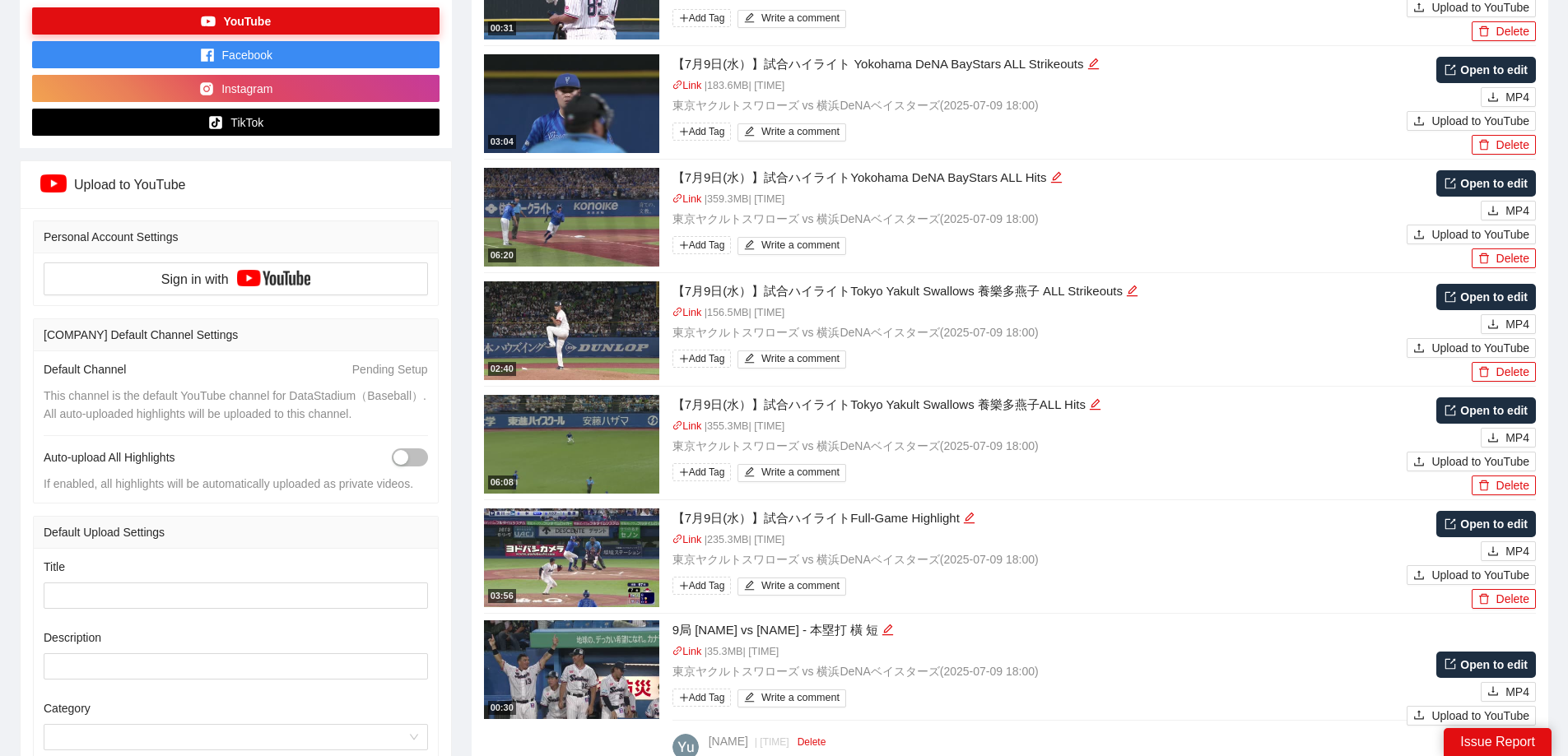 scroll, scrollTop: 494, scrollLeft: 0, axis: vertical 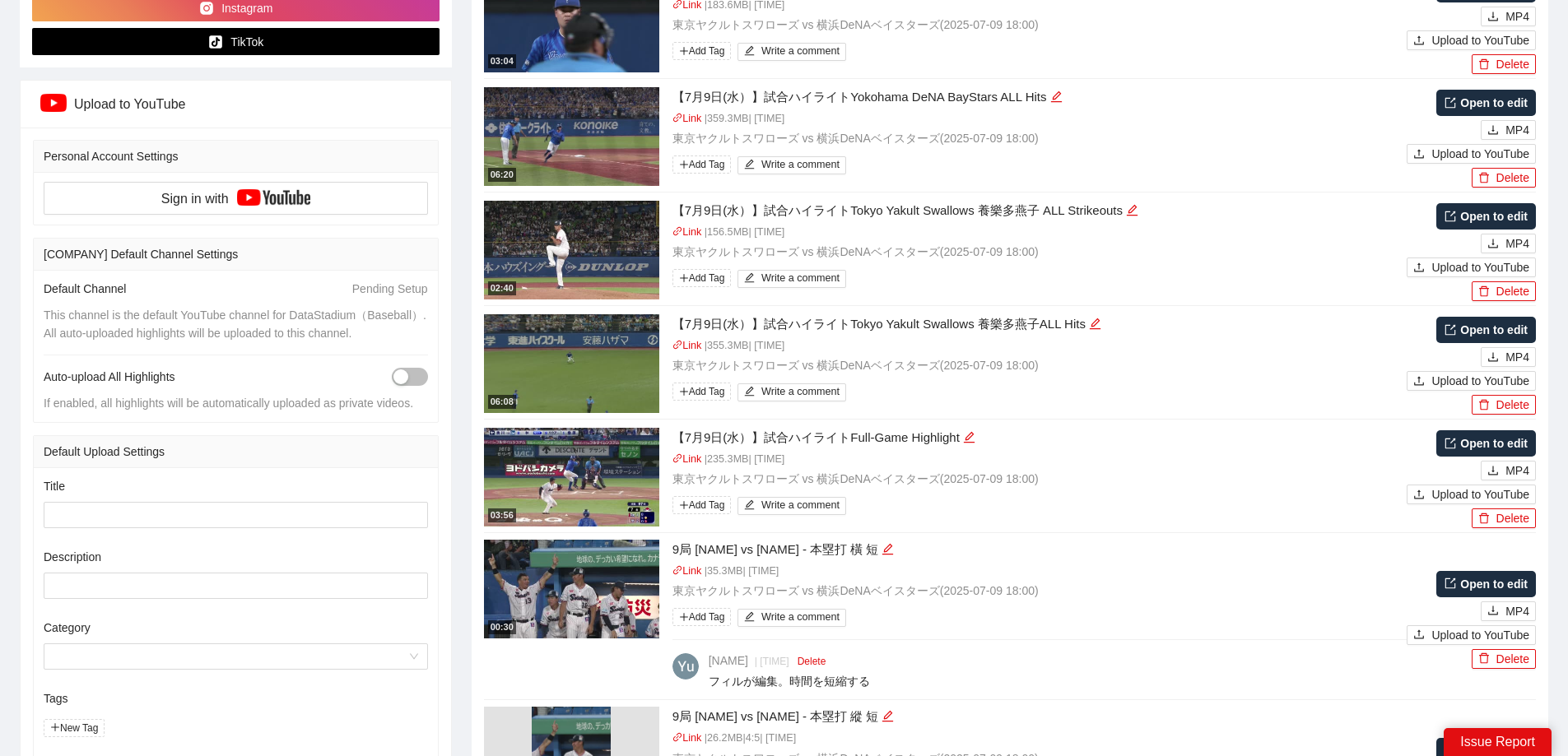 click on "Open to edit" at bounding box center [1486, 443] 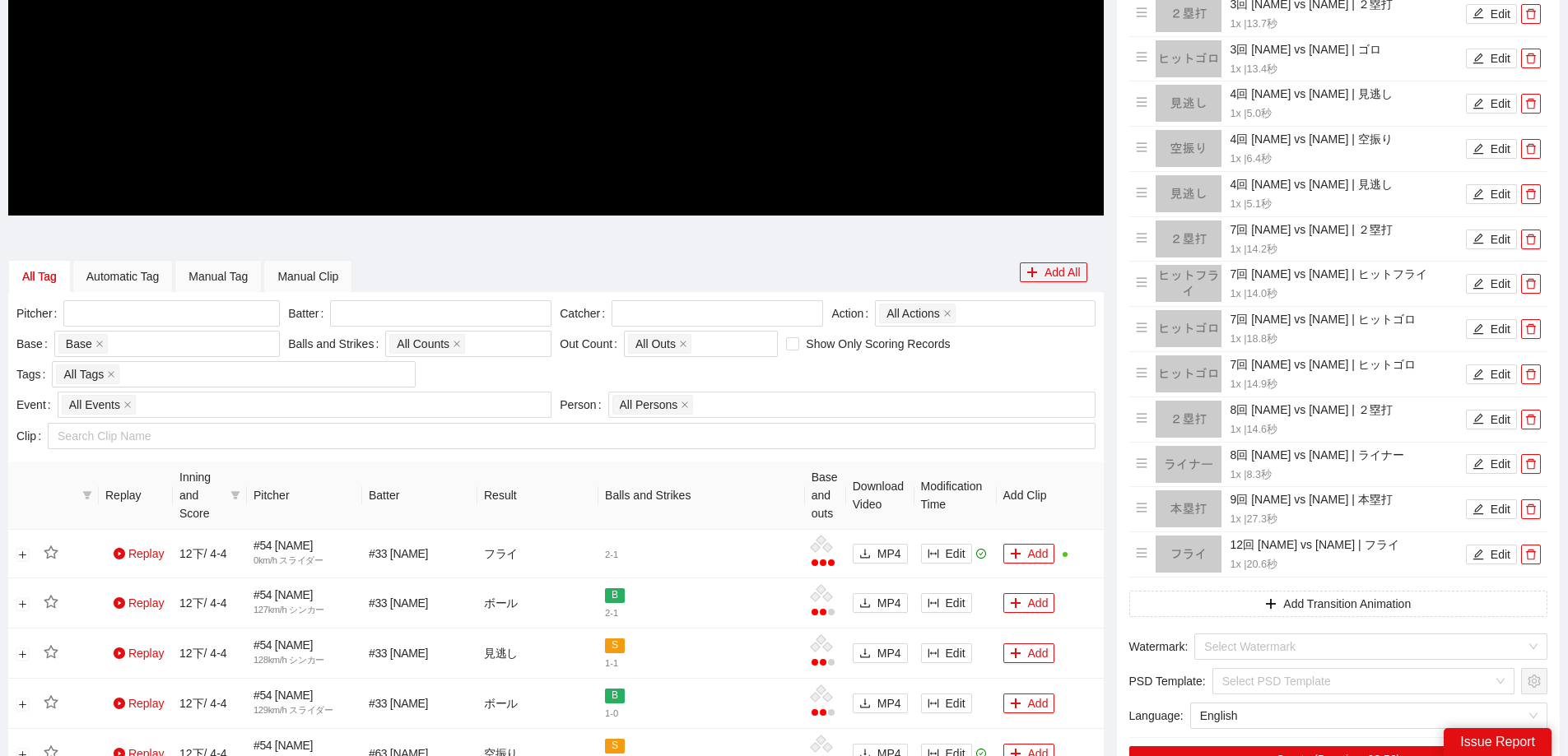 scroll, scrollTop: 0, scrollLeft: 0, axis: both 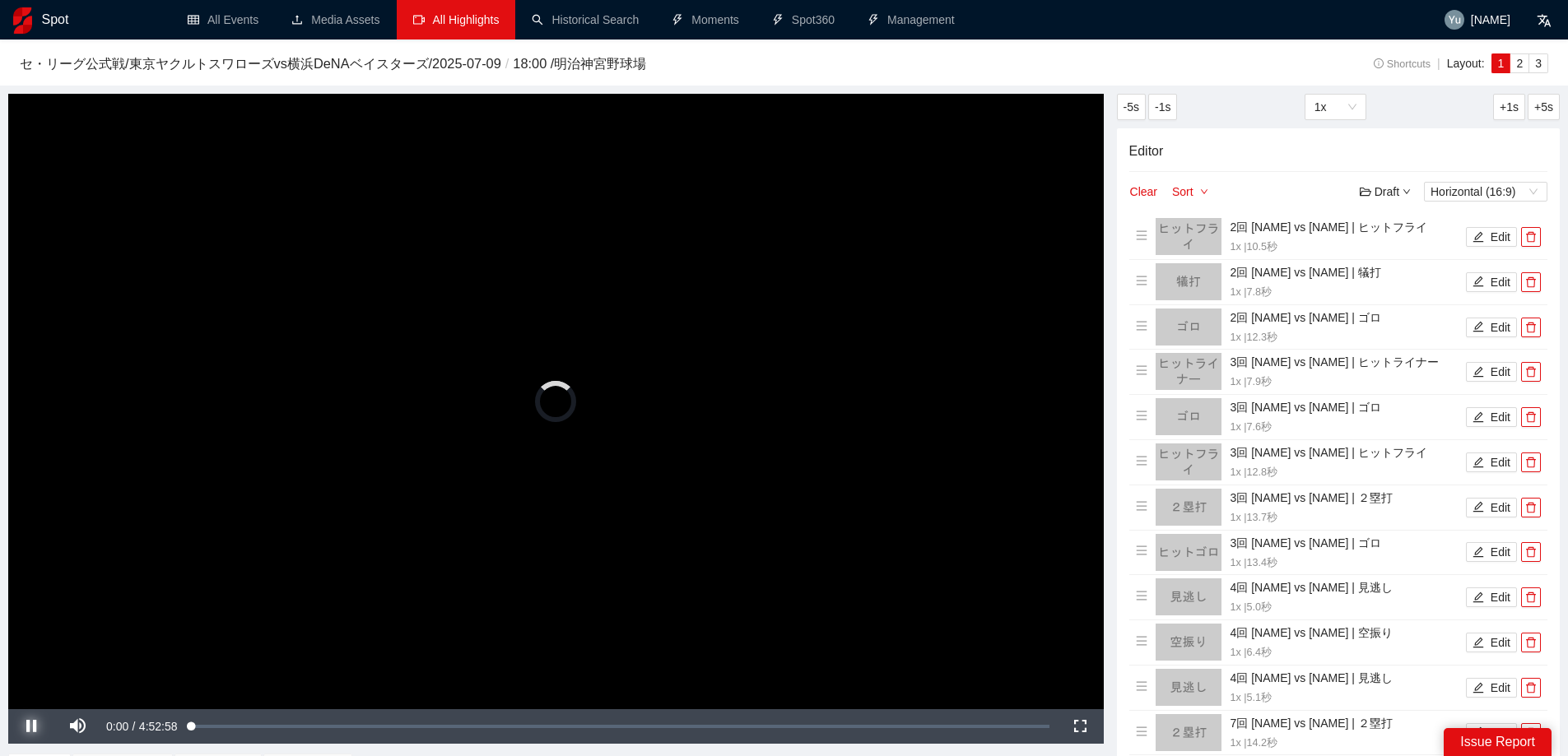 click at bounding box center (31, 726) 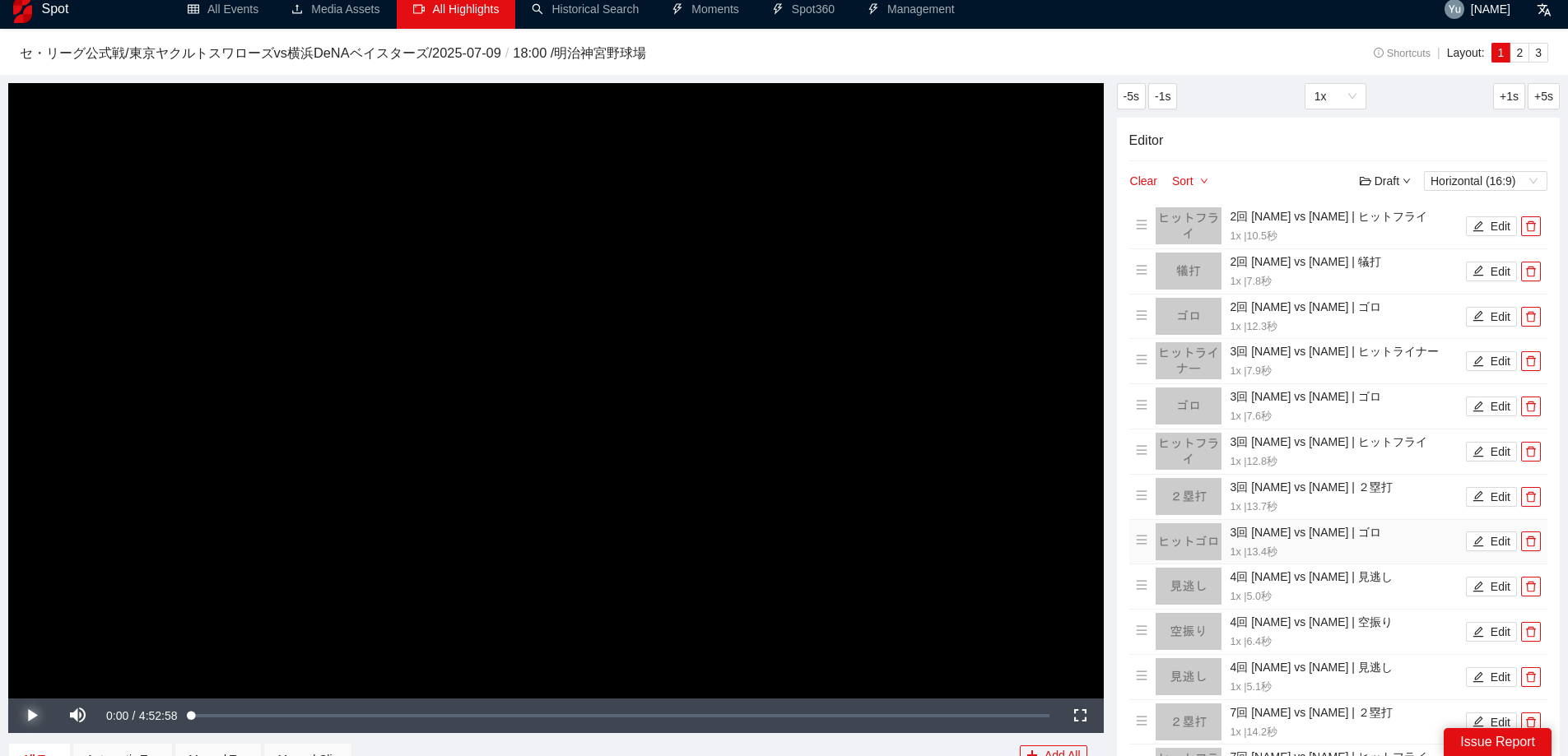 scroll, scrollTop: 0, scrollLeft: 0, axis: both 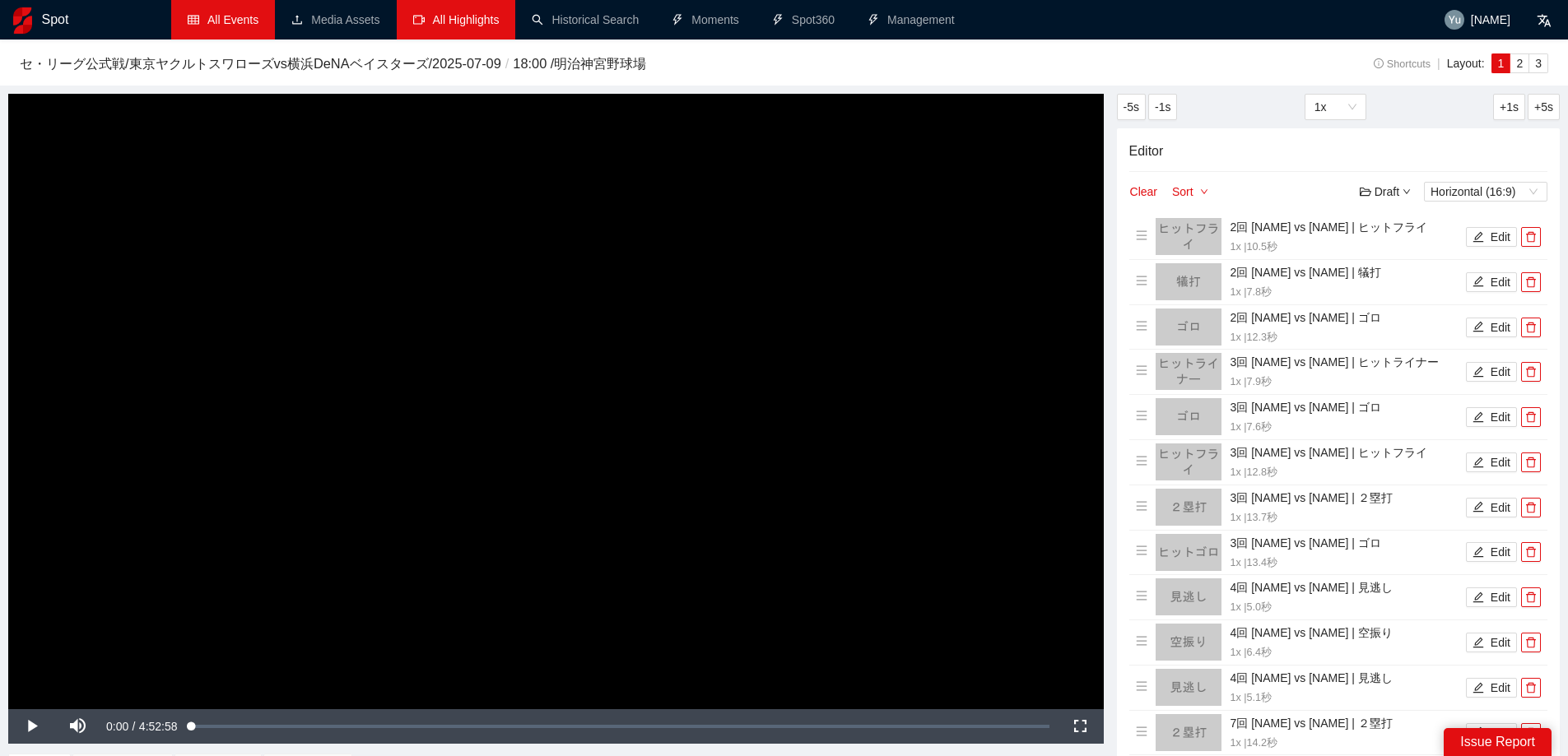 click on "All Events" at bounding box center [223, 20] 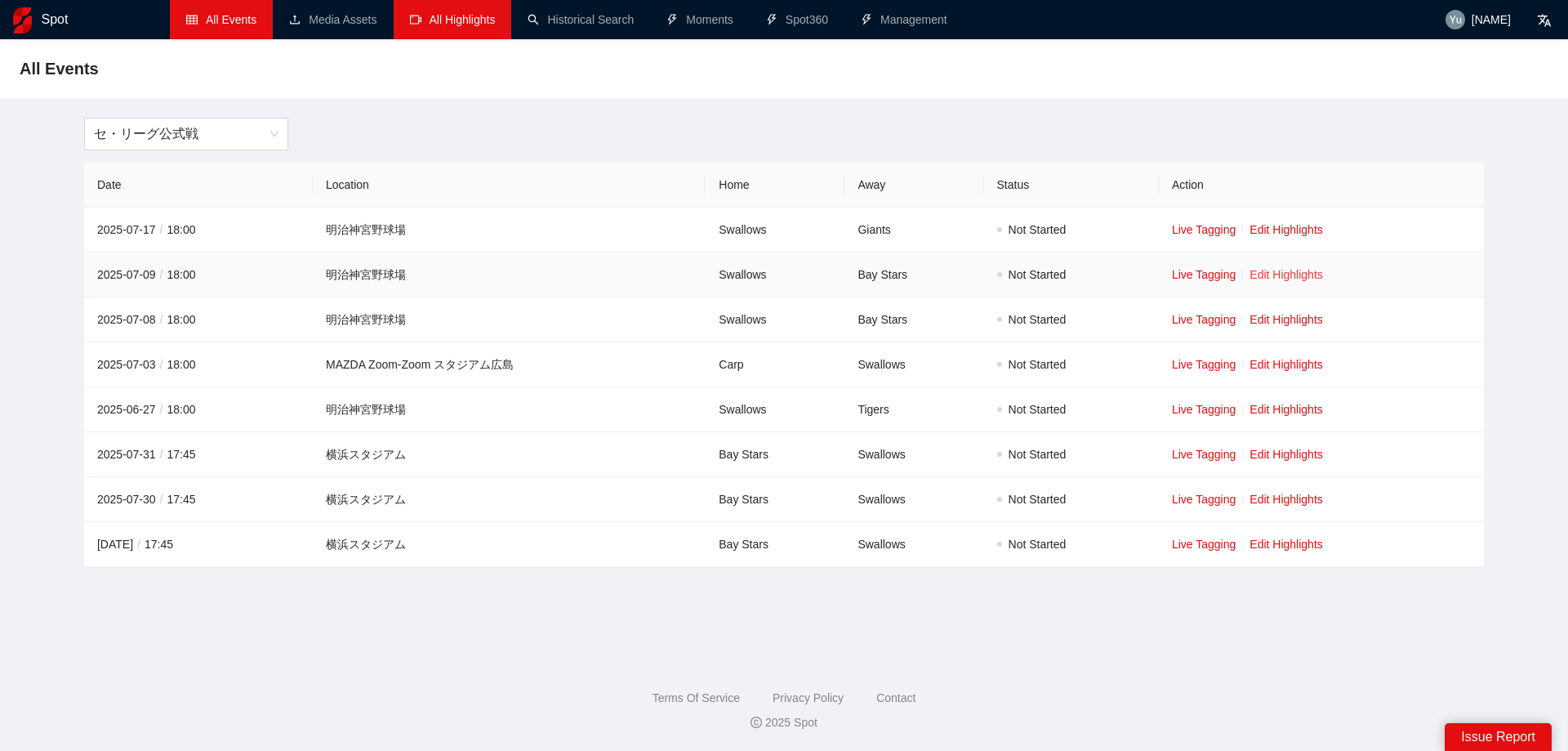 click on "Edit Highlights" at bounding box center [1286, 275] 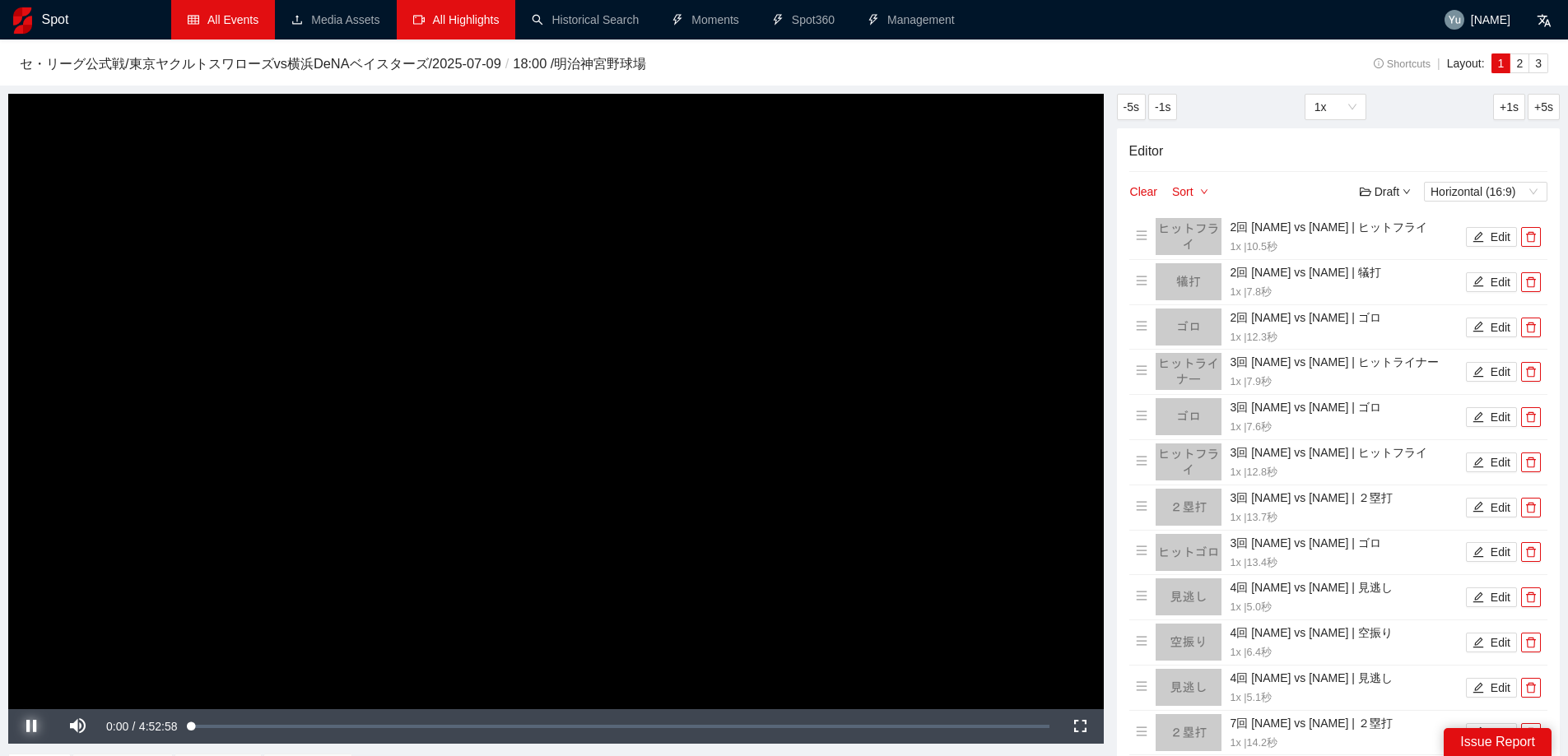 click at bounding box center (31, 726) 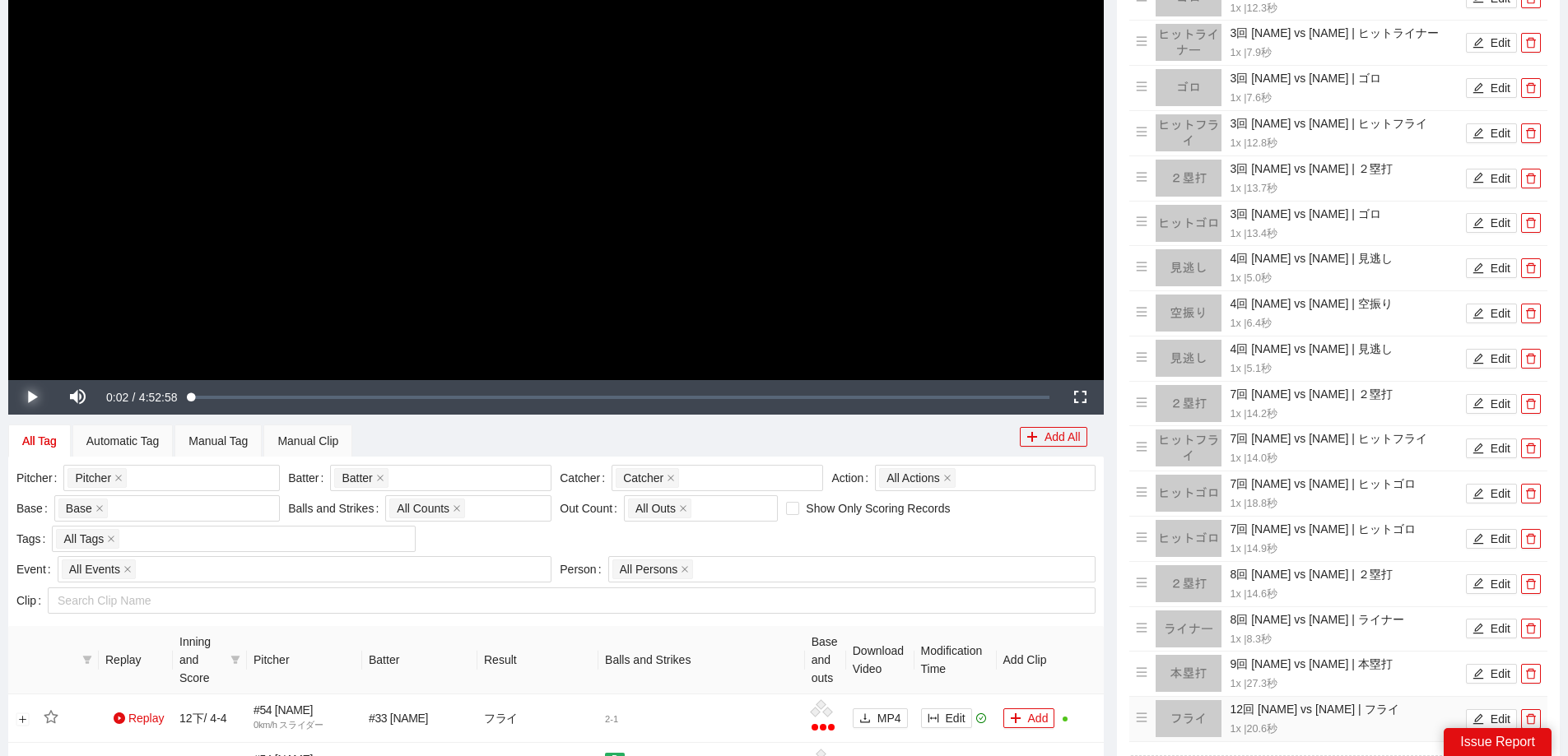 scroll, scrollTop: 576, scrollLeft: 0, axis: vertical 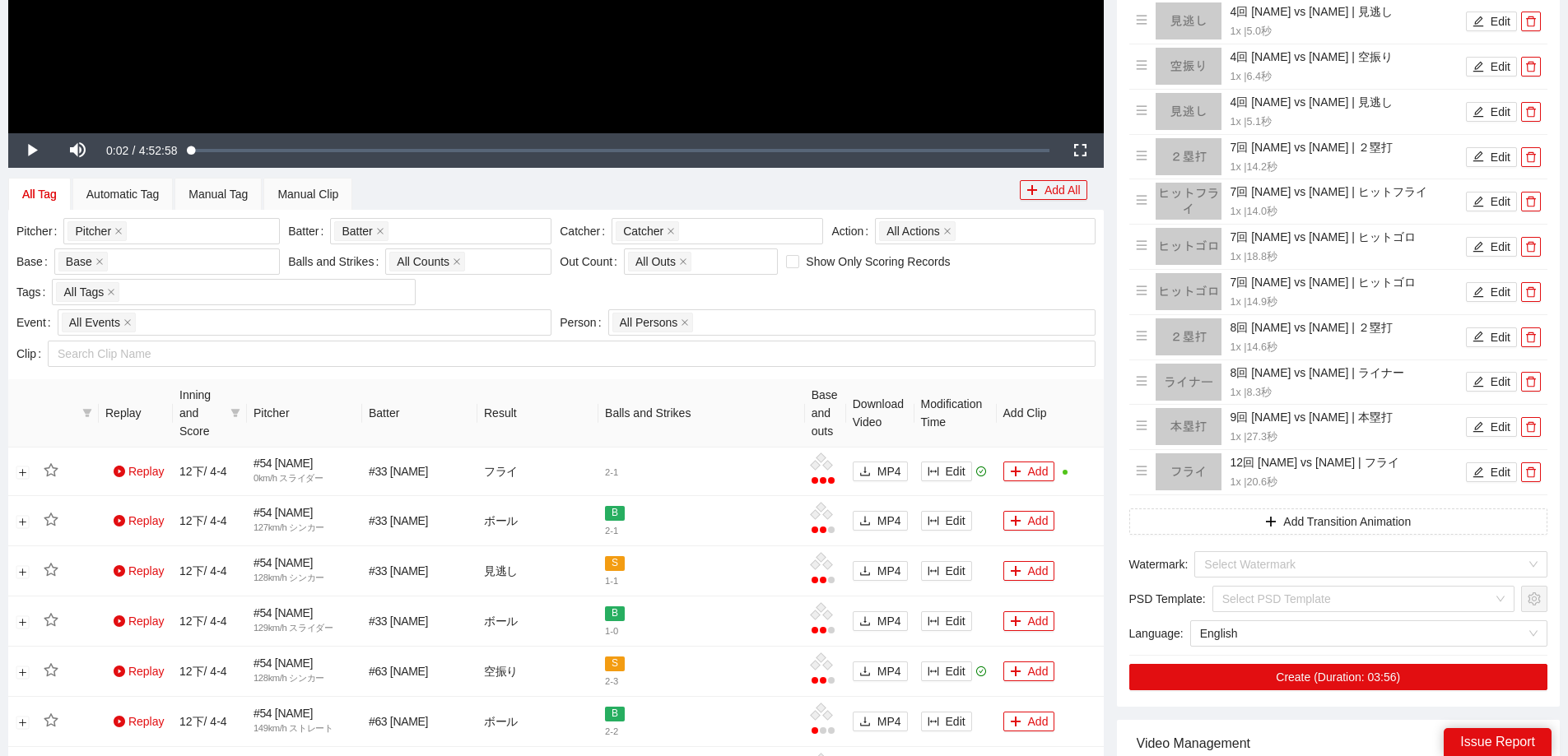 click 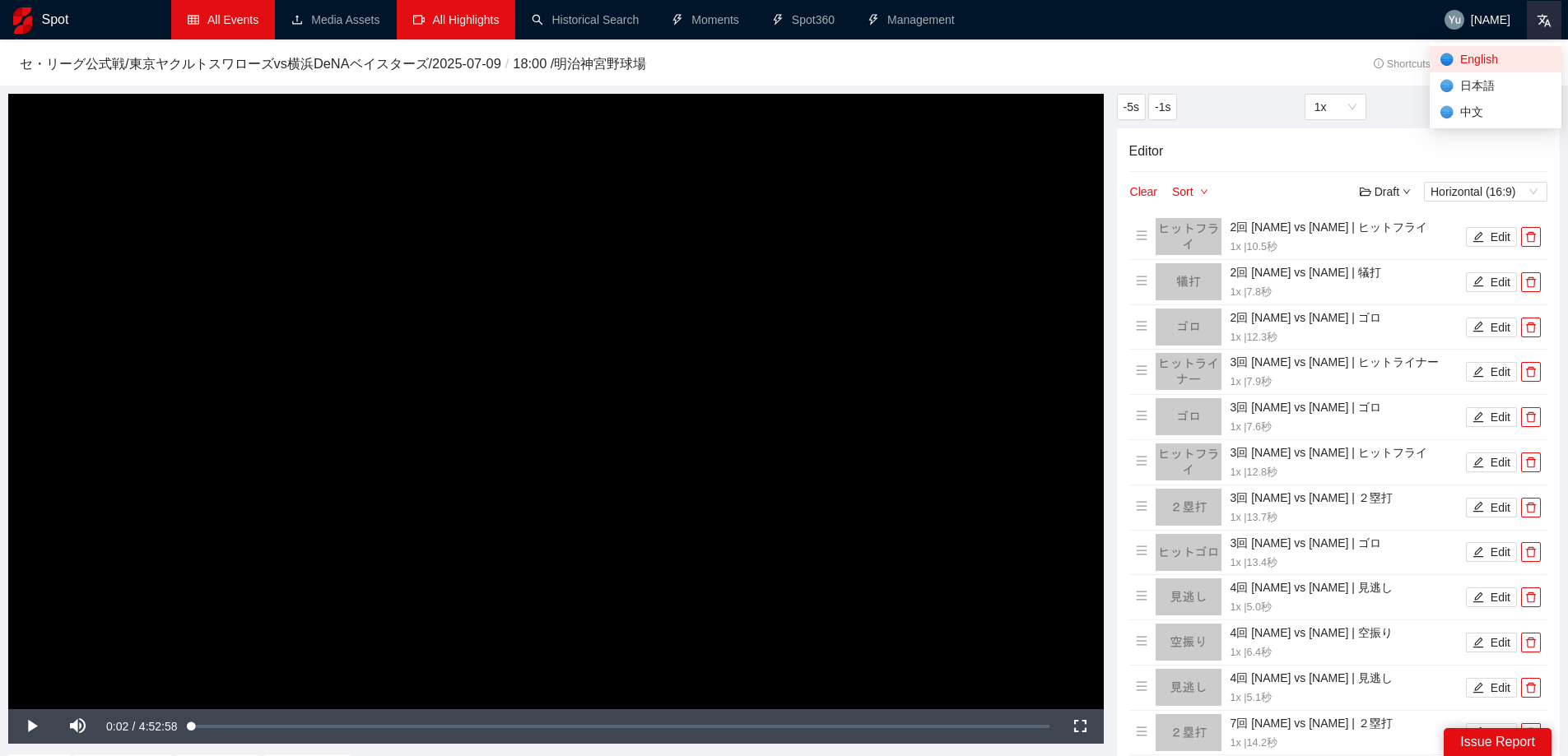 click at bounding box center (1544, 21) 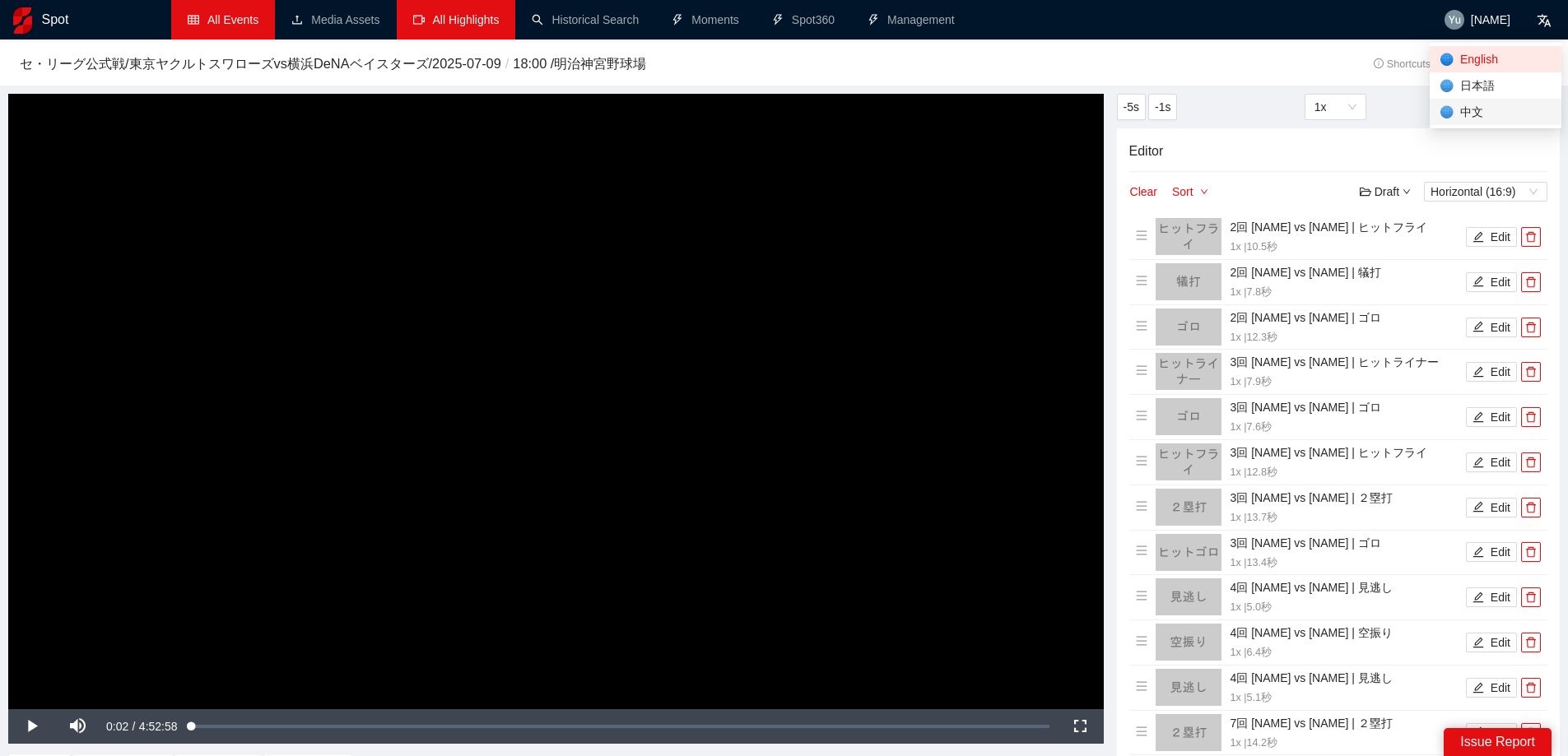 click on "🌐 中文" at bounding box center [1496, 112] 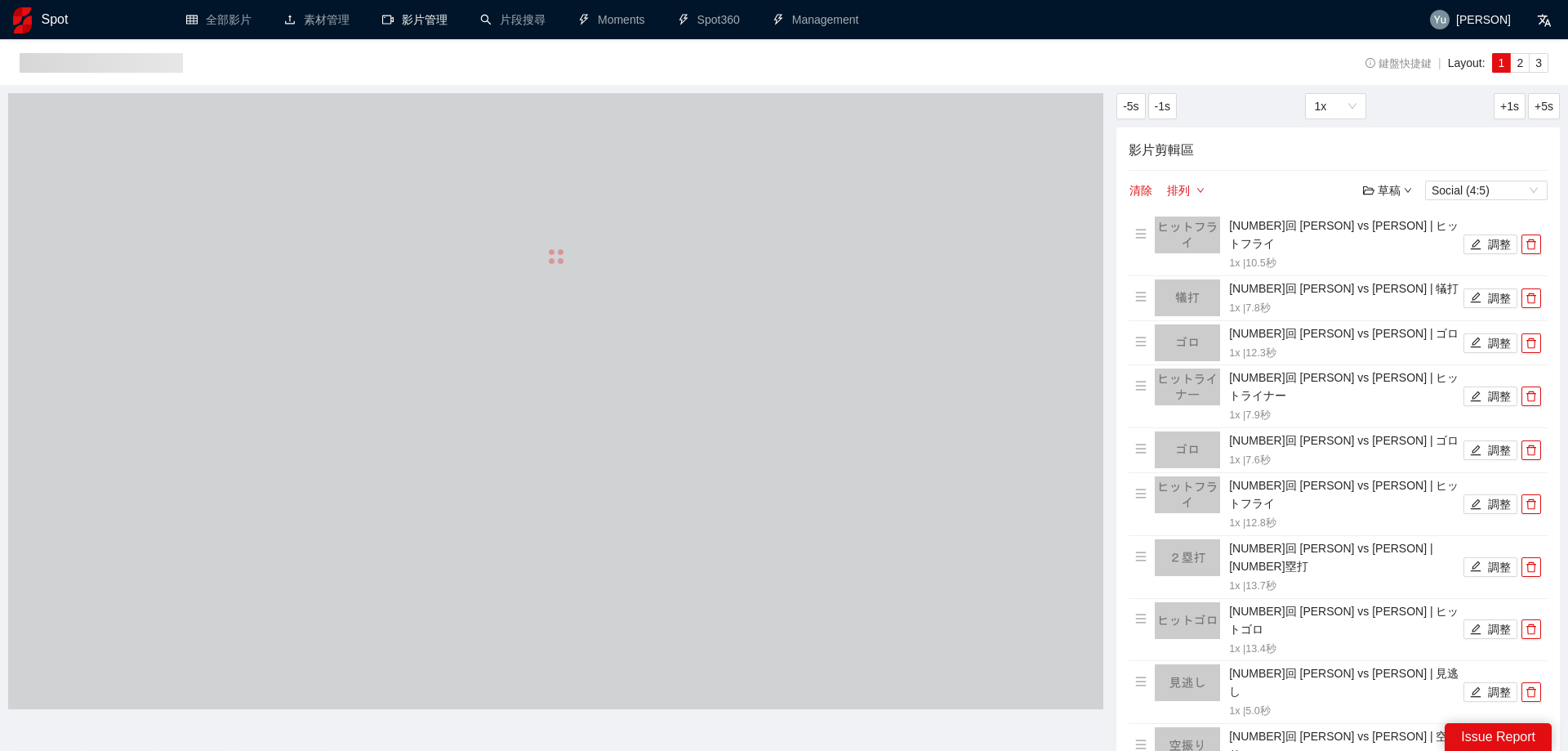 drag, startPoint x: 1527, startPoint y: 25, endPoint x: 1512, endPoint y: 42, distance: 22.671568 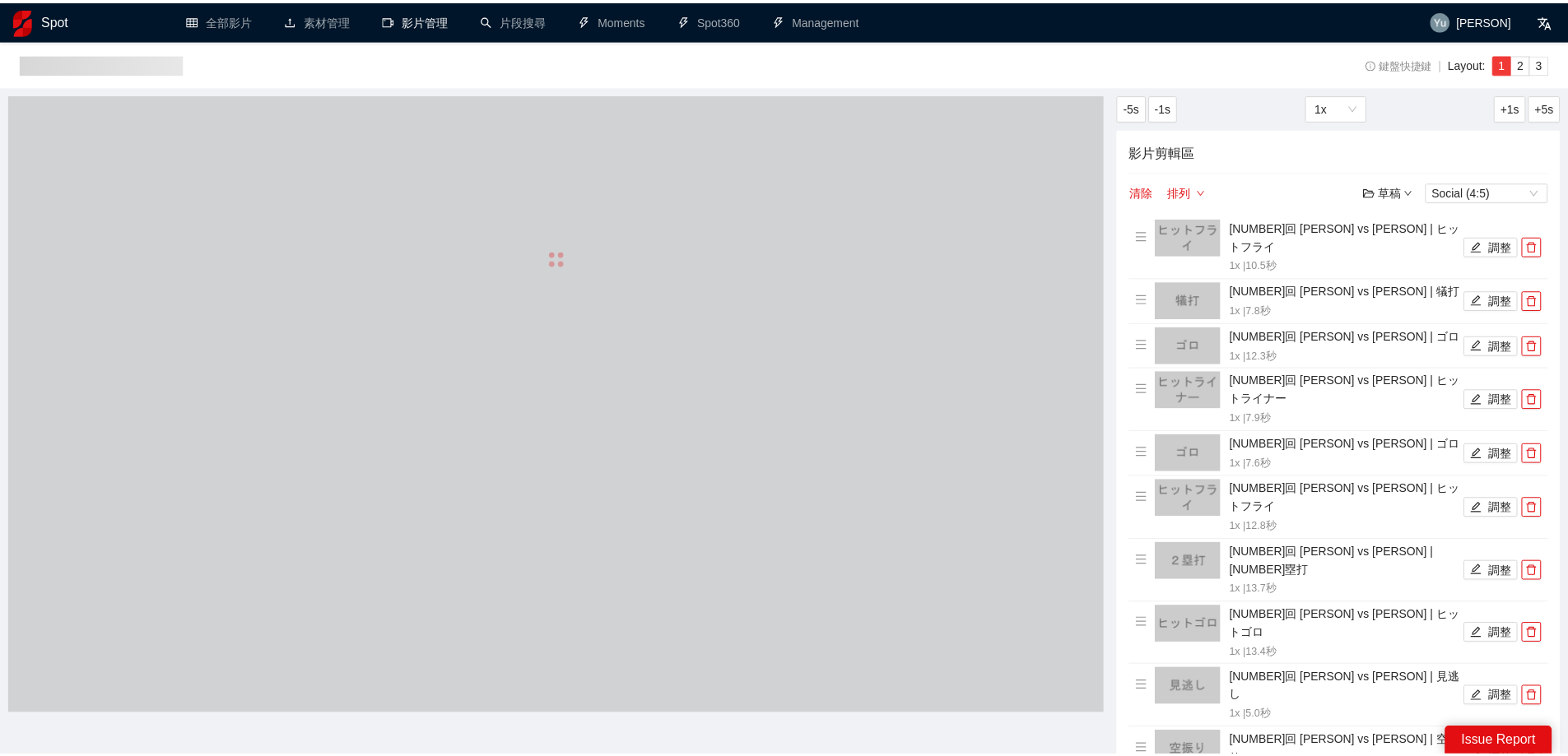 scroll, scrollTop: 0, scrollLeft: 0, axis: both 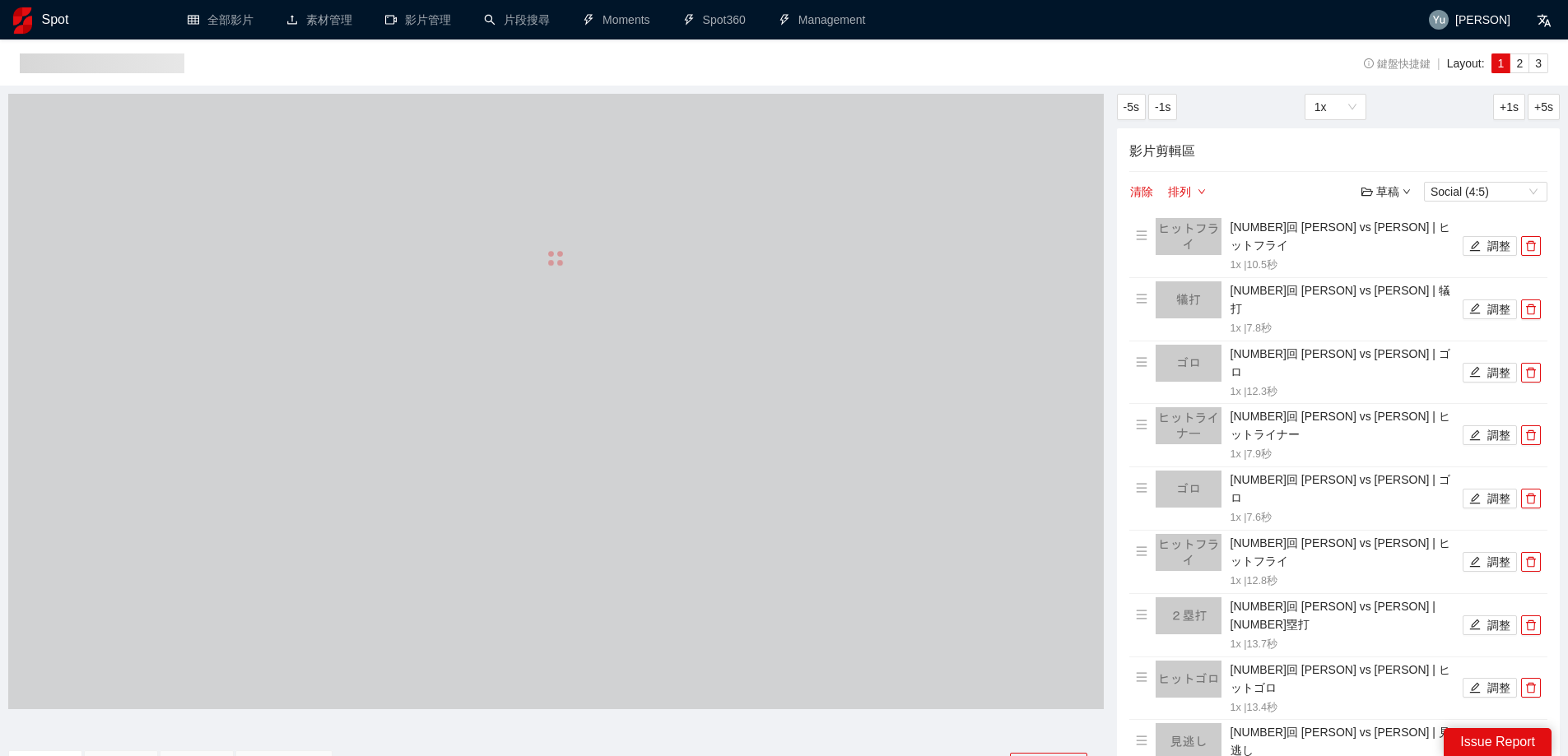 click 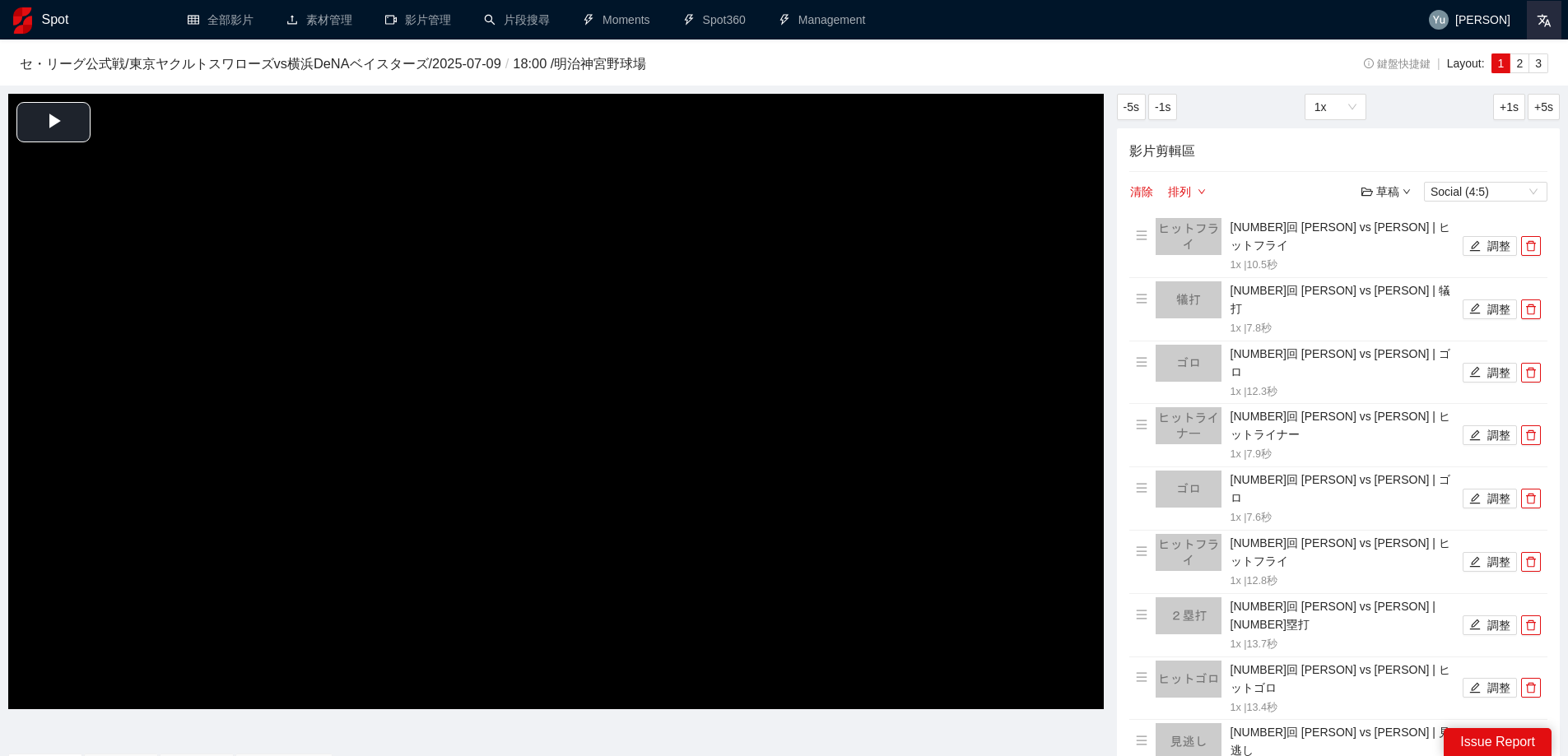 click 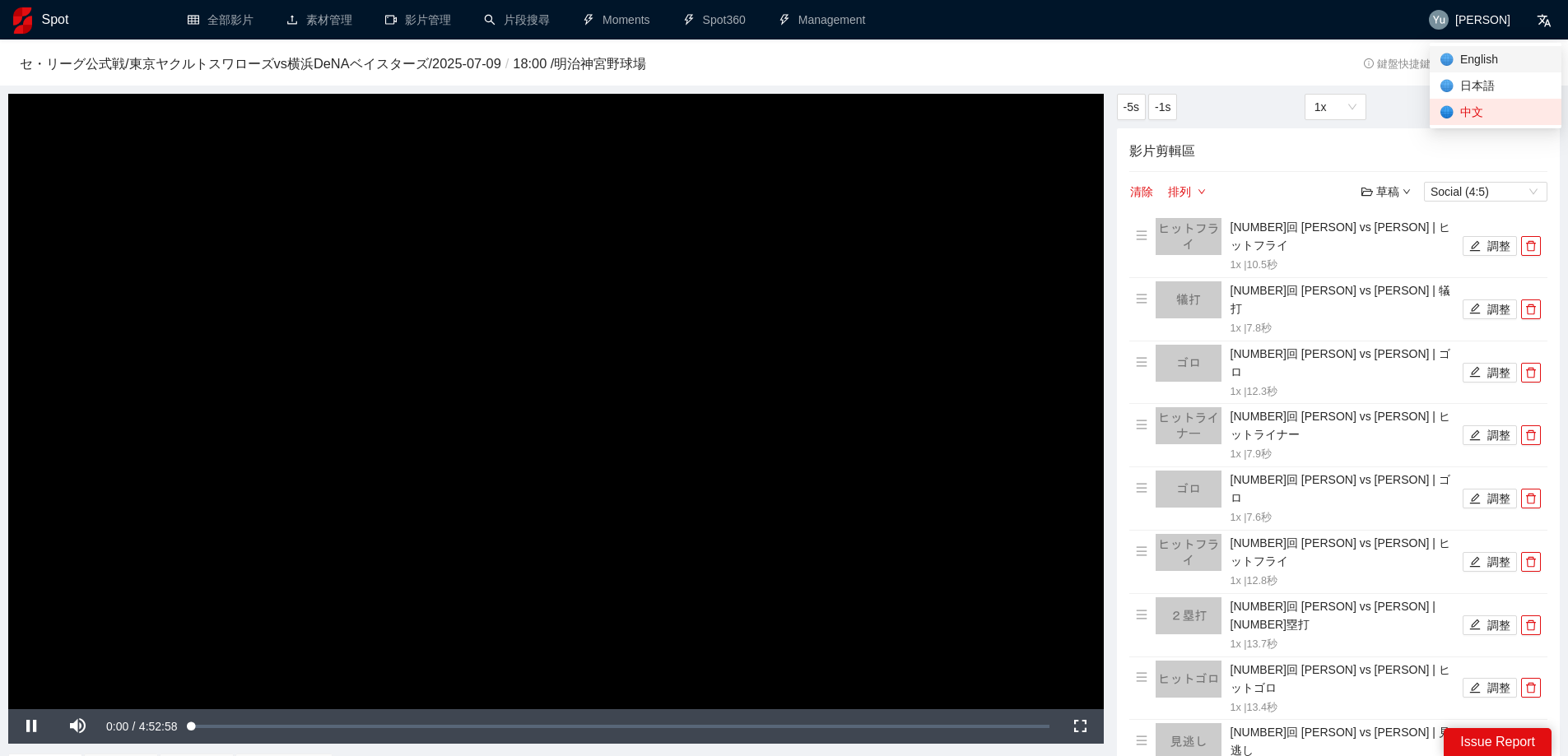 click on "🌐 English" at bounding box center [1496, 59] 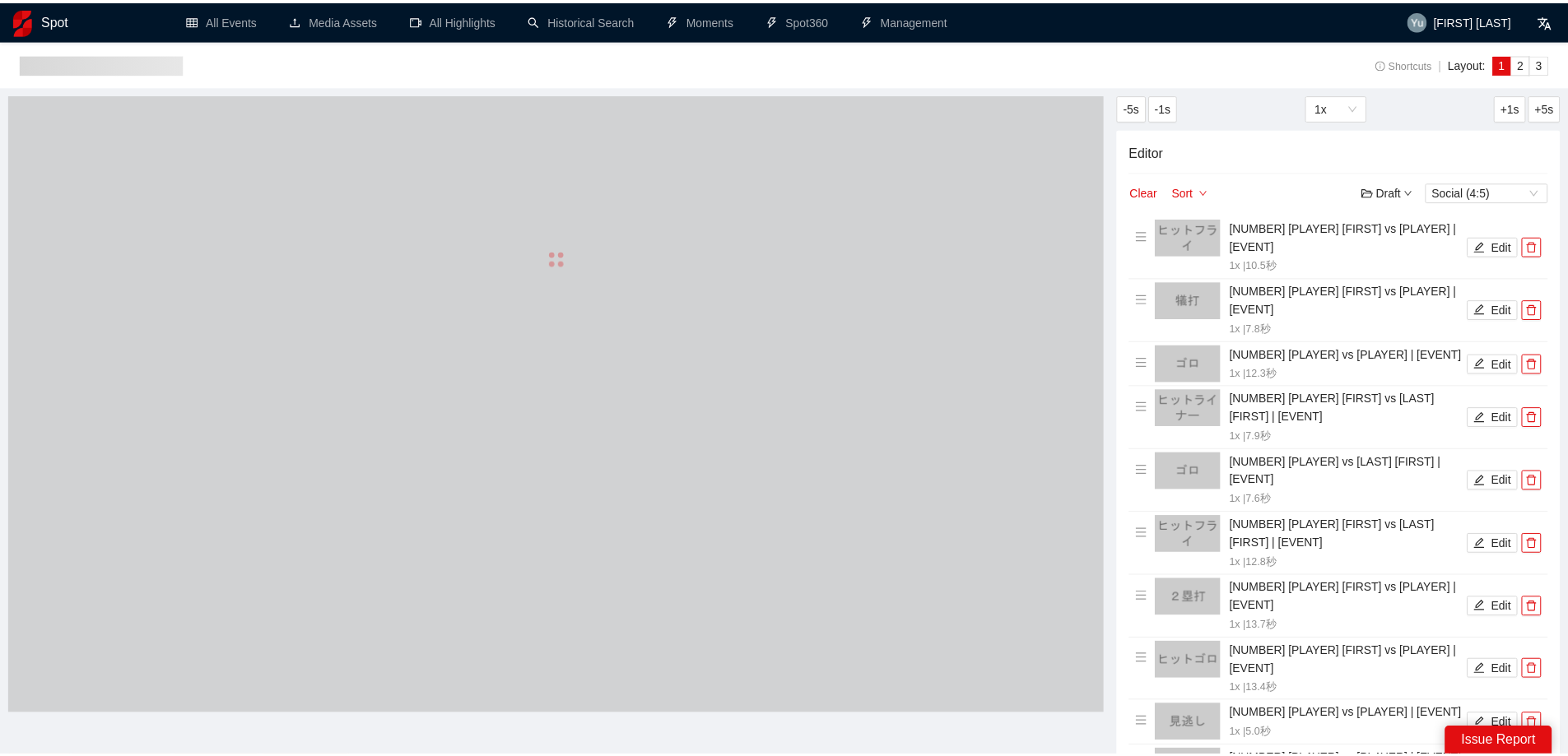 scroll, scrollTop: 0, scrollLeft: 0, axis: both 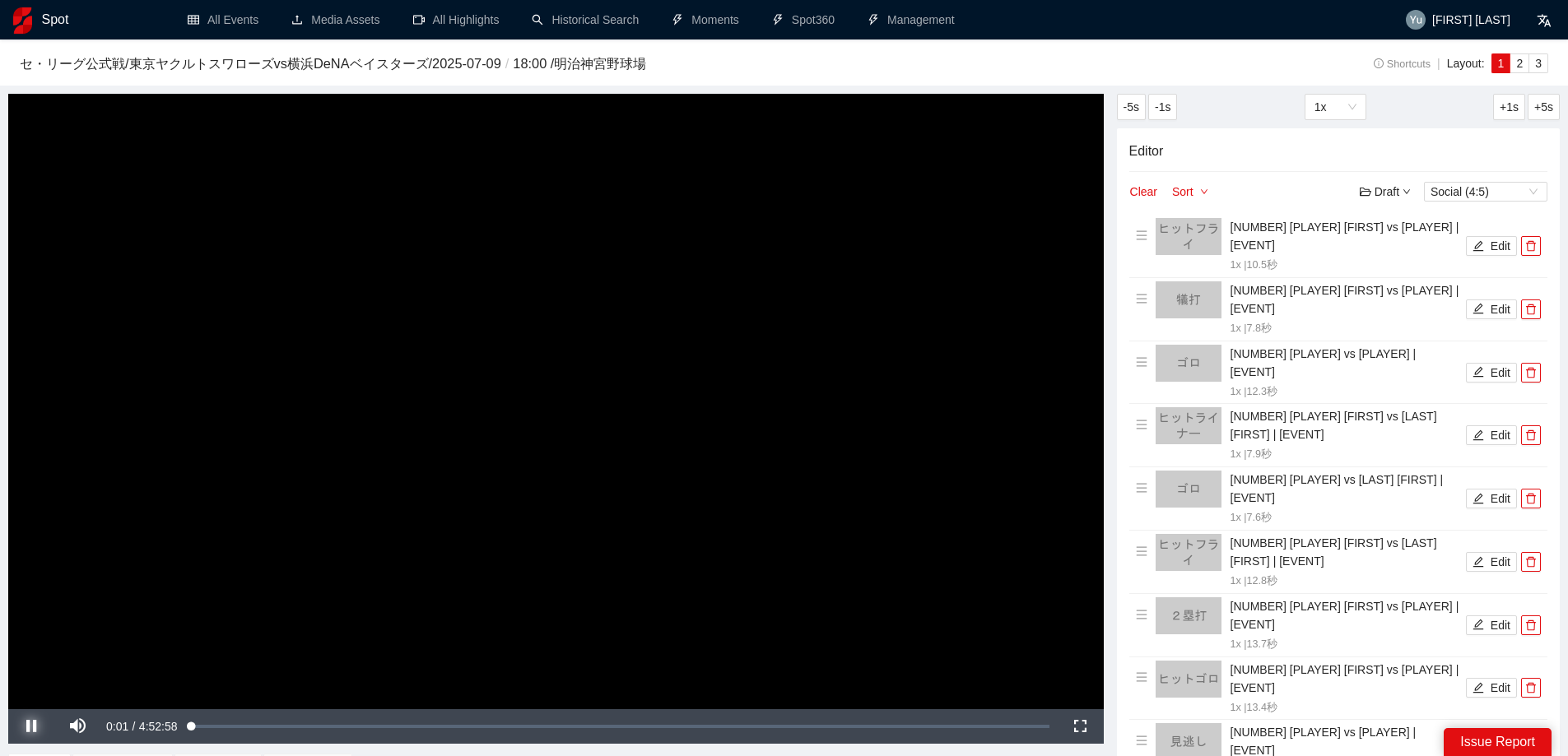 click at bounding box center (31, 726) 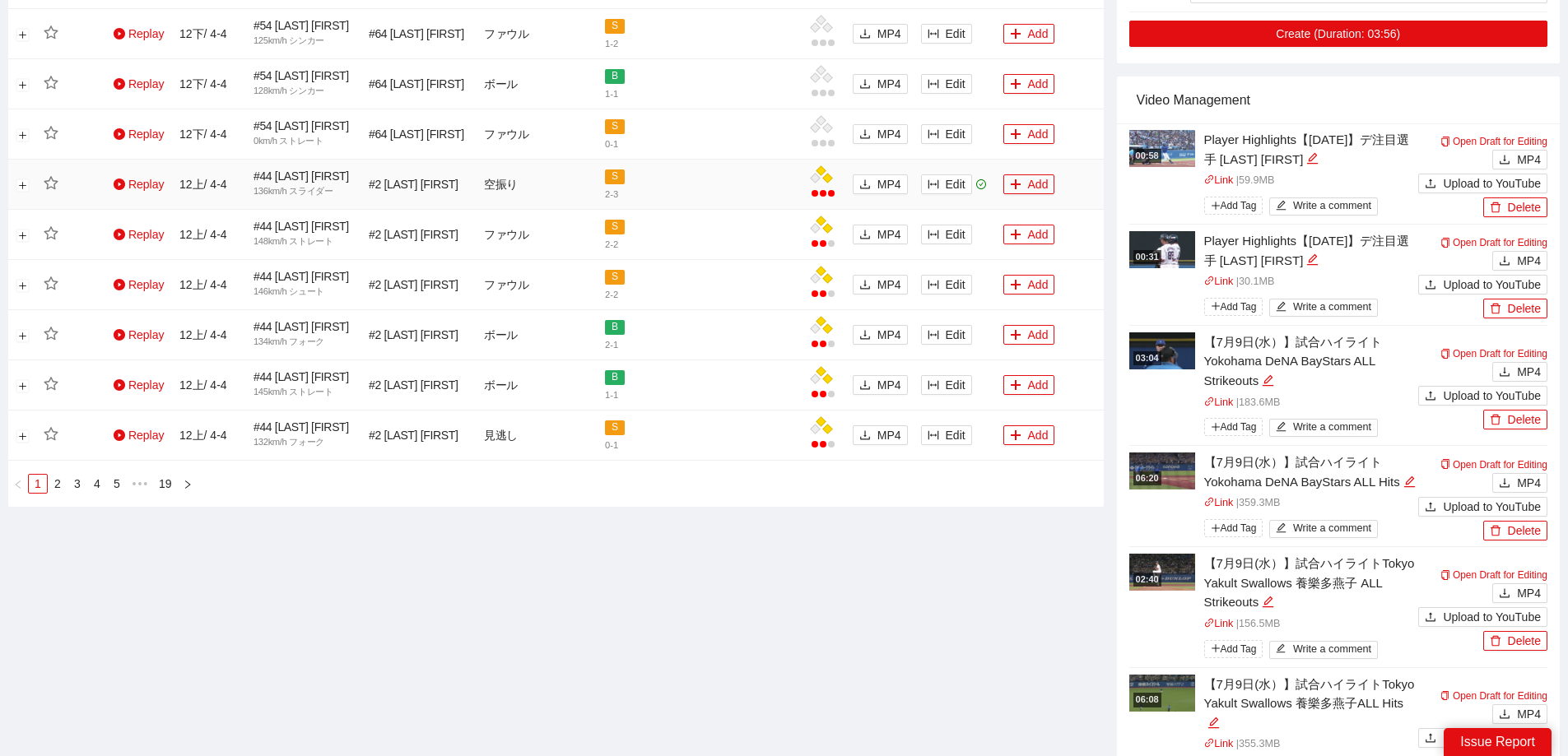 scroll, scrollTop: 1481, scrollLeft: 0, axis: vertical 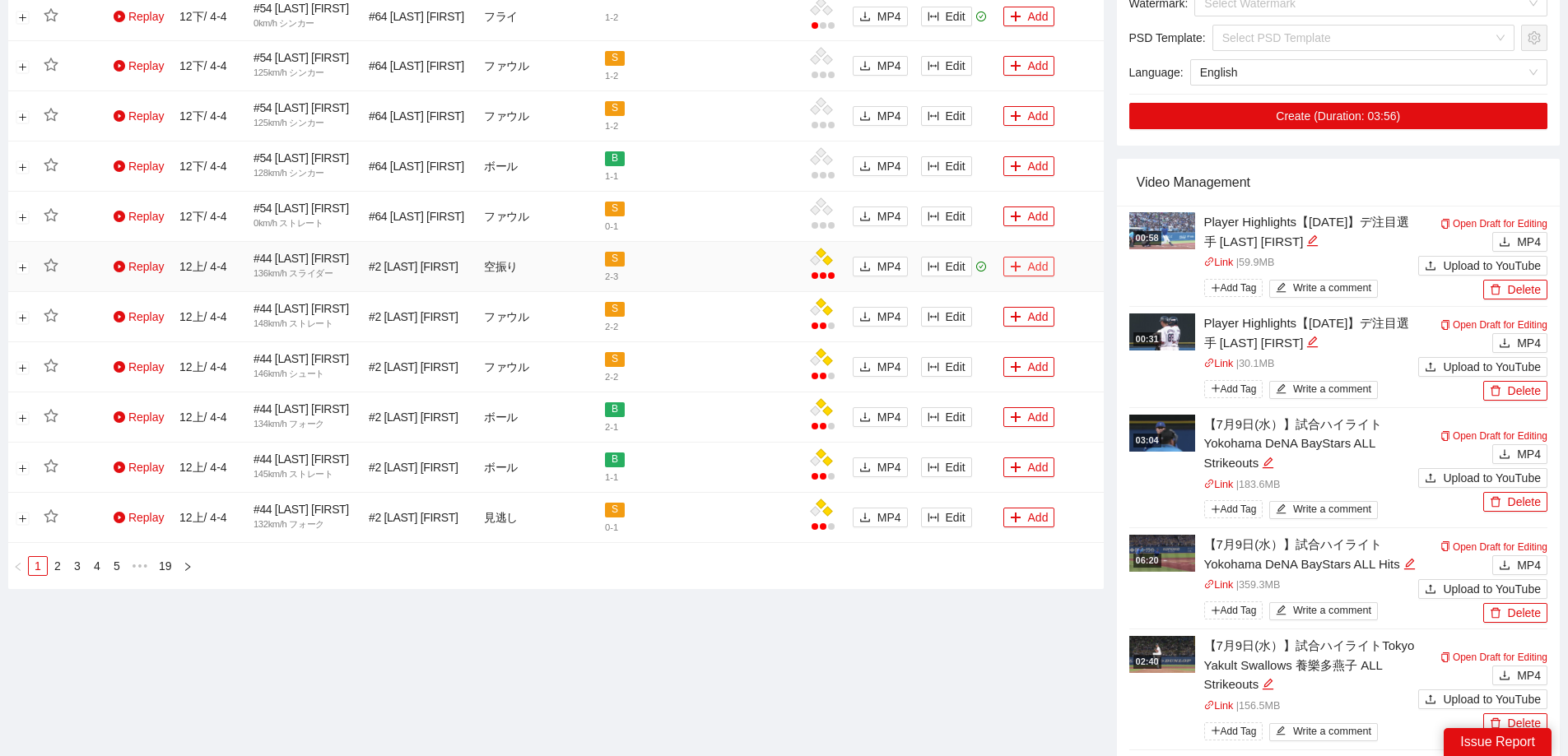 click on "Add" at bounding box center [1029, 267] 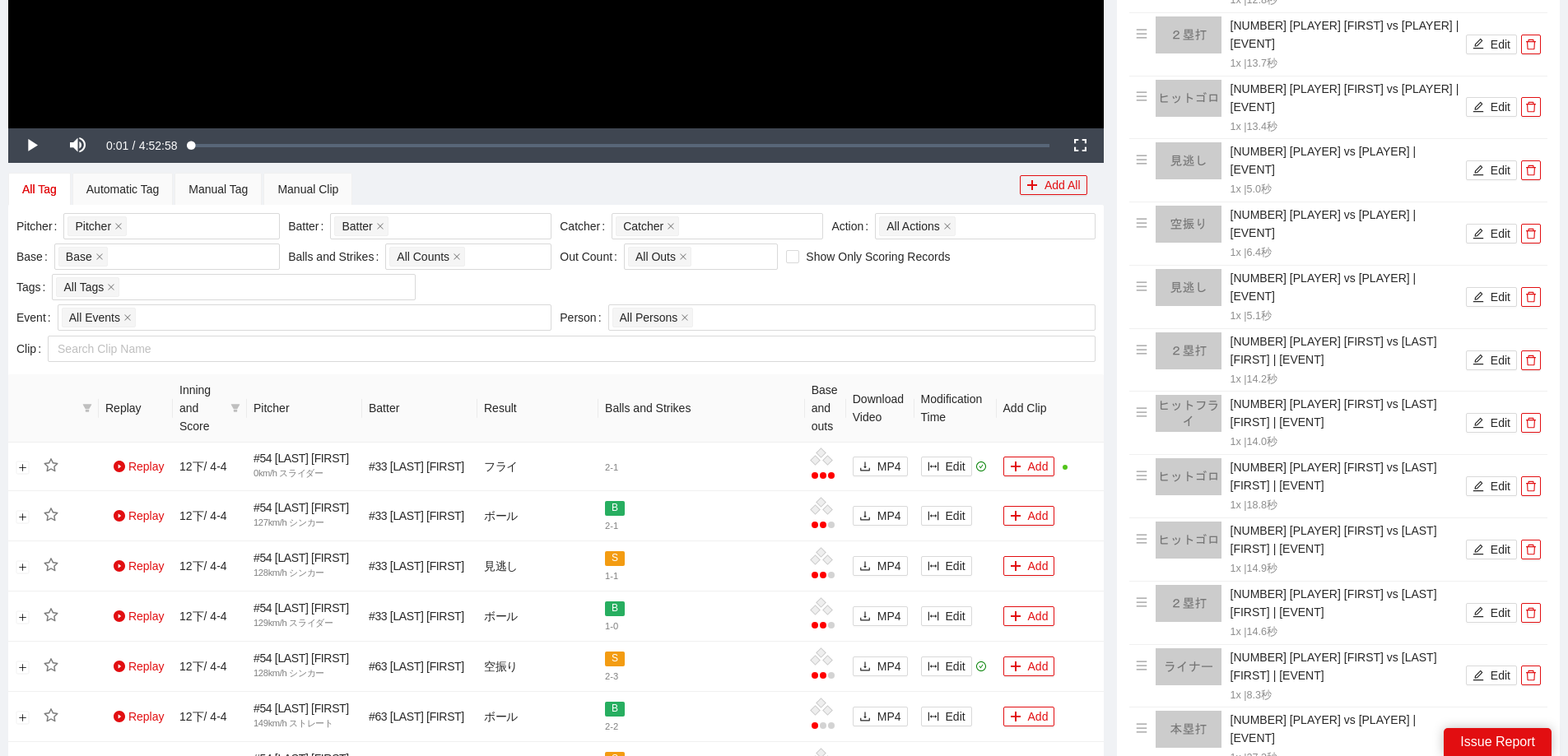 scroll, scrollTop: 658, scrollLeft: 0, axis: vertical 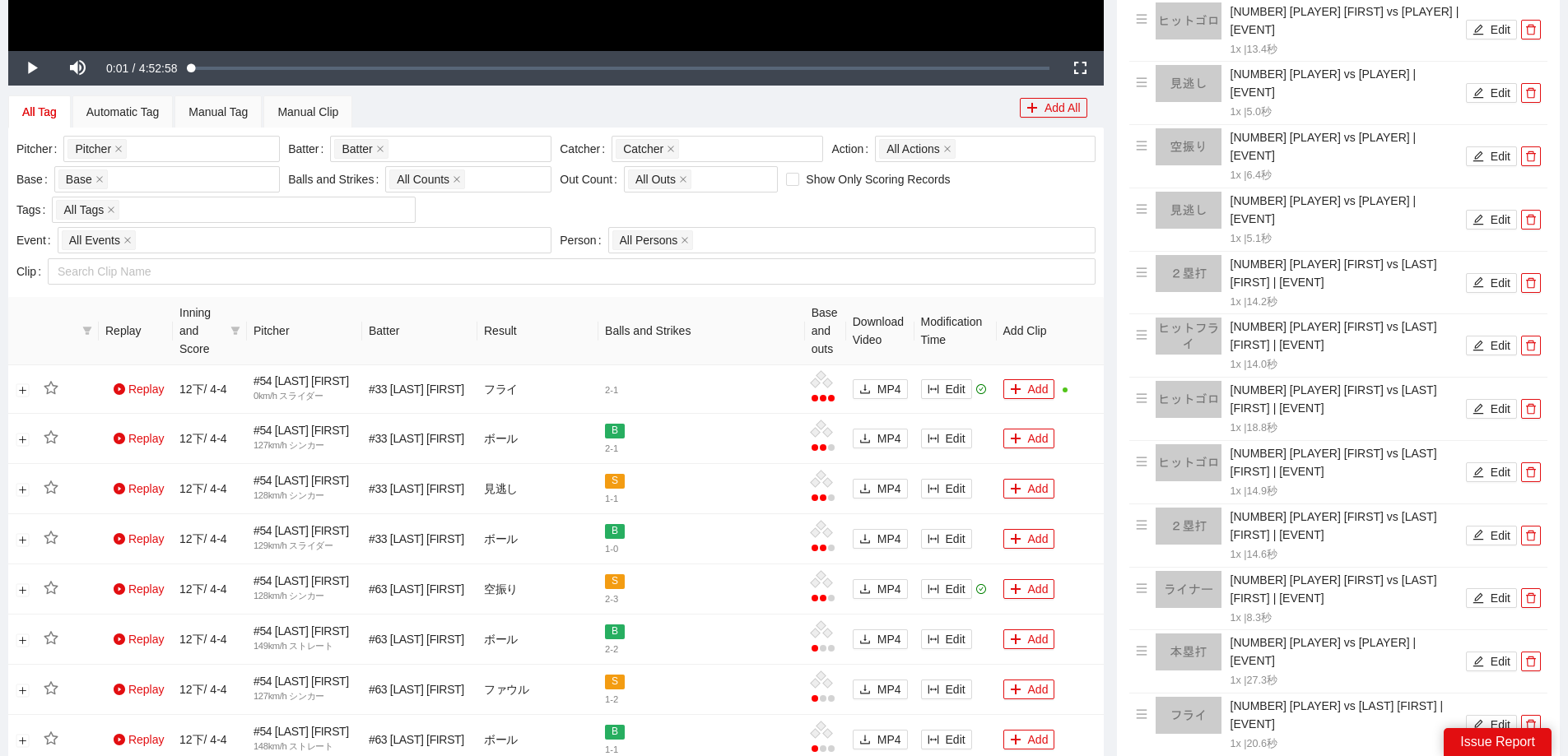 drag, startPoint x: 1491, startPoint y: 434, endPoint x: 1407, endPoint y: 443, distance: 84.480767 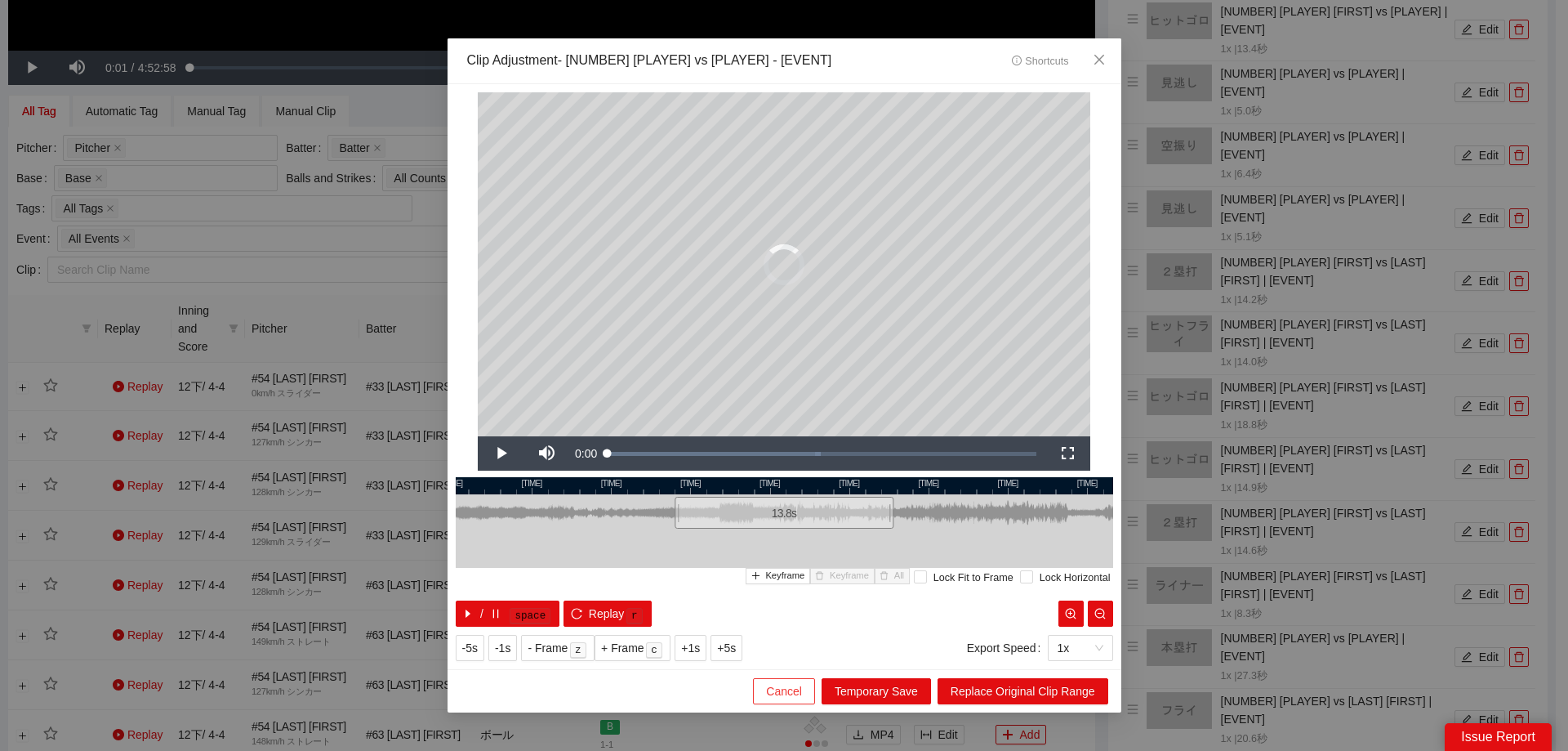 click on "Cancel" at bounding box center (784, 691) 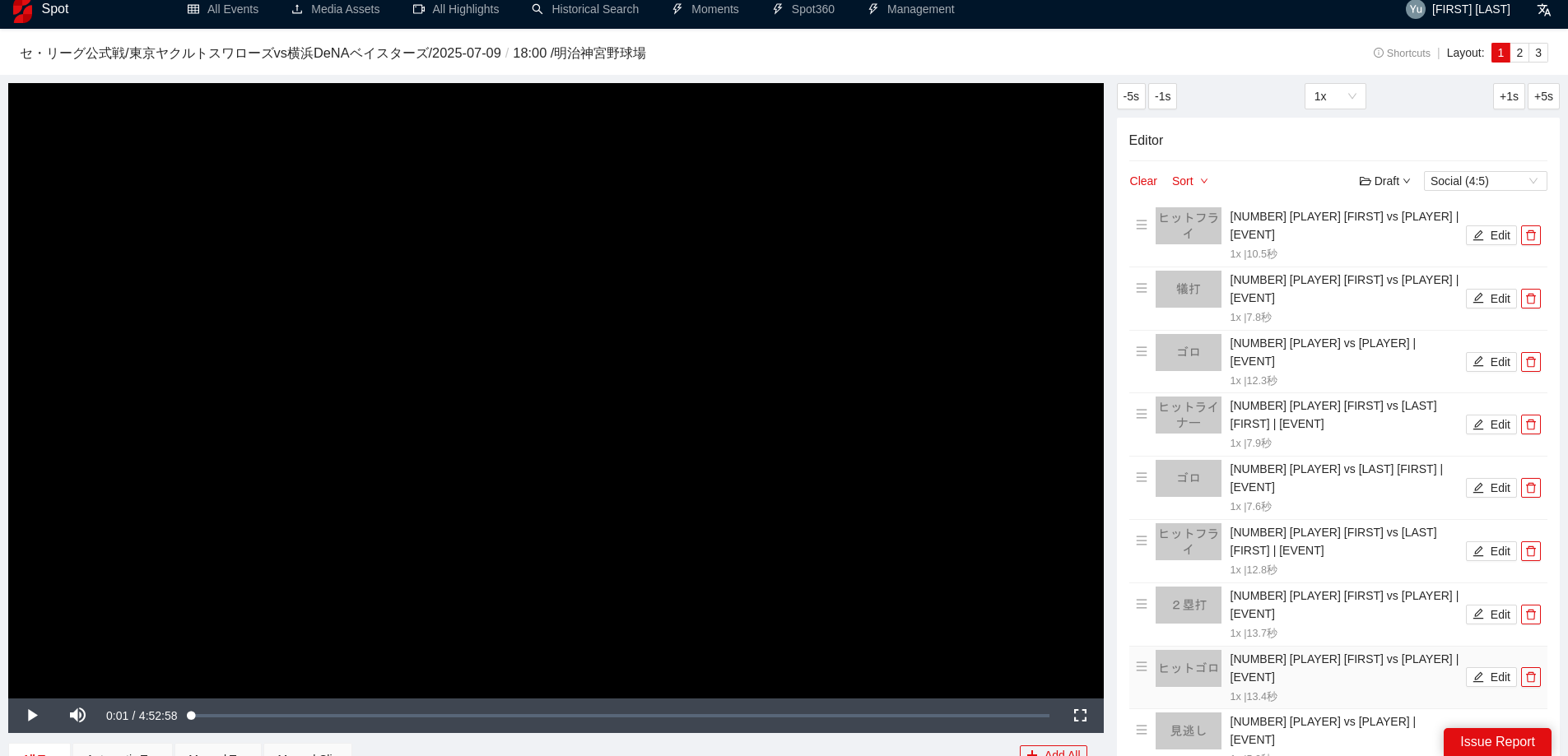 scroll, scrollTop: 0, scrollLeft: 0, axis: both 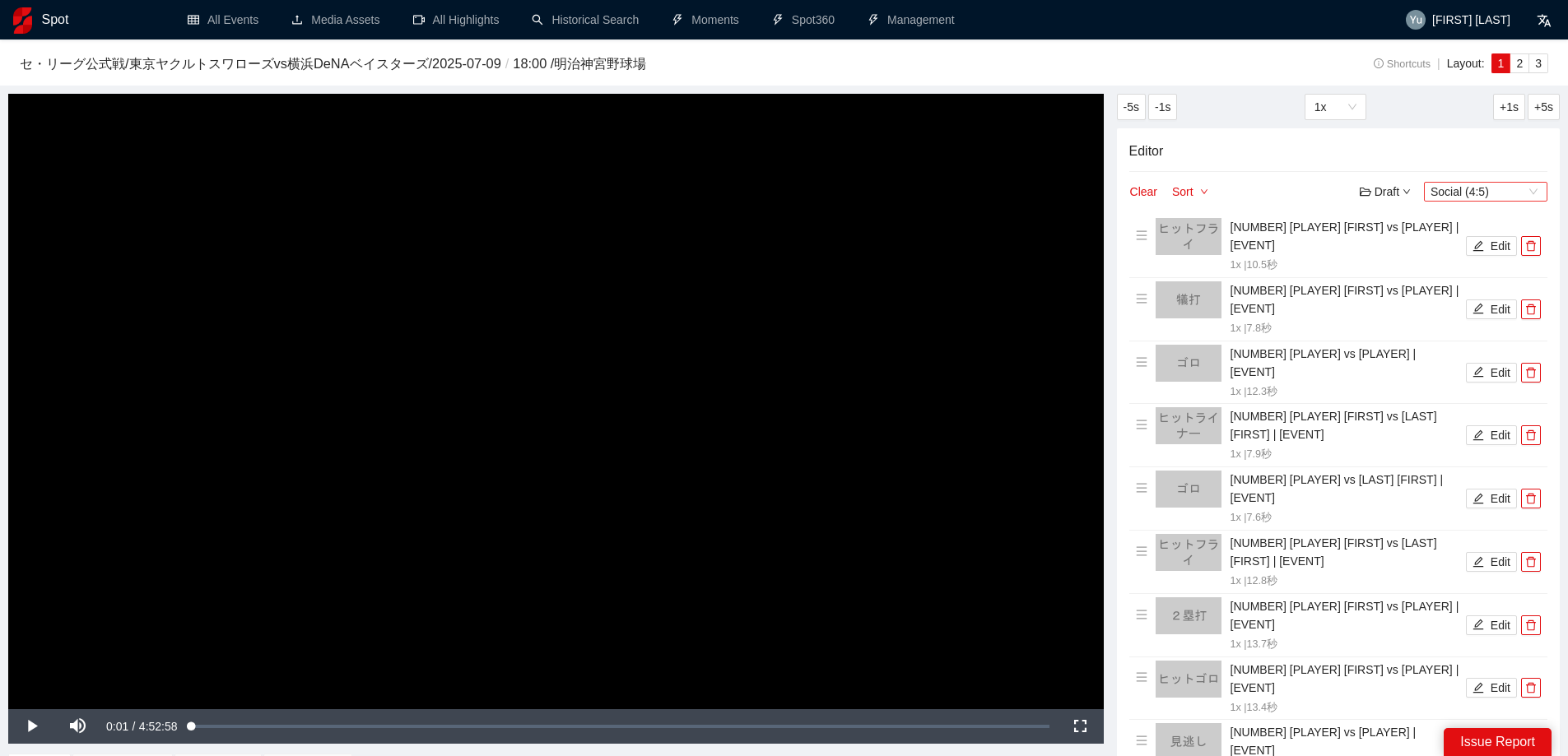 click on "Social (4:5)" at bounding box center [1486, 192] 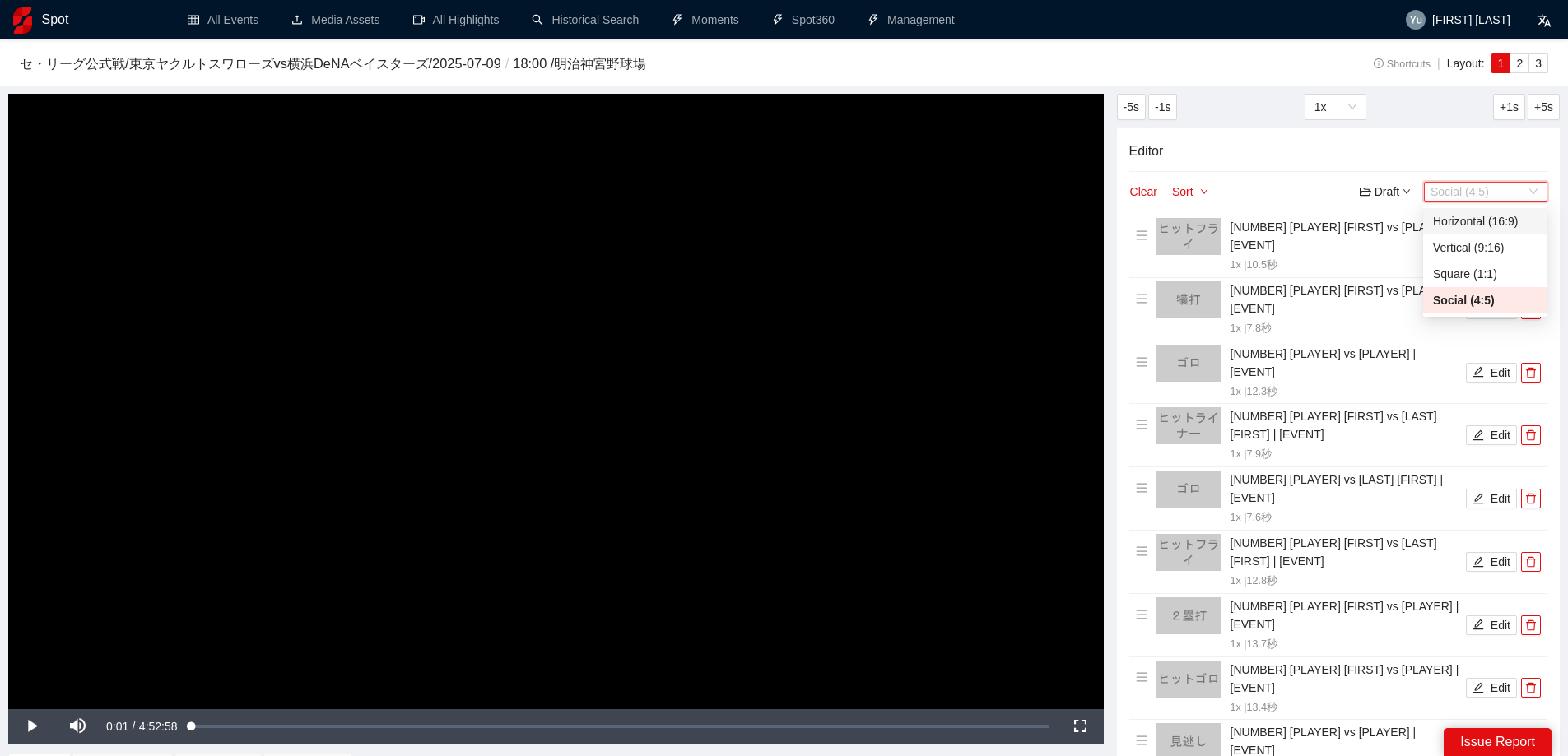click on "Horizontal (16:9)" at bounding box center (1485, 221) 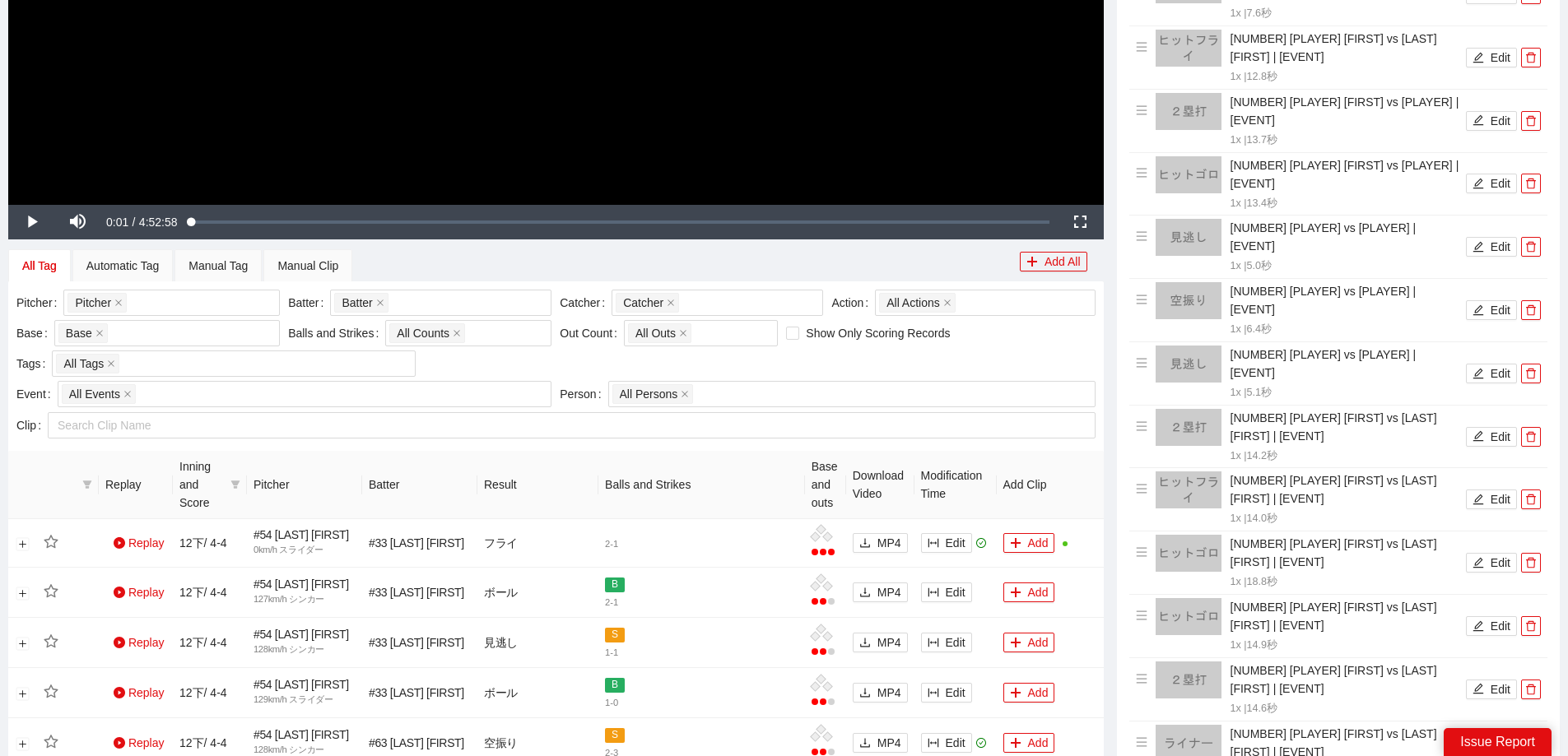 scroll, scrollTop: 658, scrollLeft: 0, axis: vertical 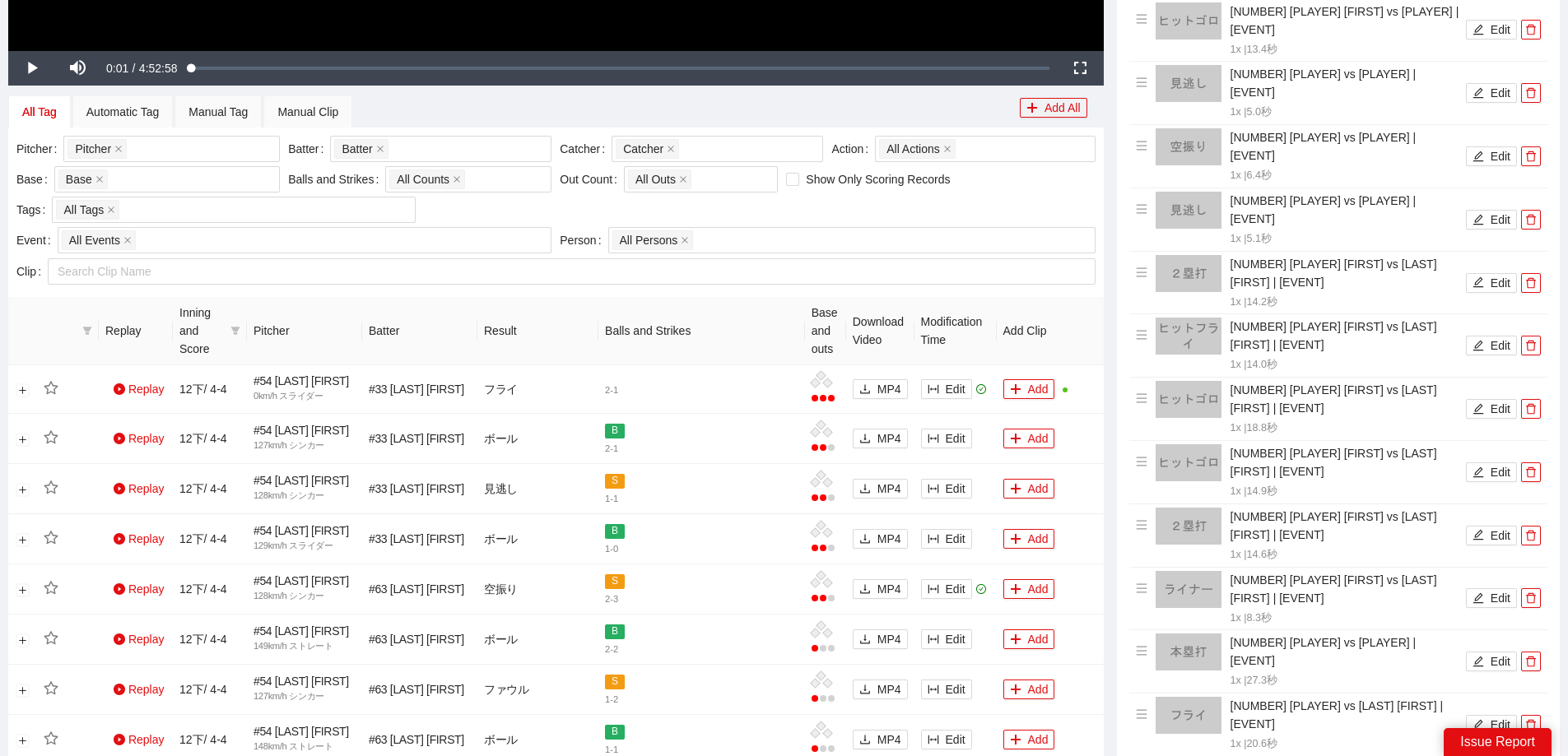 click on "Edit" at bounding box center (1491, 788) 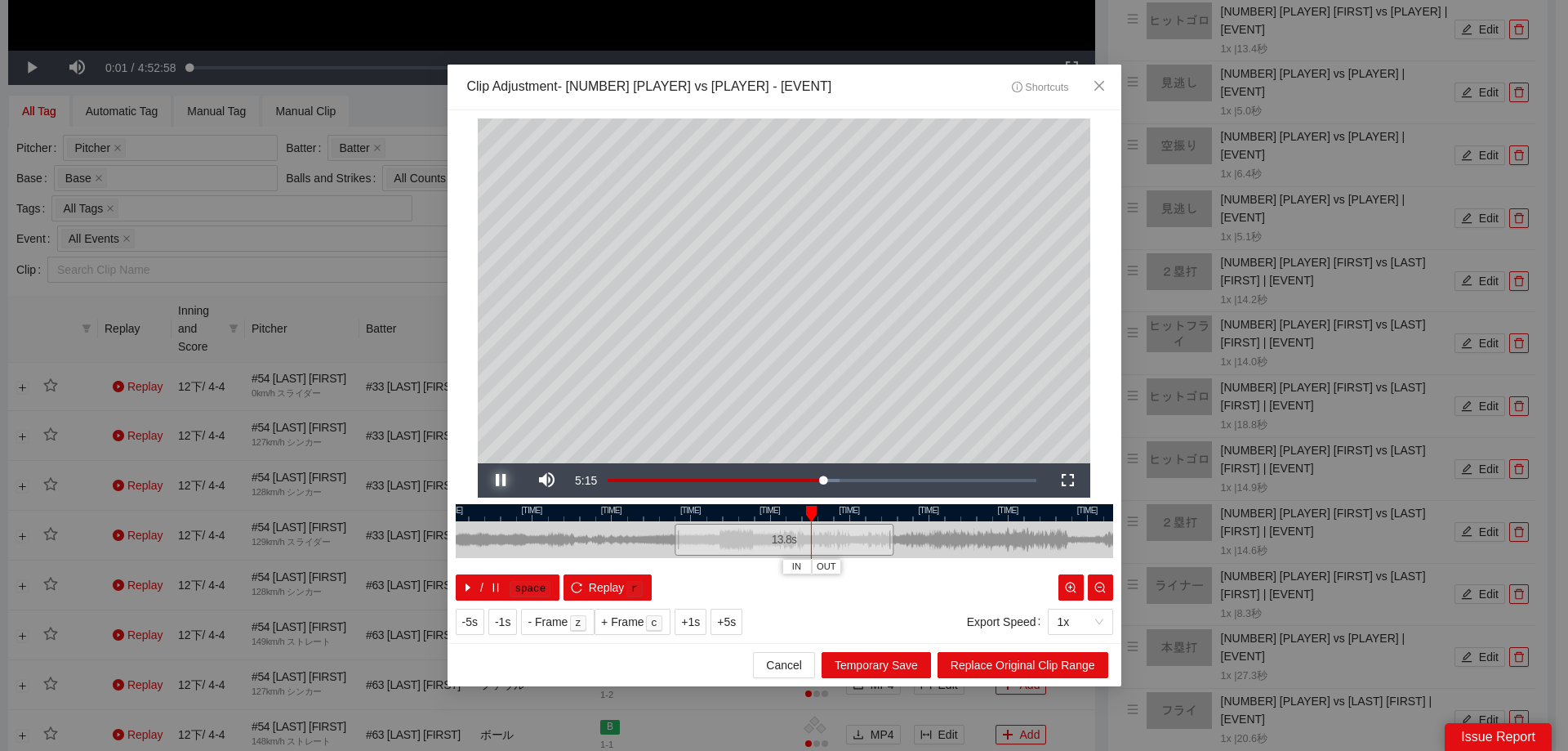drag, startPoint x: 499, startPoint y: 476, endPoint x: 880, endPoint y: 530, distance: 384.80774 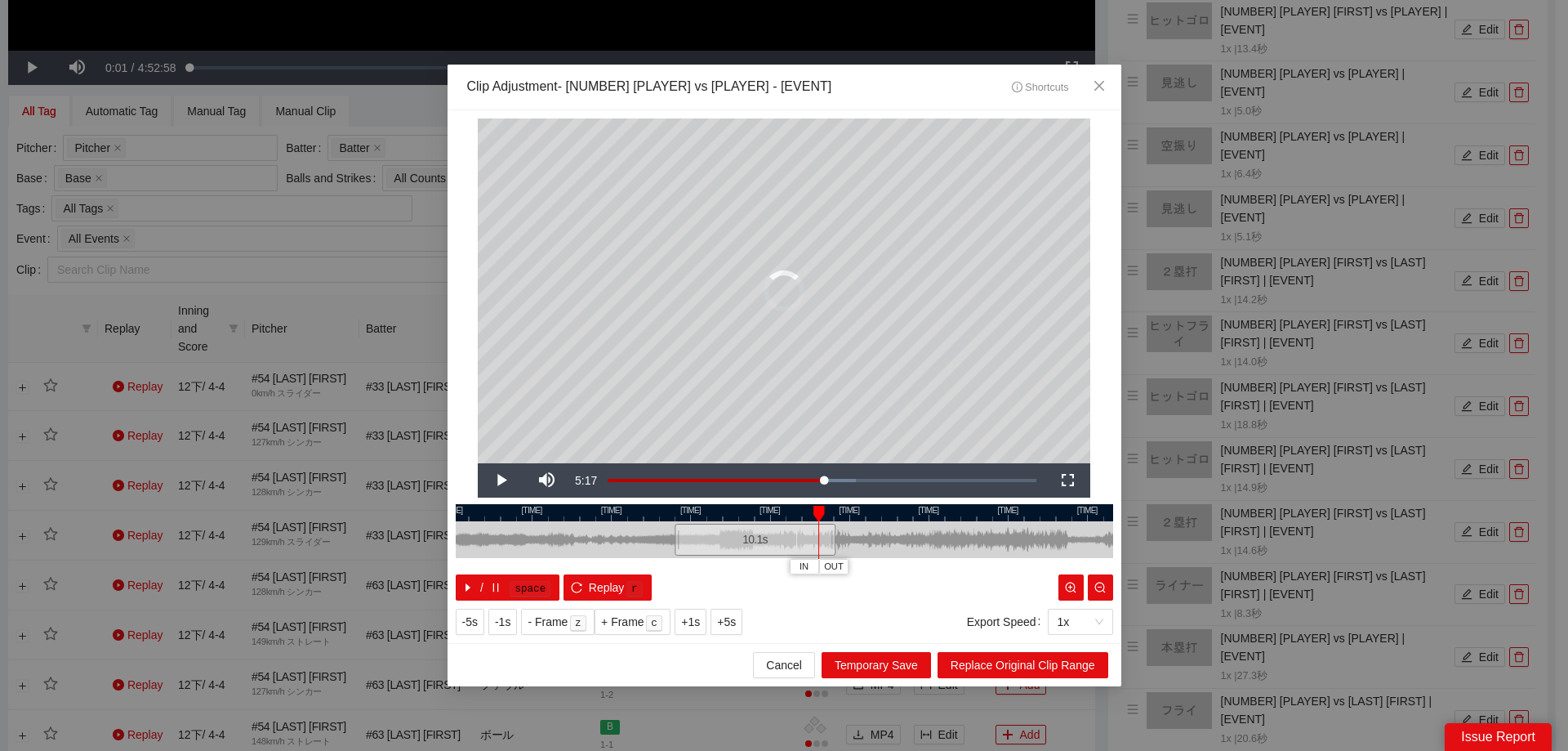 drag, startPoint x: 893, startPoint y: 538, endPoint x: 837, endPoint y: 541, distance: 56.0803 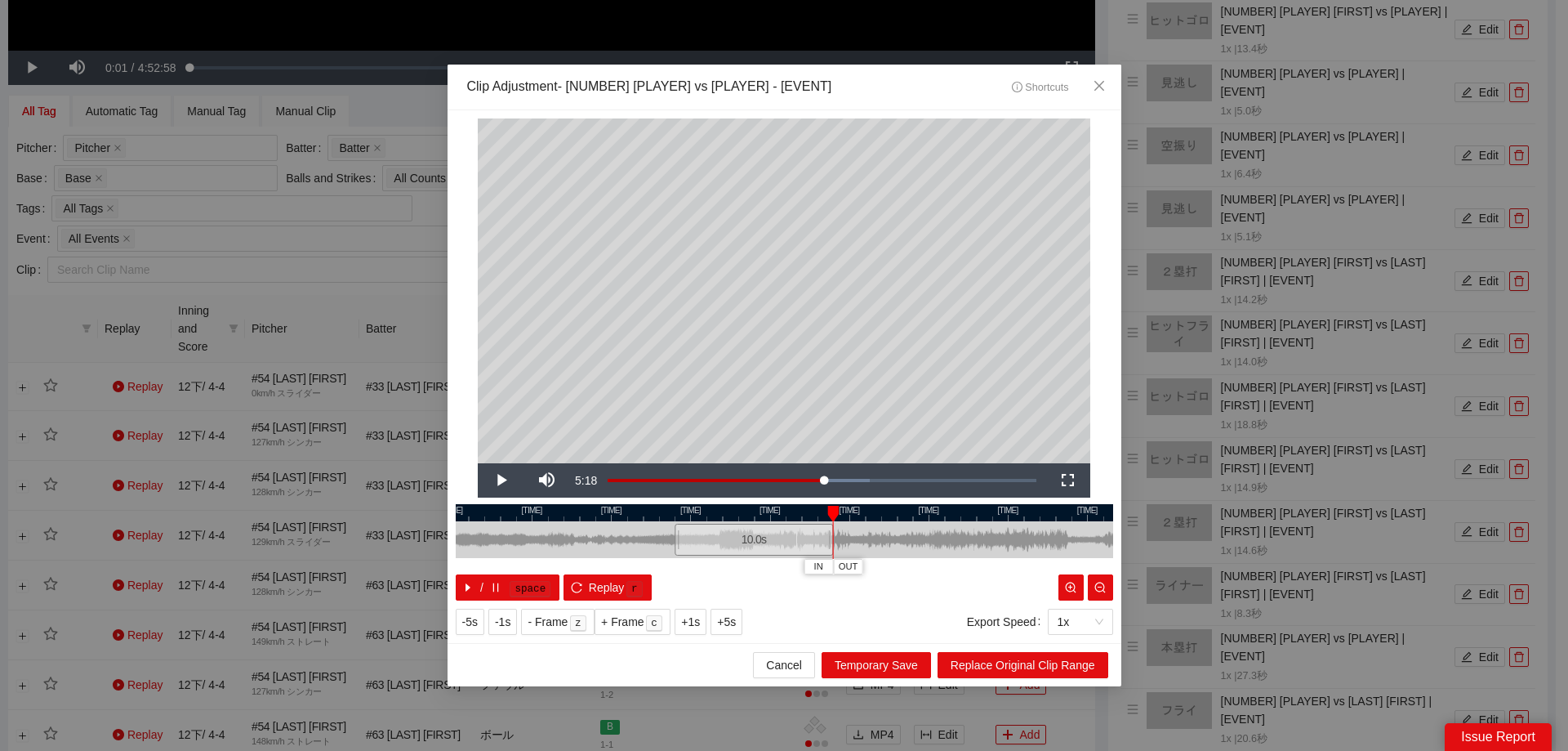click at bounding box center [829, 539] 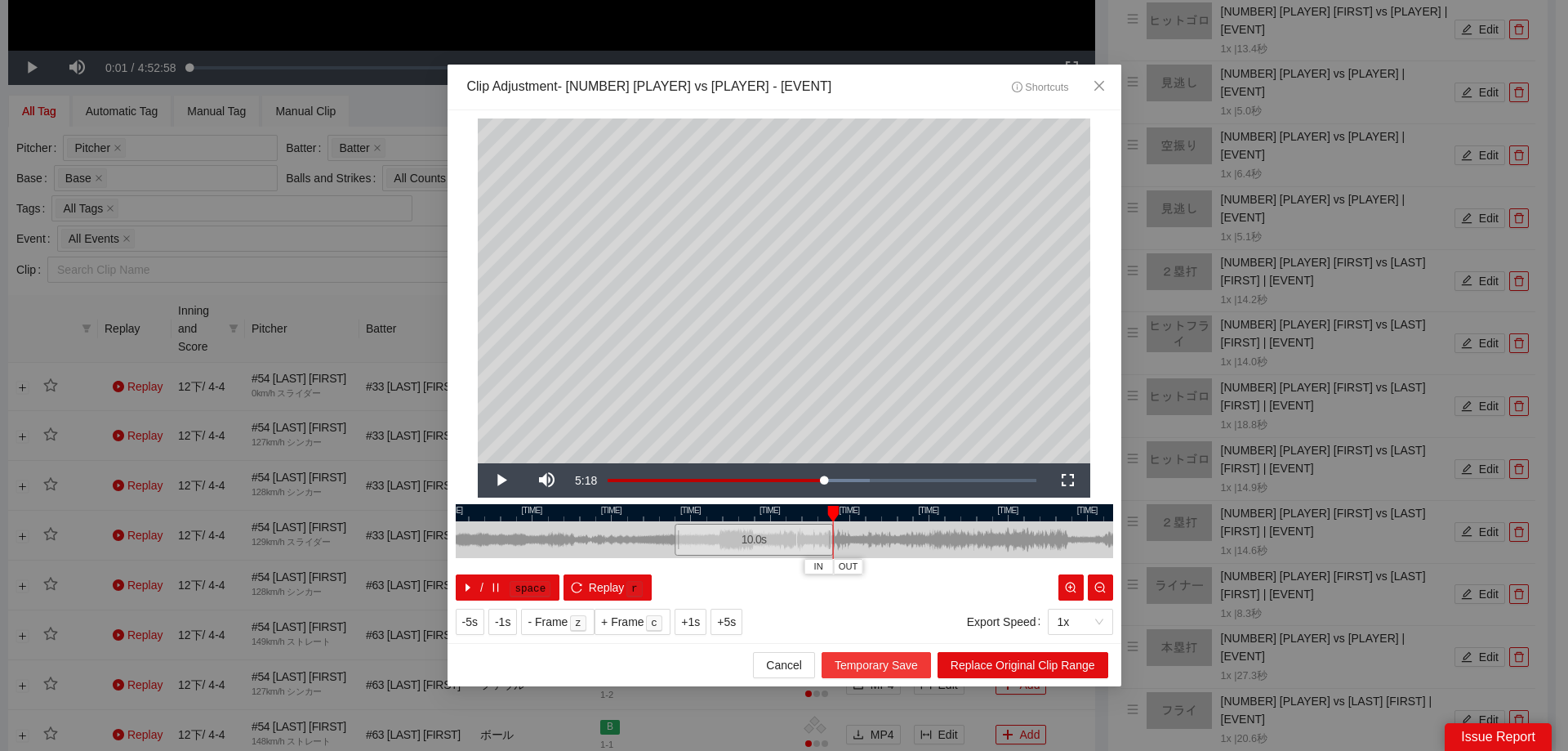 click on "Temporary Save" at bounding box center [876, 665] 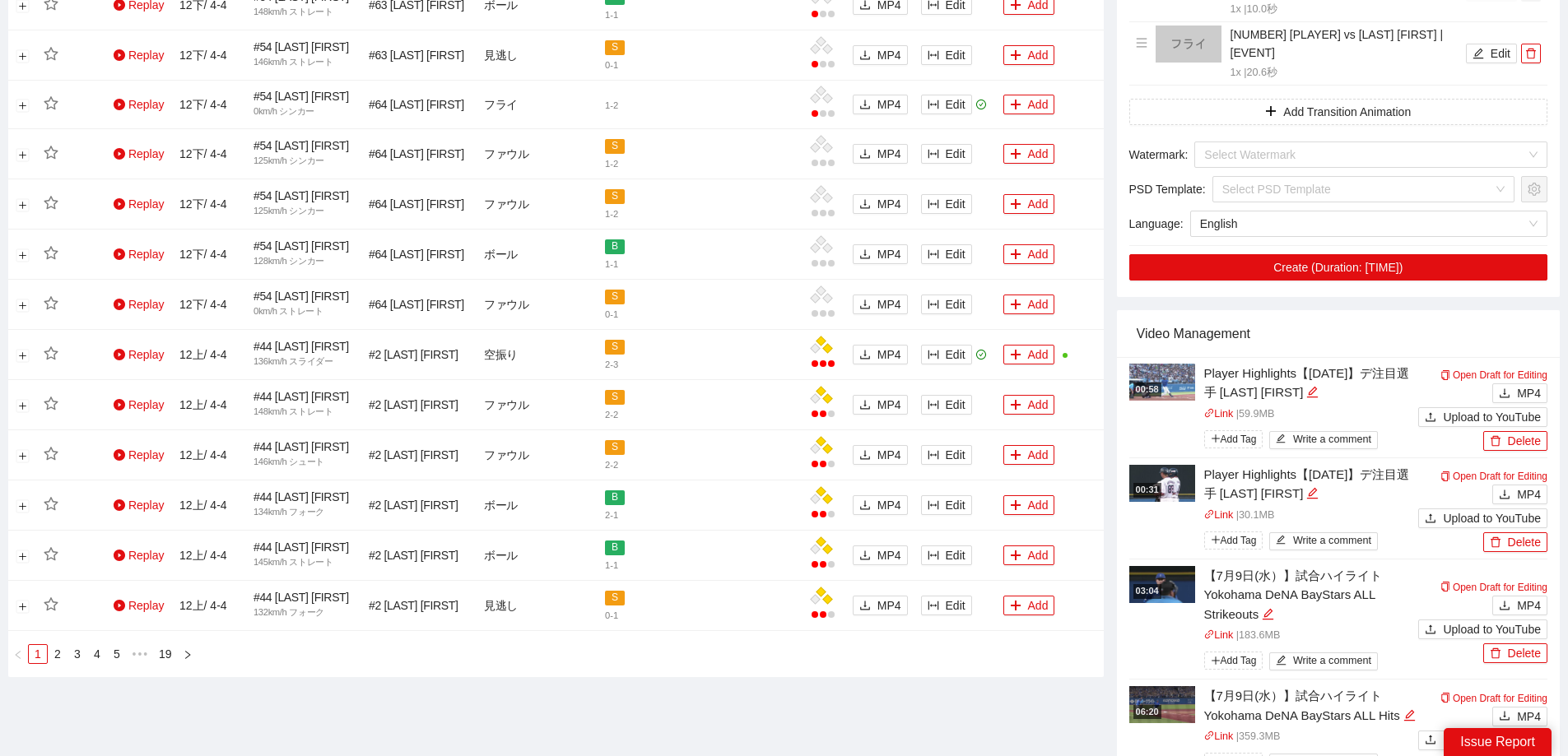 scroll, scrollTop: 987, scrollLeft: 0, axis: vertical 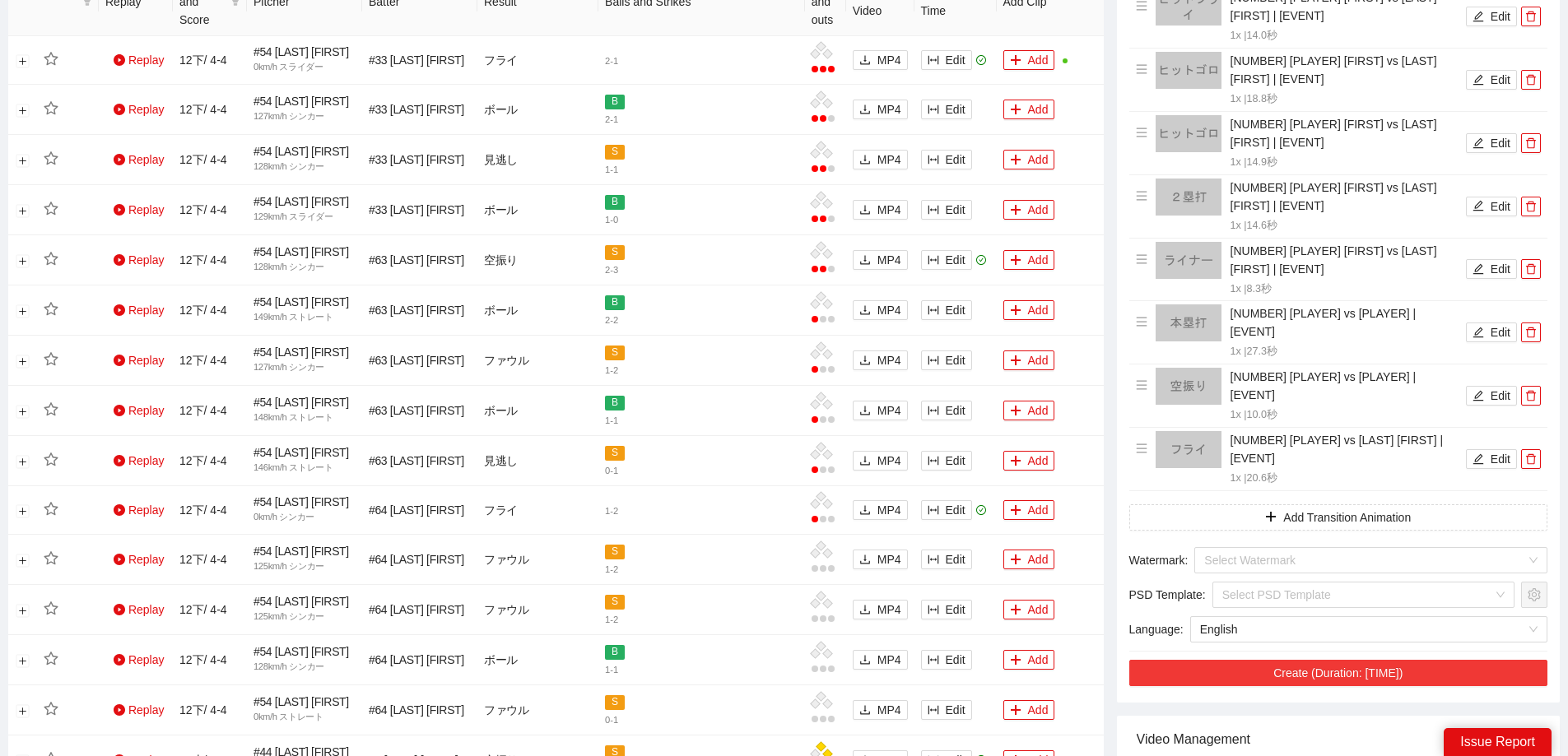 click on "Create (Duration: [TIME])" at bounding box center [1338, 673] 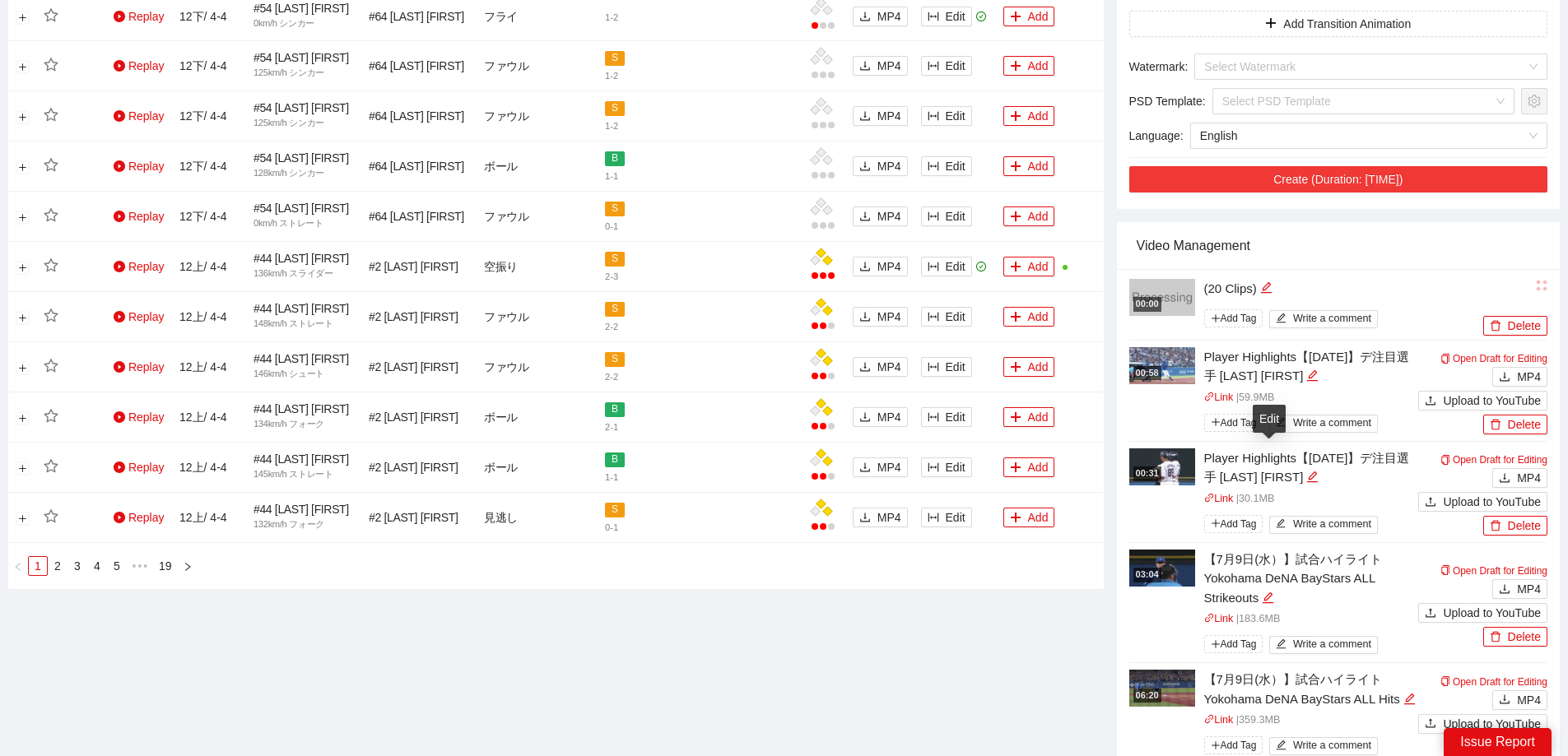 scroll, scrollTop: 1563, scrollLeft: 0, axis: vertical 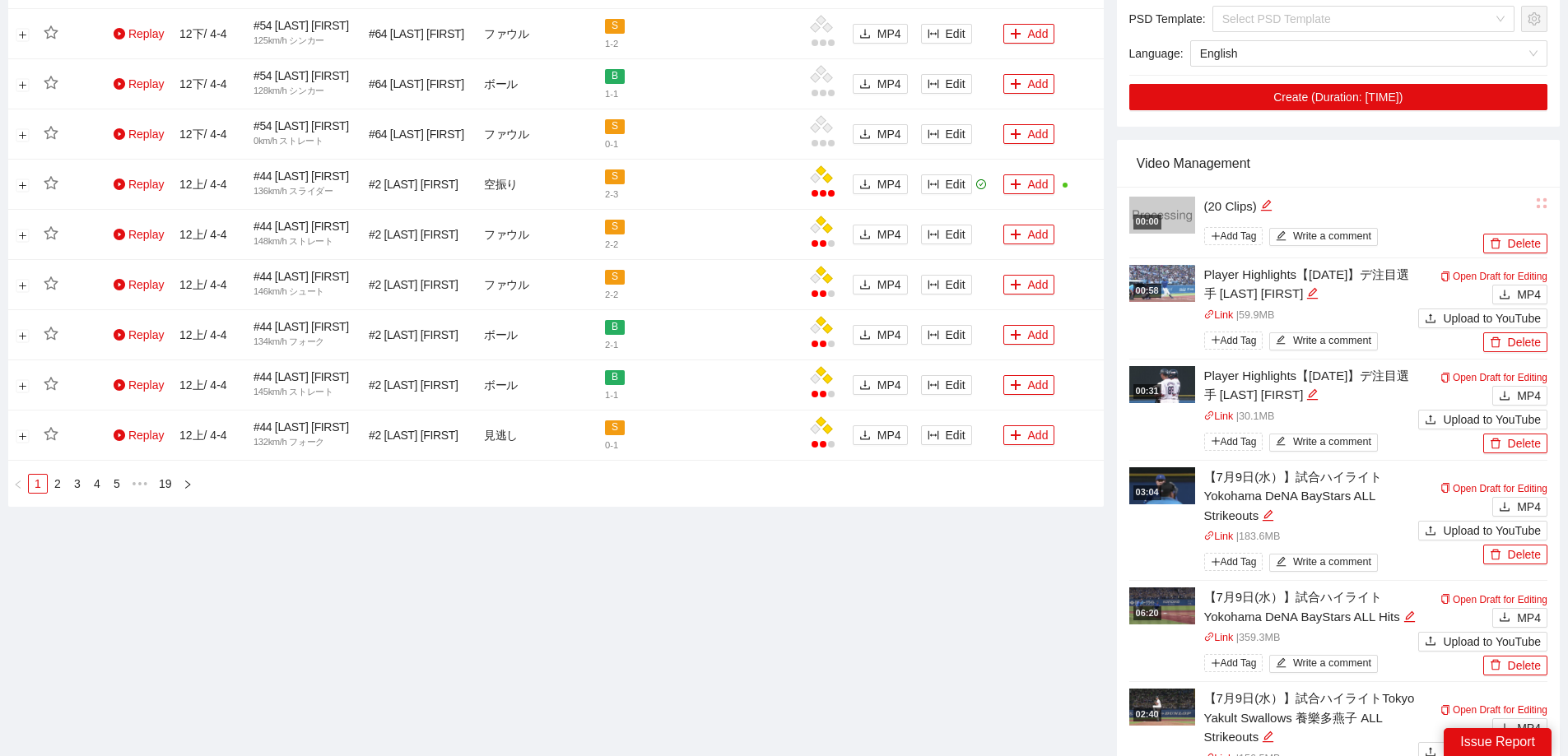 click on "Open Draft for Editing" at bounding box center (1494, 941) 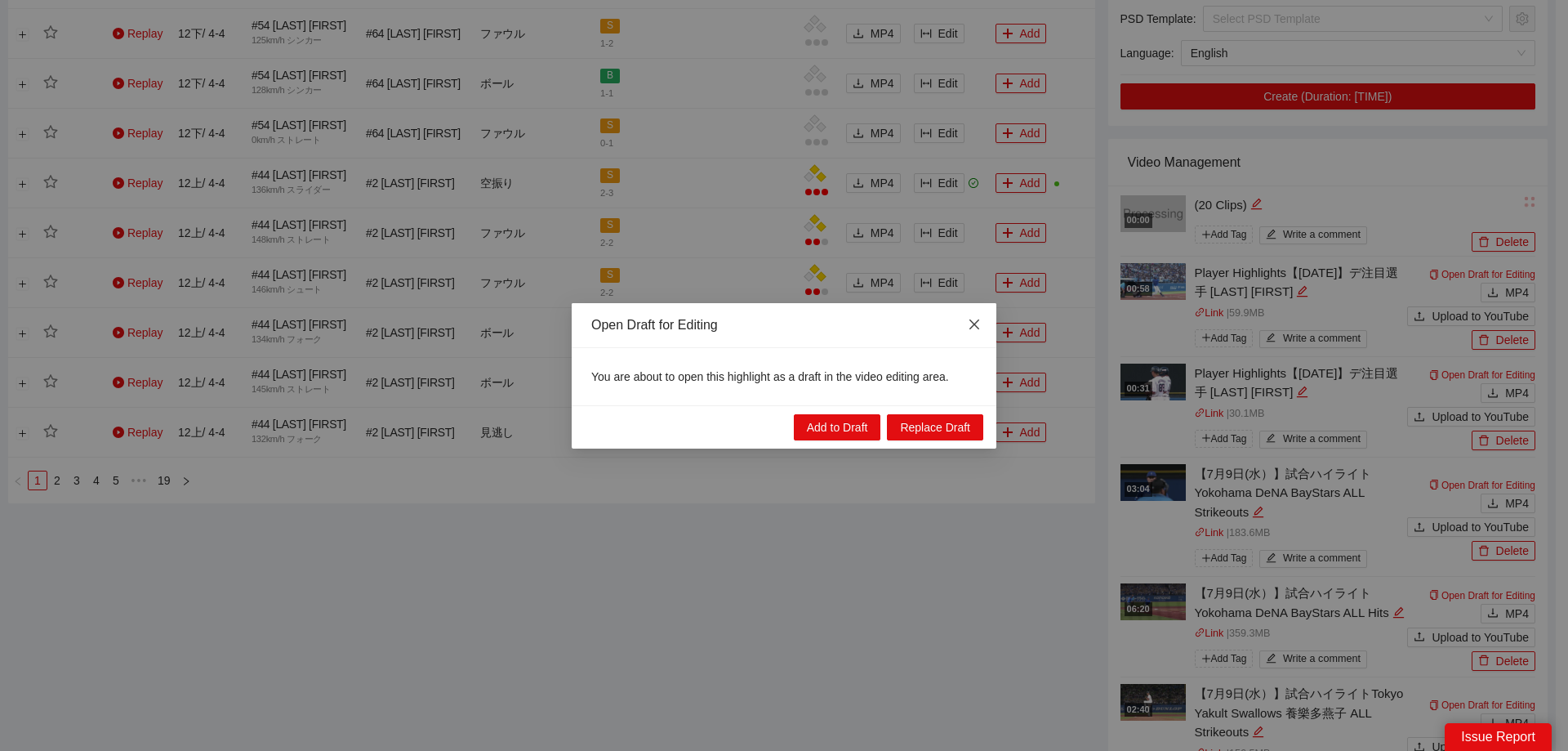 click 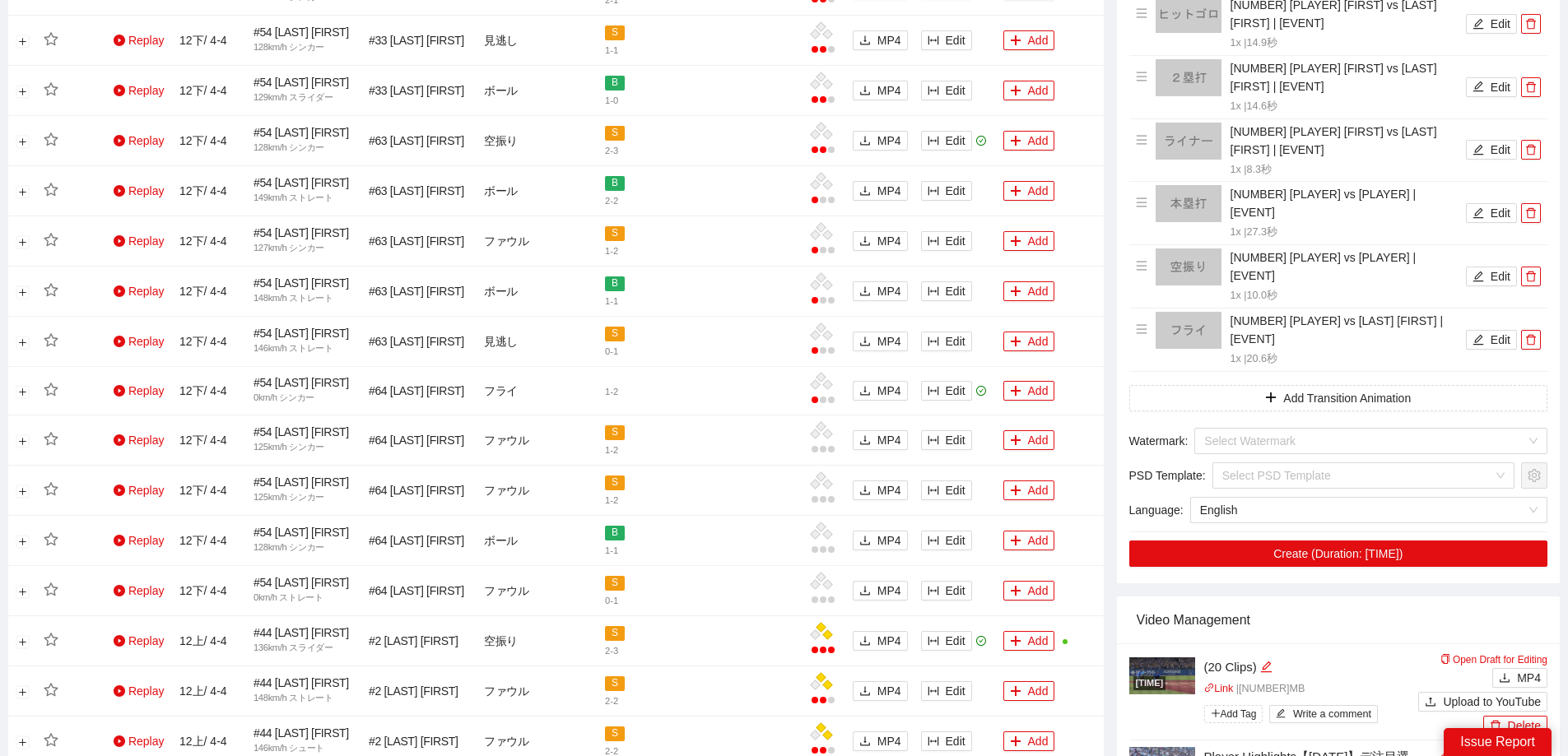 scroll, scrollTop: 1069, scrollLeft: 0, axis: vertical 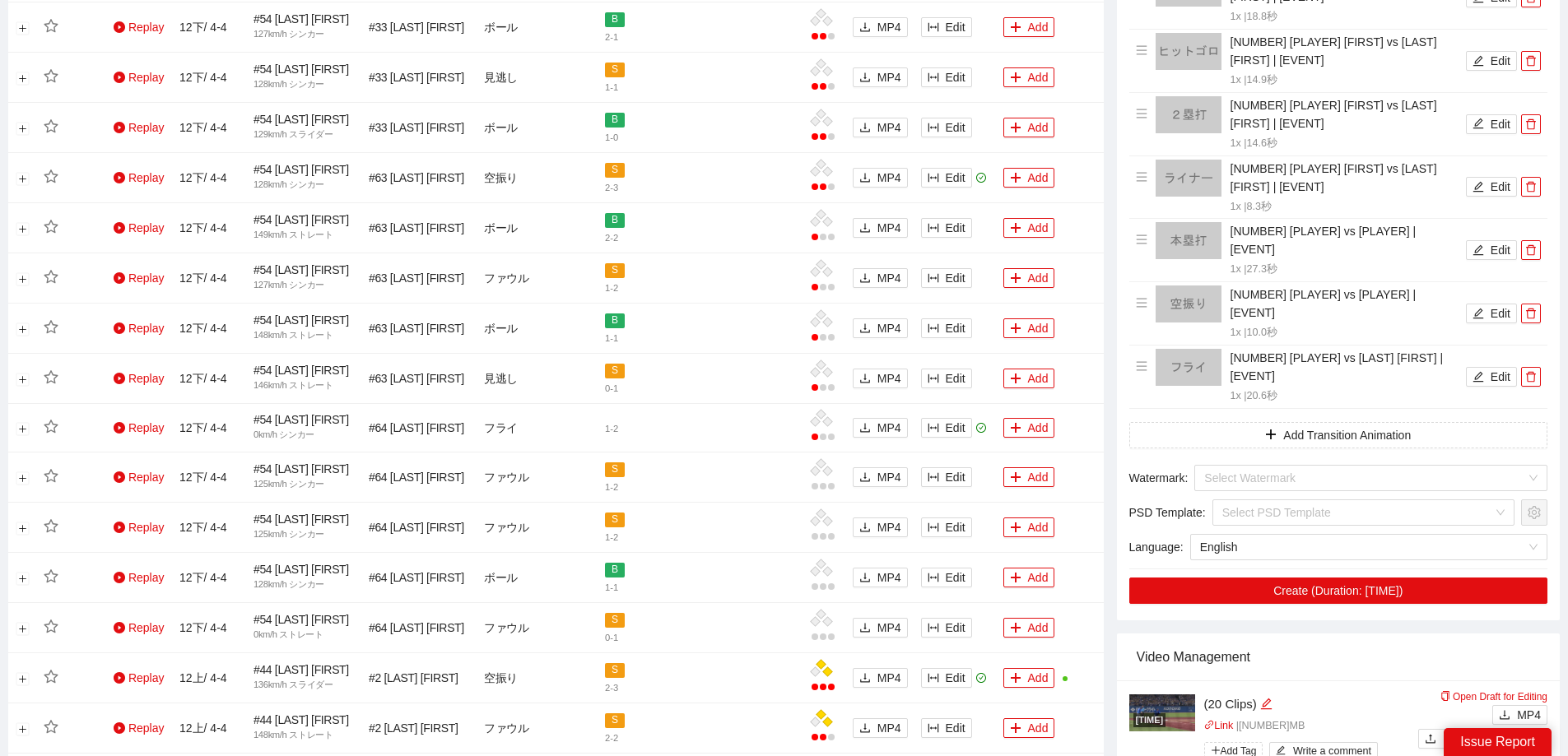 click on "Delete" at bounding box center (1515, 763) 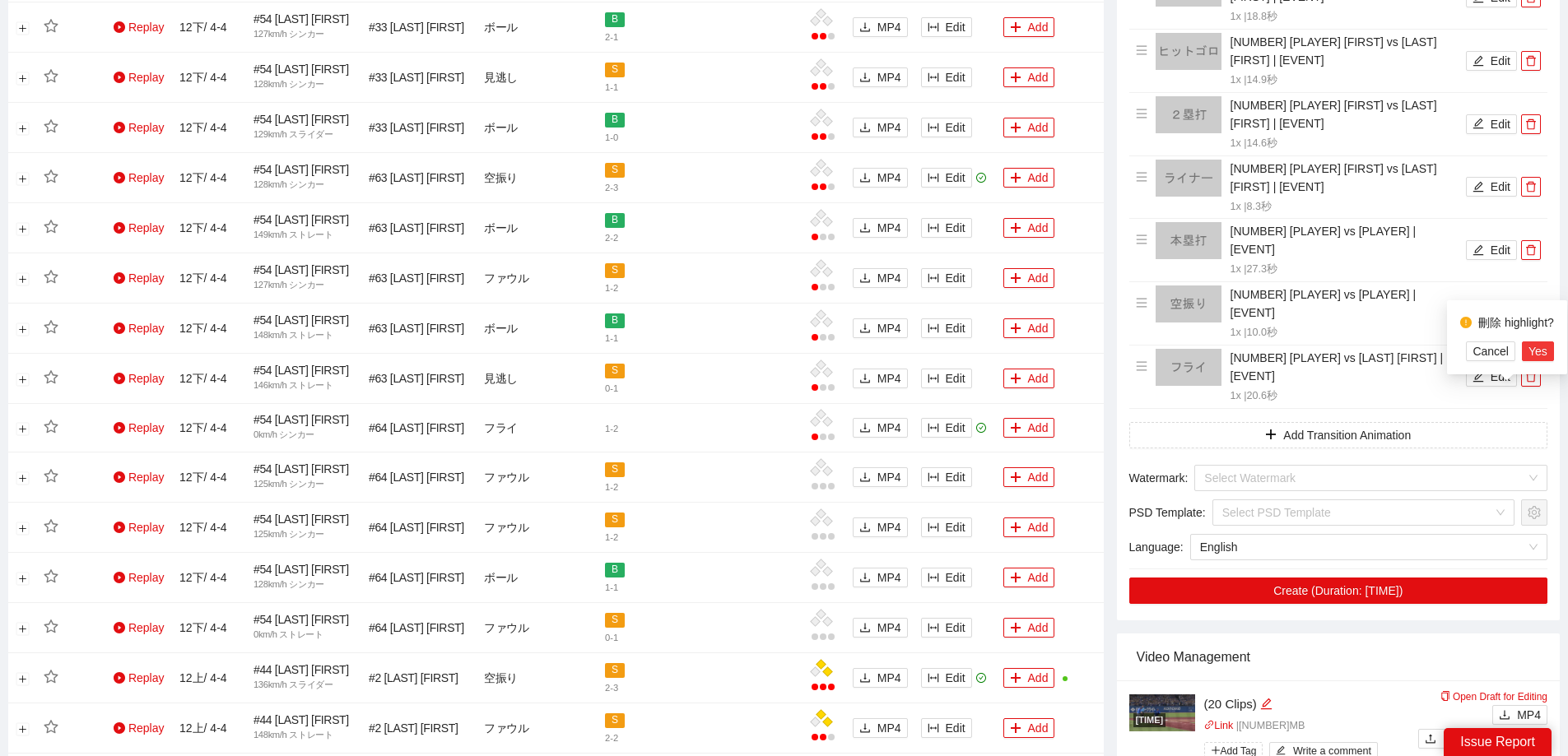 click on "Yes" at bounding box center [1538, 351] 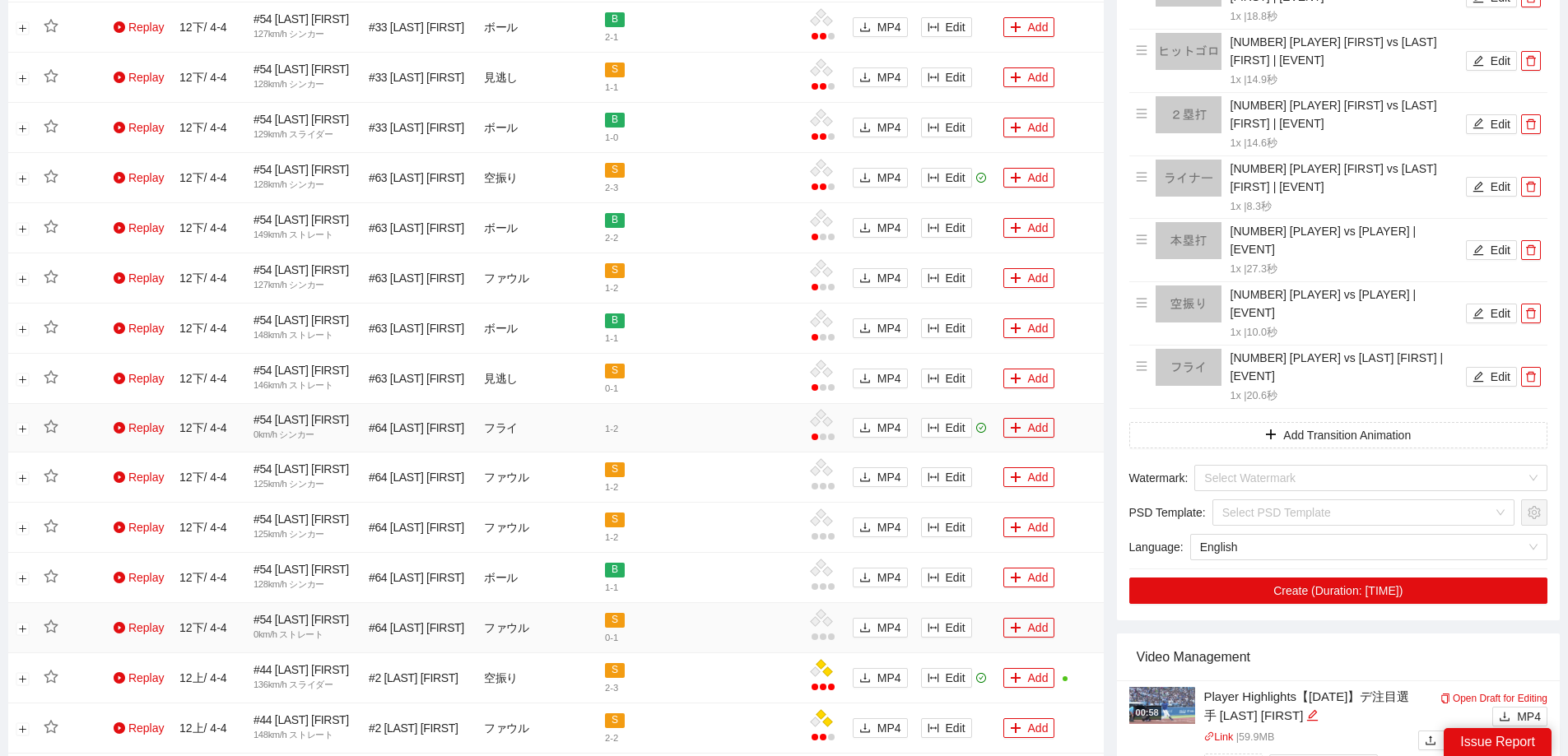 scroll, scrollTop: 1234, scrollLeft: 0, axis: vertical 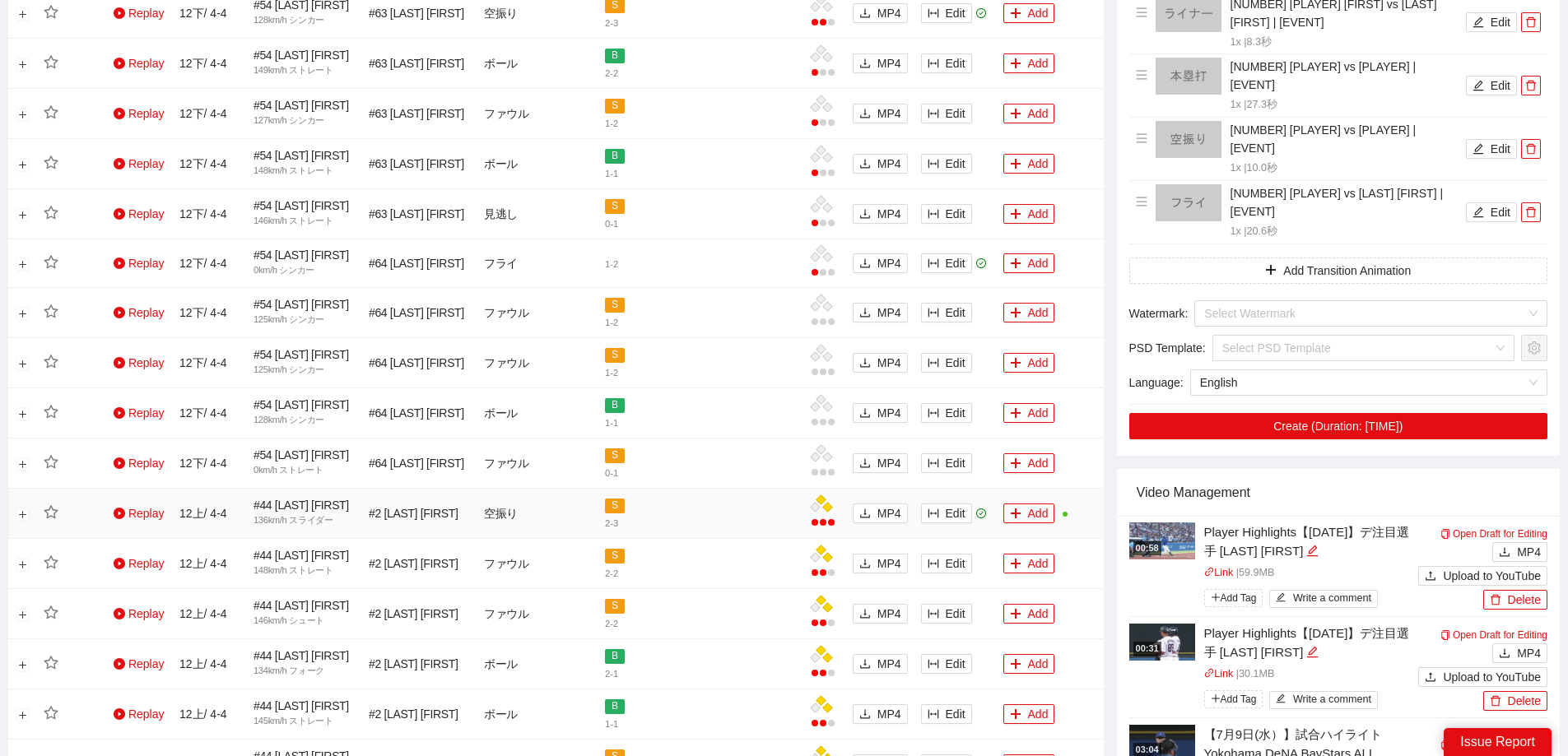 click 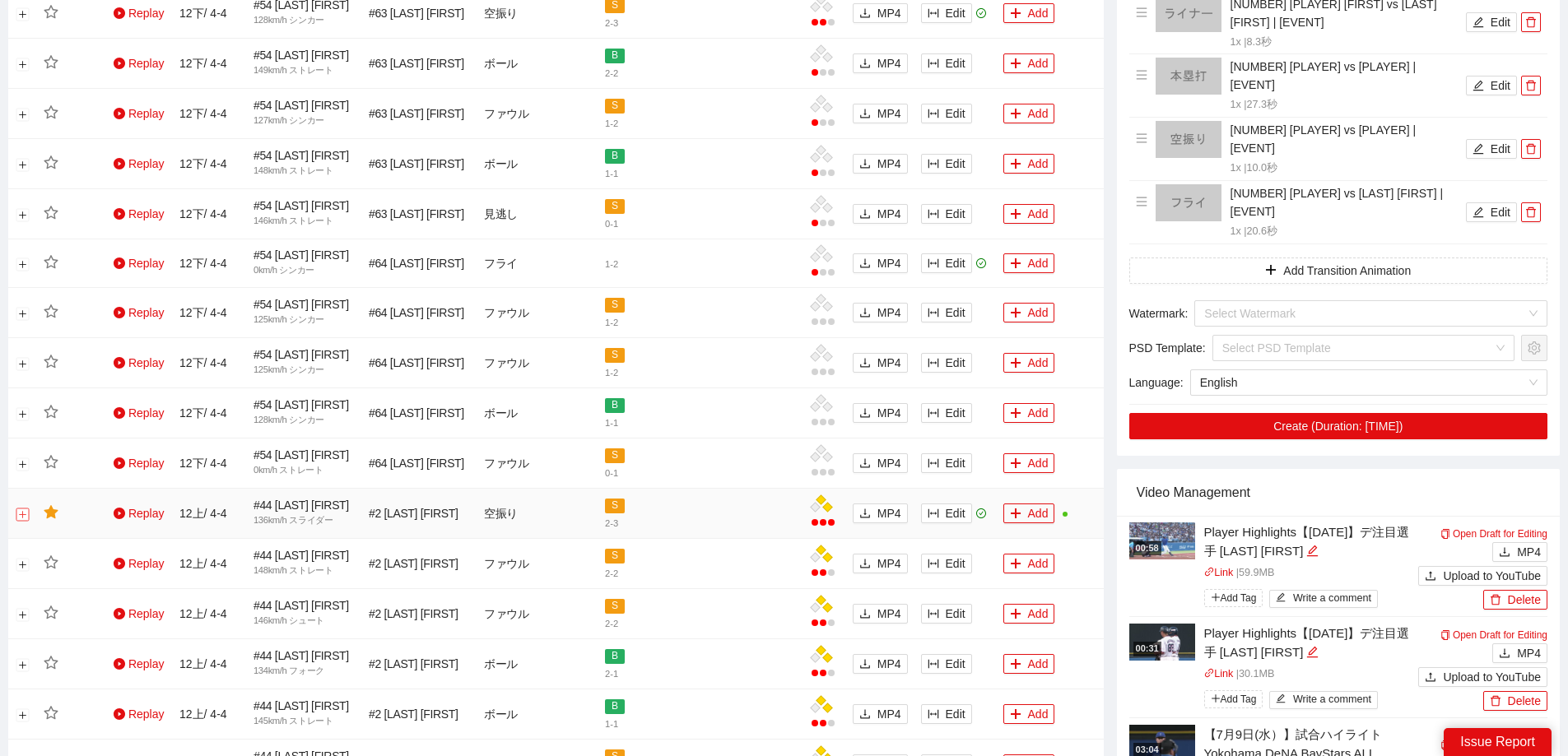 click at bounding box center (23, 515) 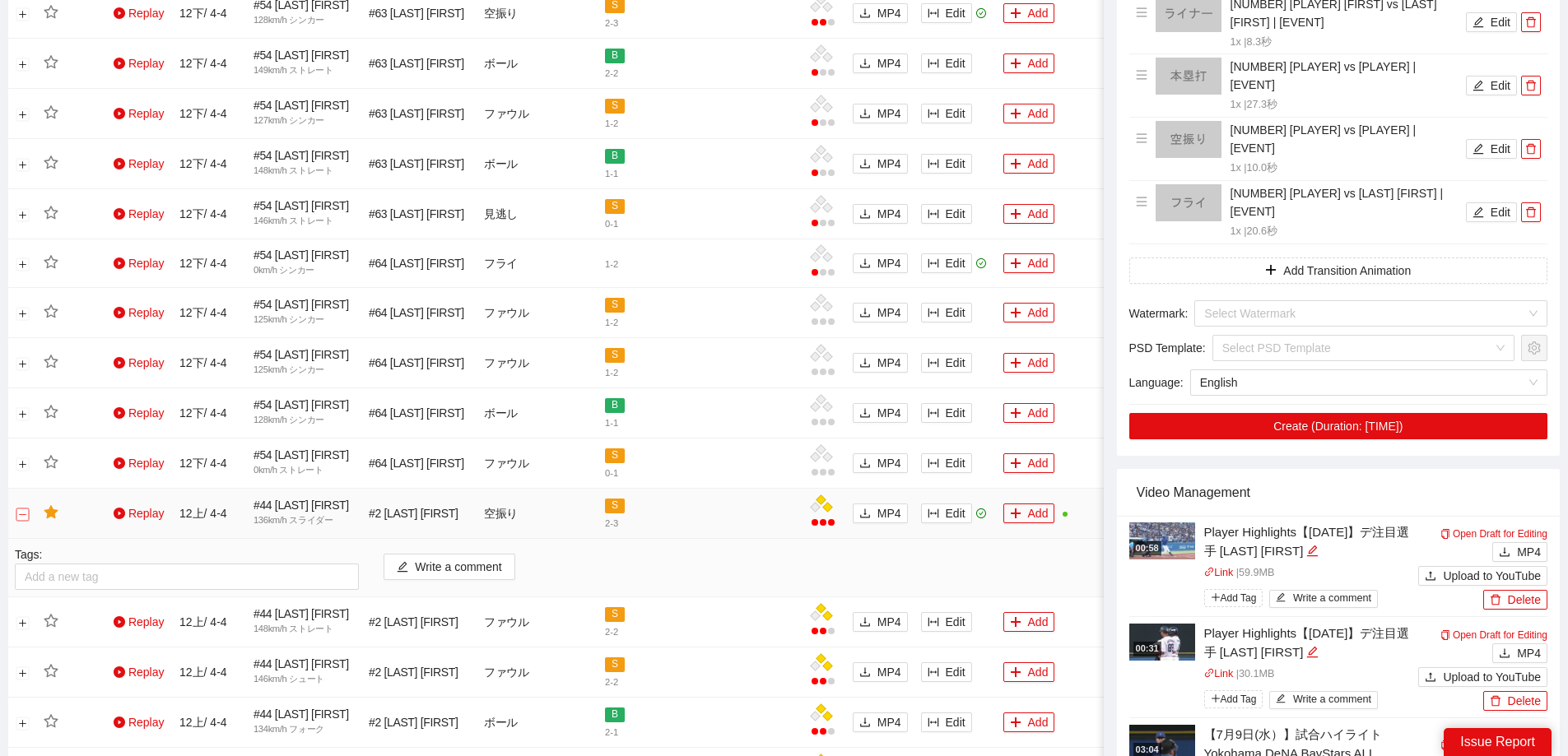 click at bounding box center (23, 515) 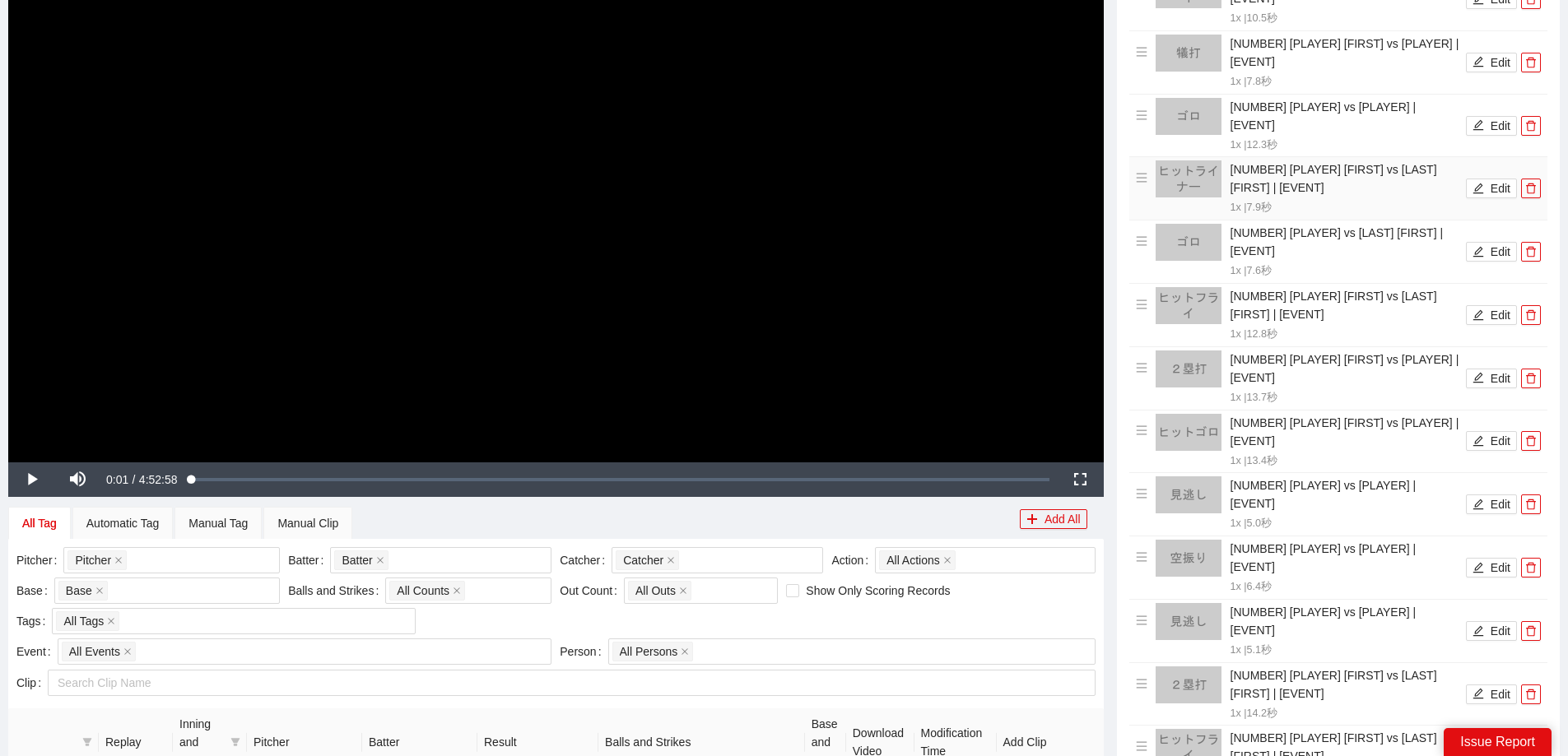 scroll, scrollTop: 0, scrollLeft: 0, axis: both 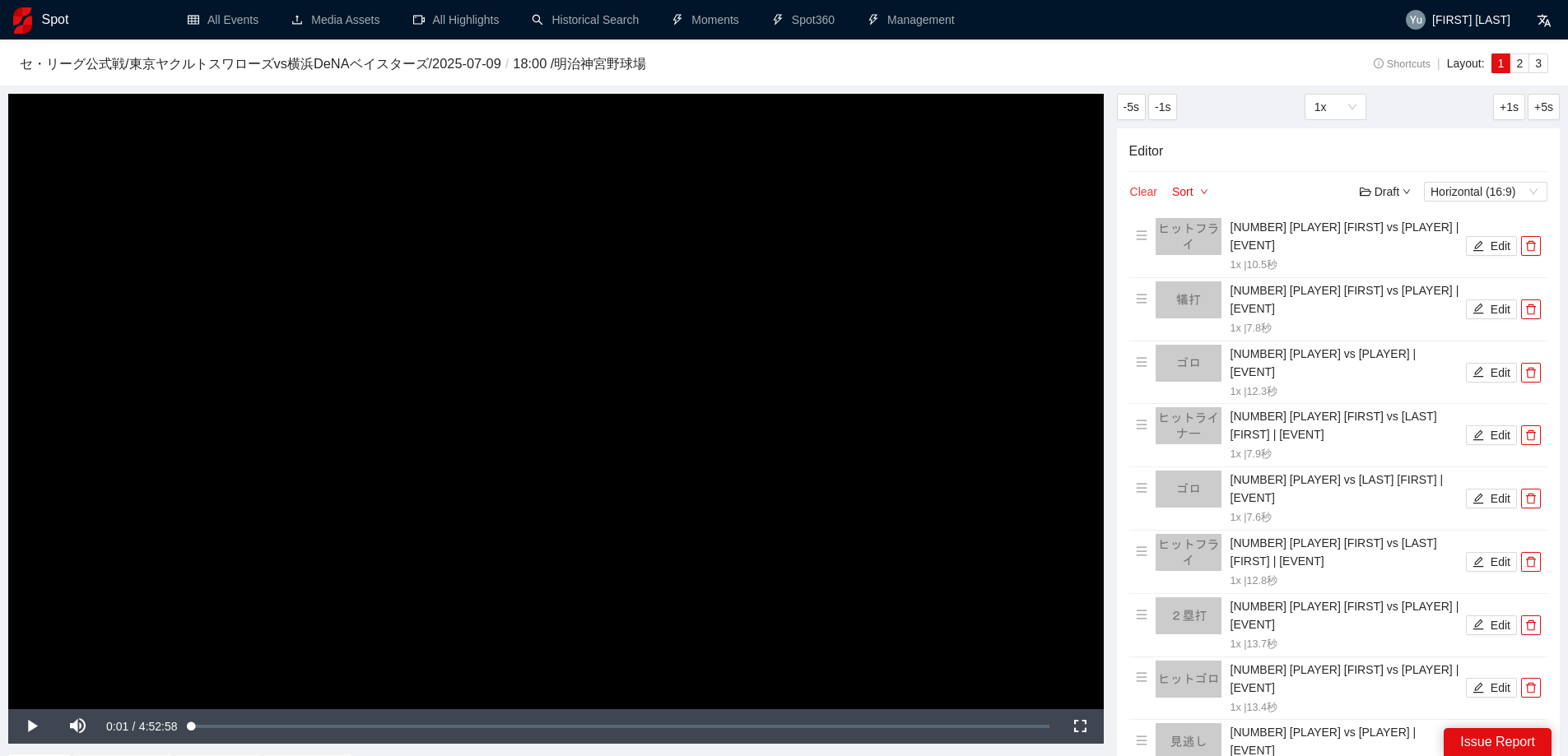 click on "Clear" at bounding box center [1143, 192] 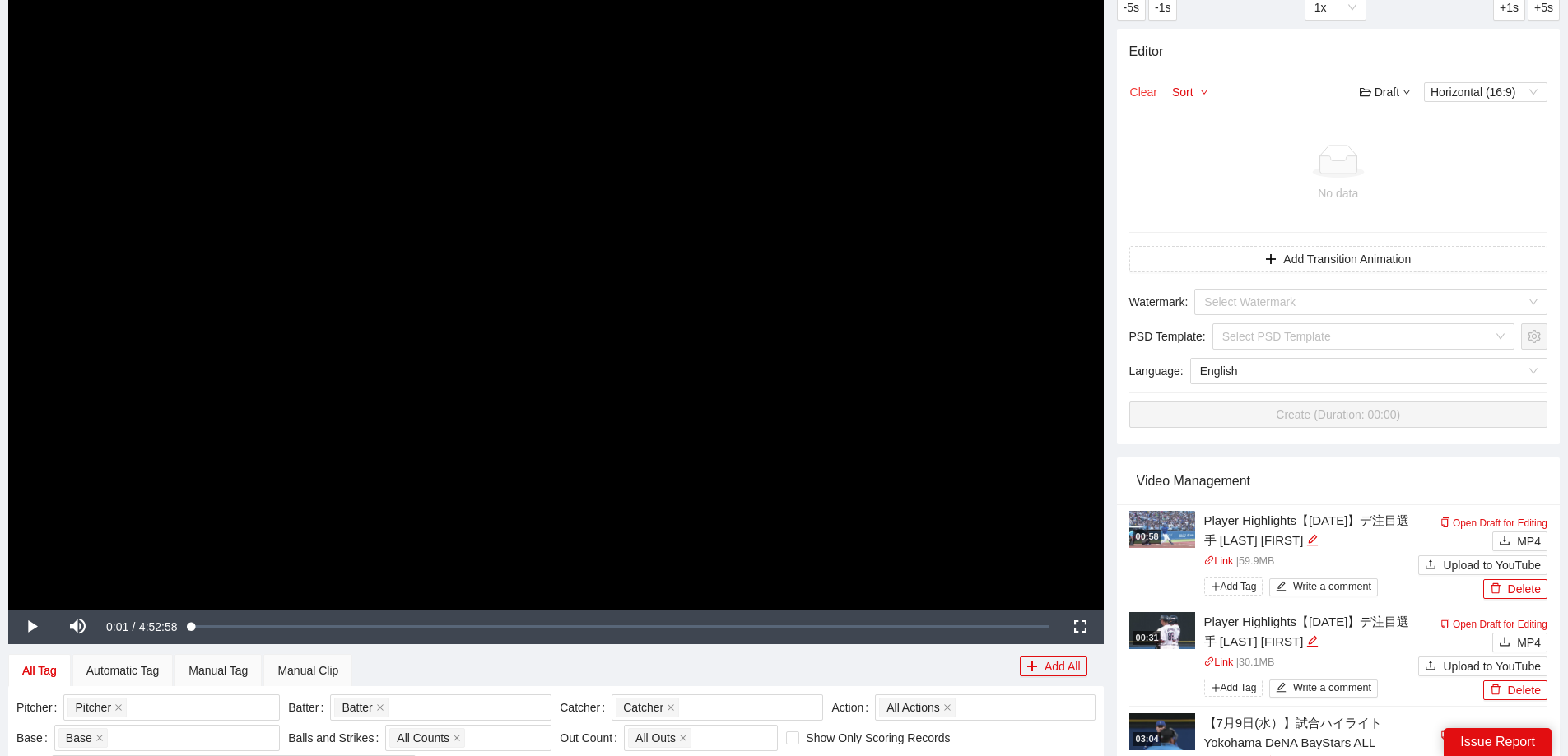 scroll, scrollTop: 329, scrollLeft: 0, axis: vertical 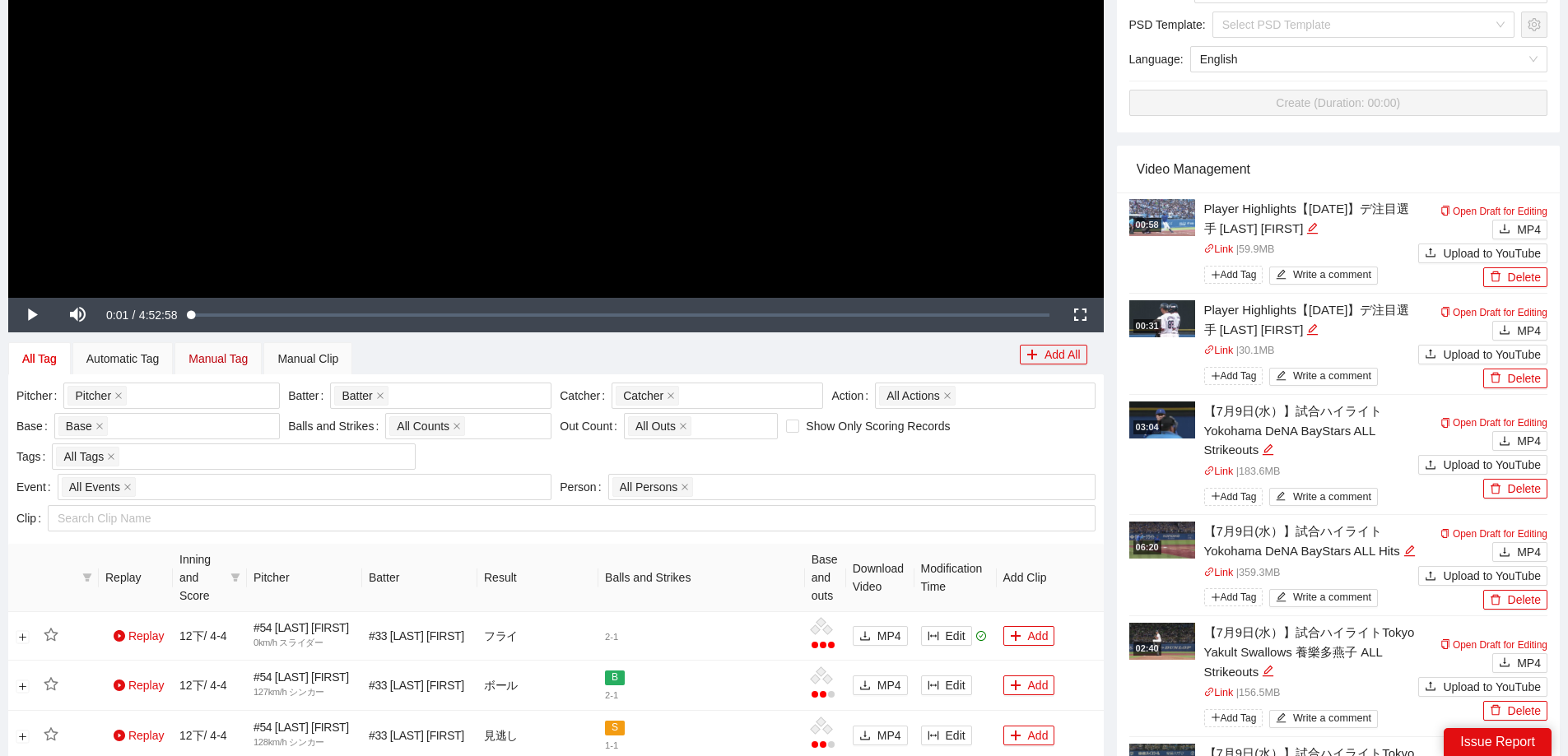 click on "Manual Tag" at bounding box center [218, 359] 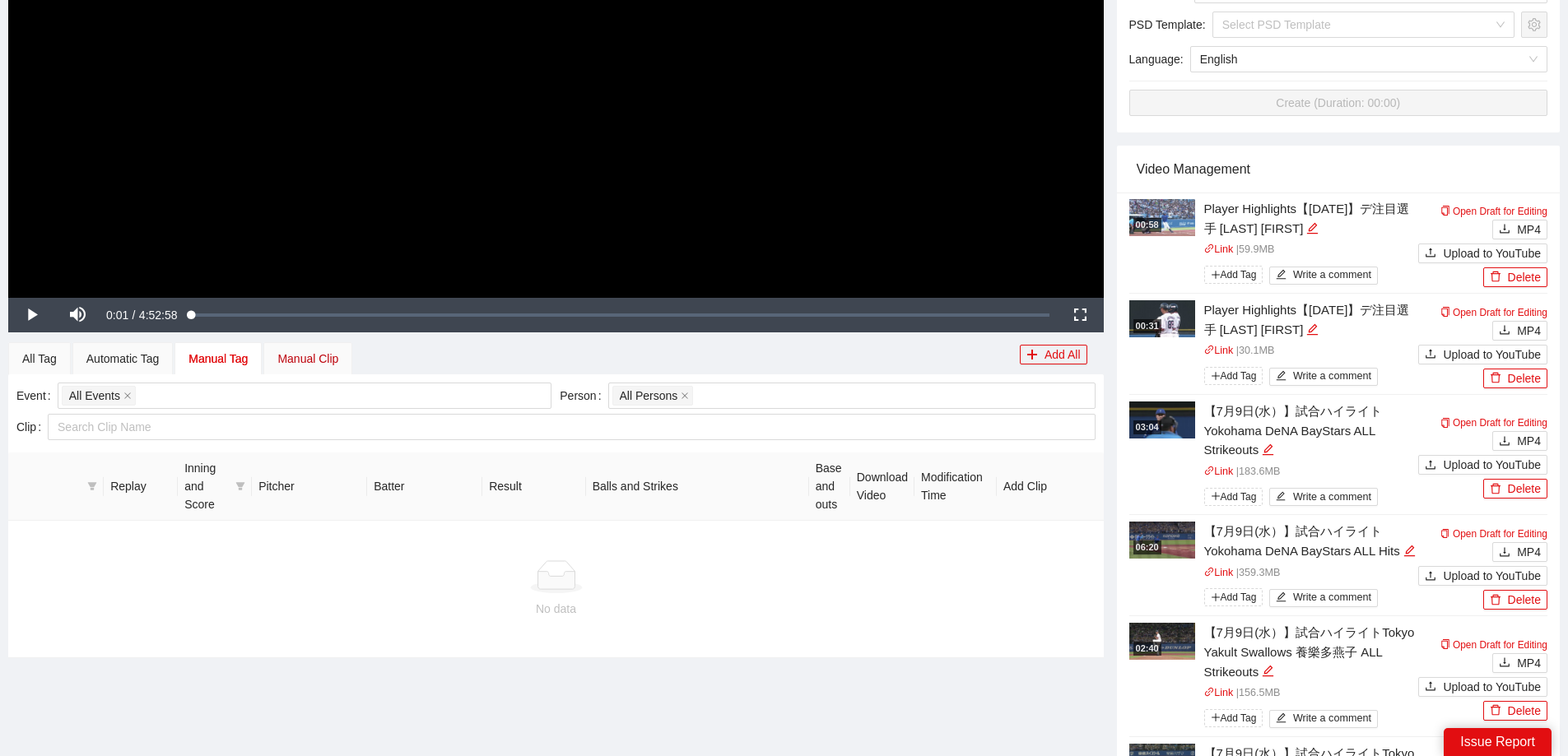 click on "Manual Clip" at bounding box center [308, 359] 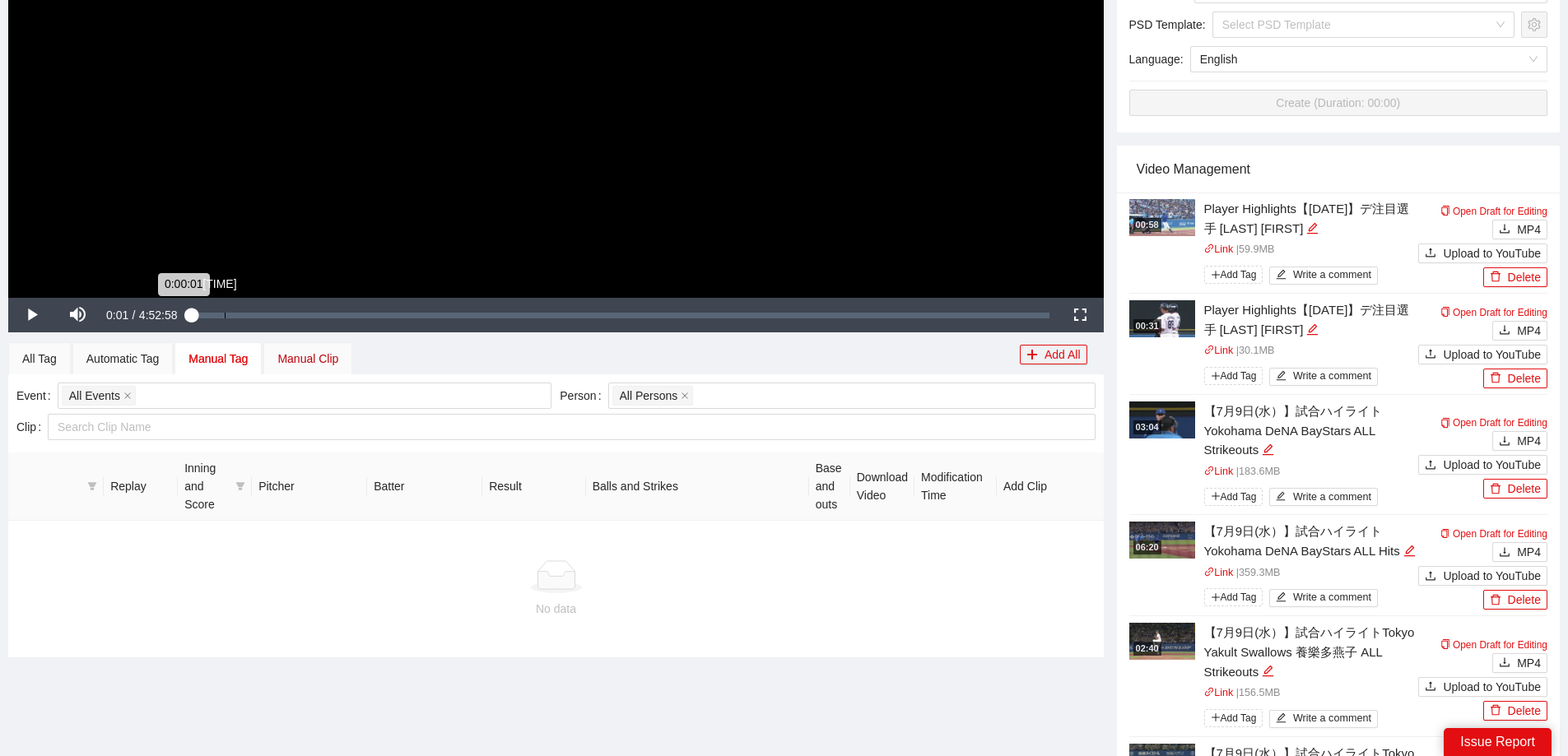 click on "Loaded : [PERCENTAGE] [TIME] [TIME]" at bounding box center [621, 315] 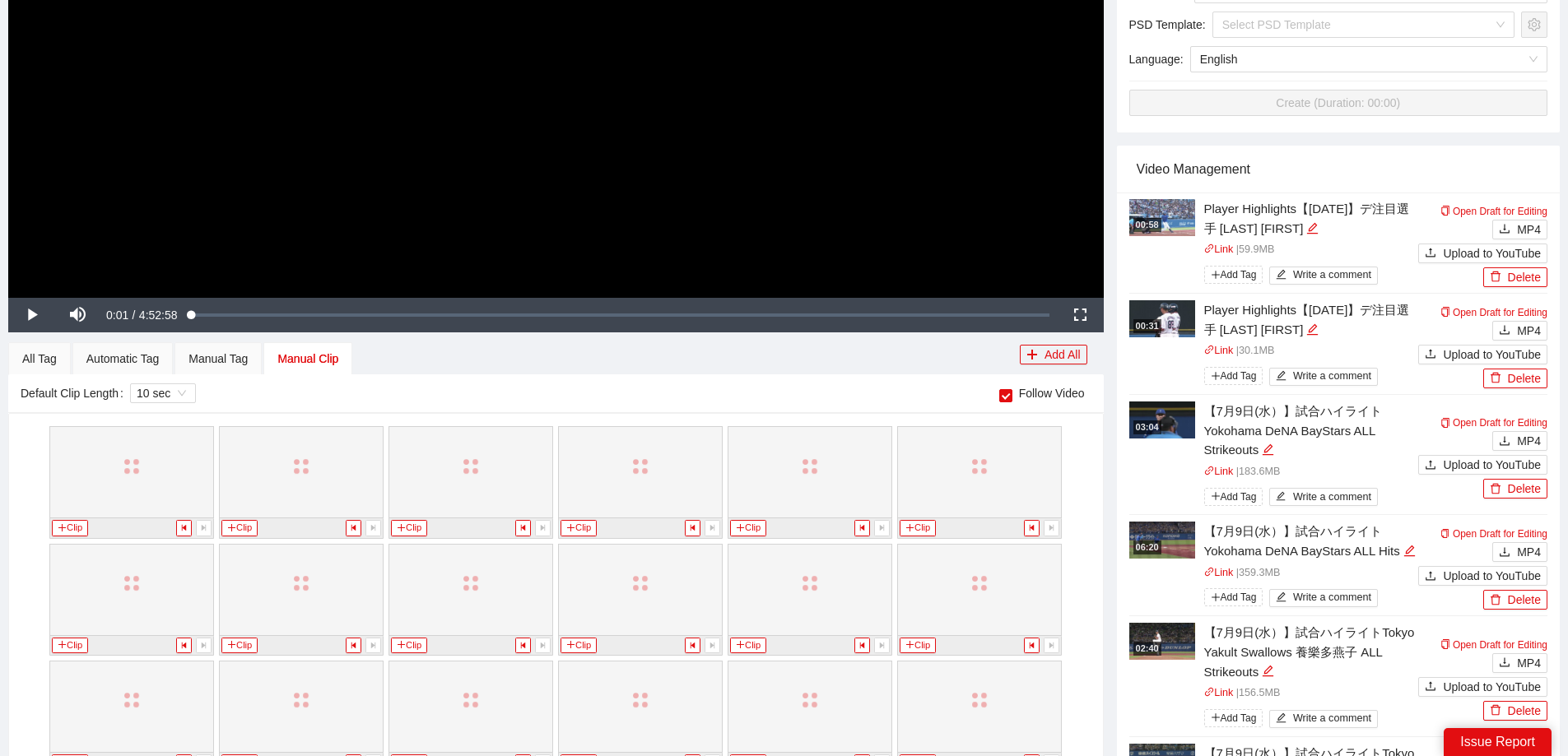 drag, startPoint x: 241, startPoint y: 313, endPoint x: 393, endPoint y: 444, distance: 200.66141 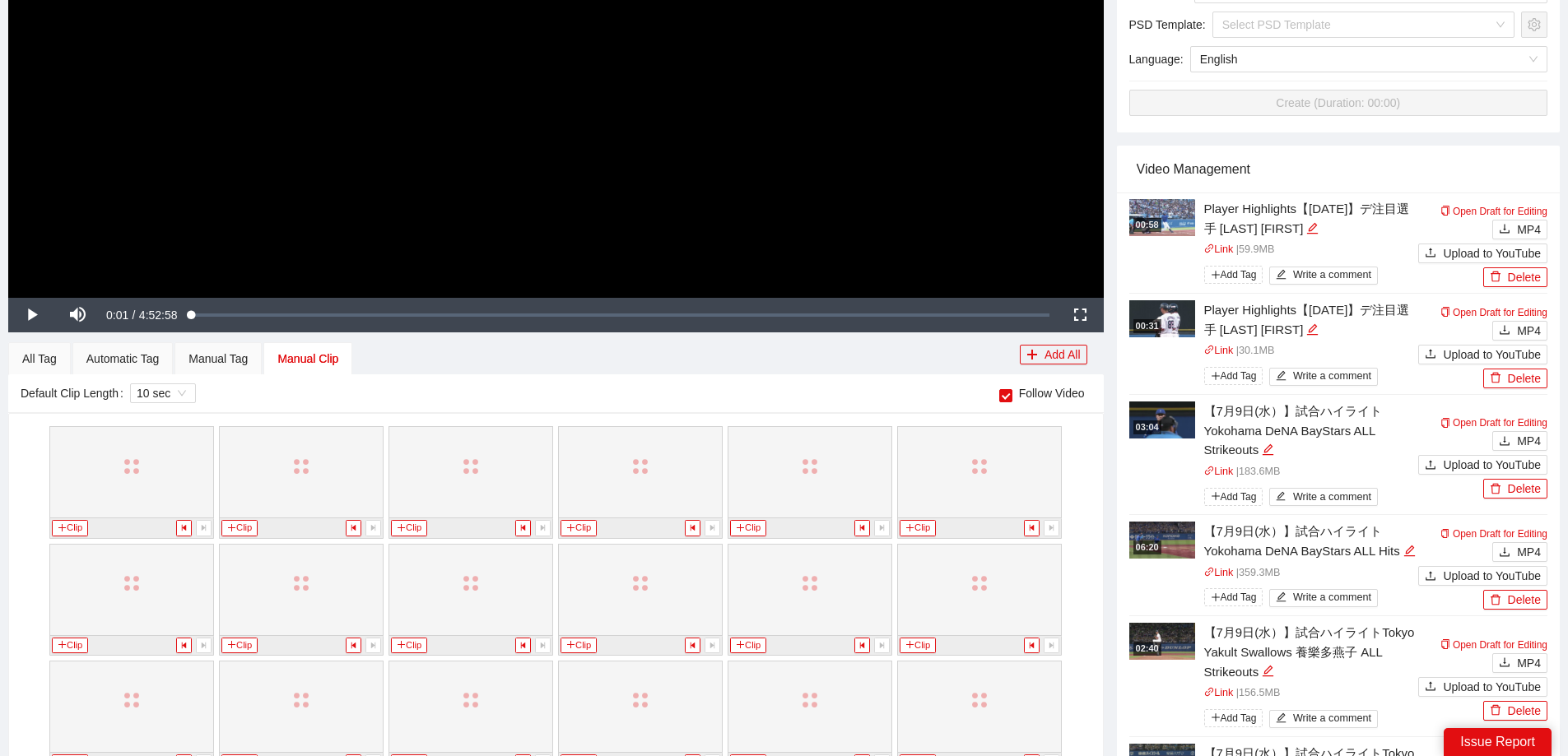 click on "Loaded : [PERCENTAGE] [TIME] [TIME]" at bounding box center (621, 315) 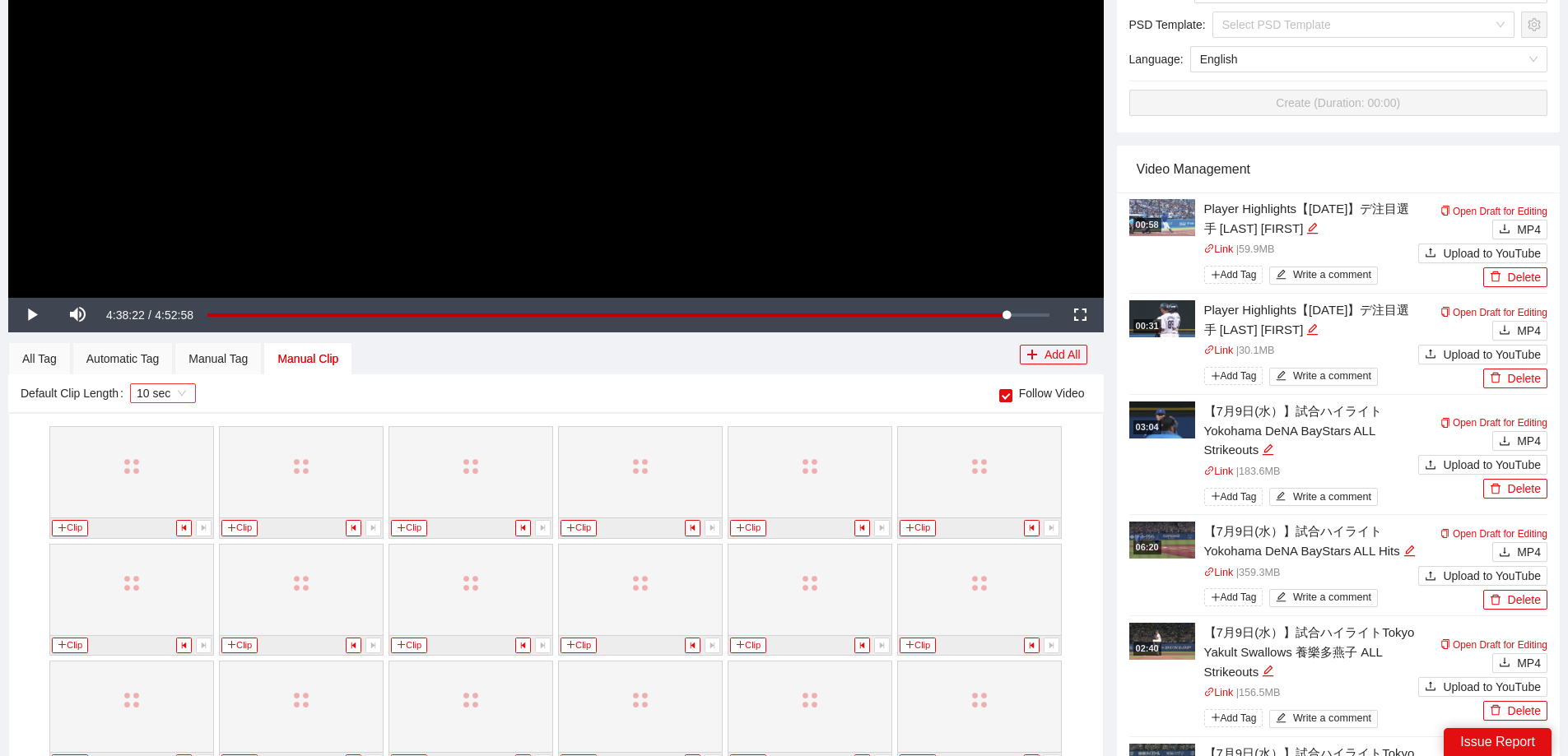 click on "10 sec" at bounding box center (163, 393) 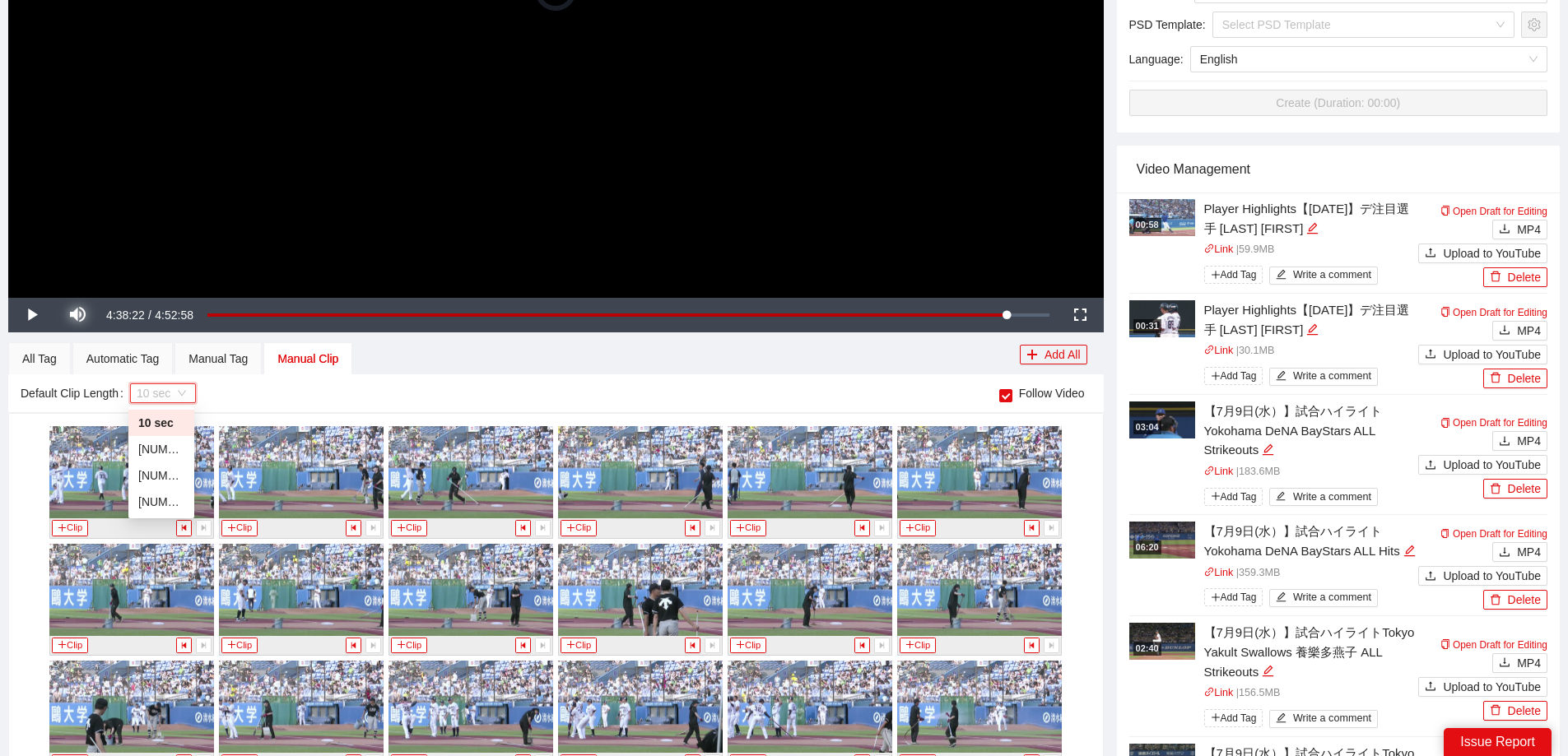 click at bounding box center (77, 315) 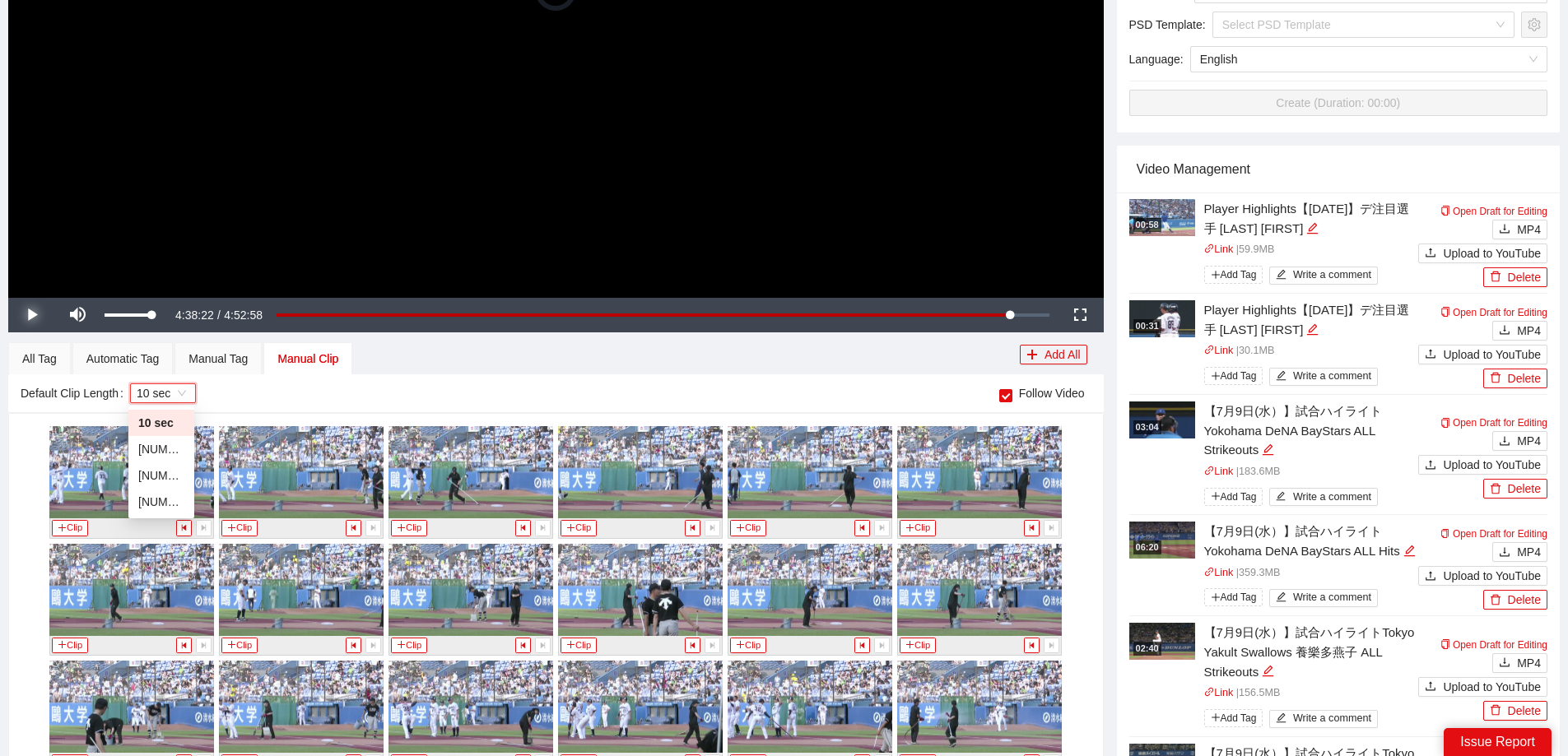click at bounding box center [31, 315] 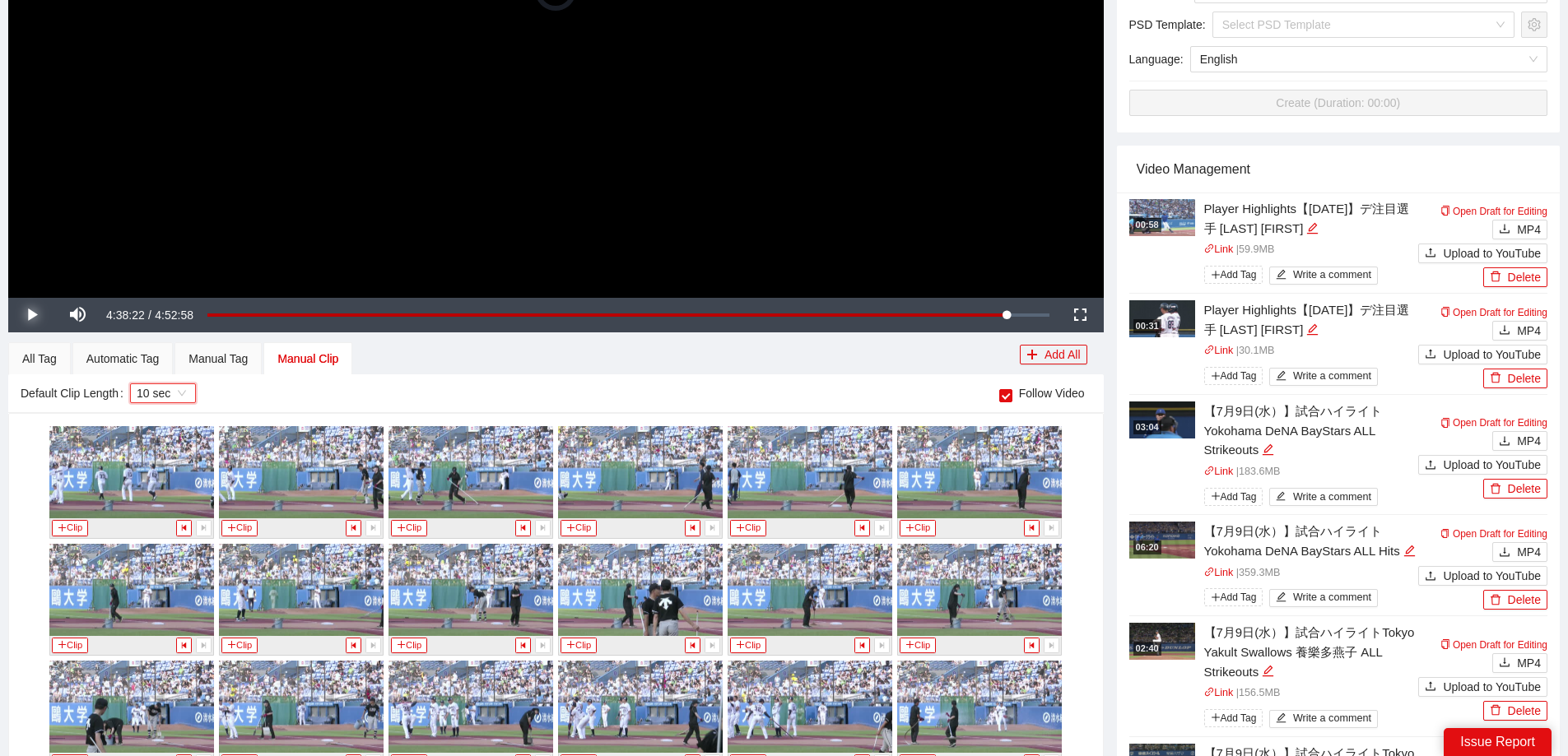 click at bounding box center (31, 315) 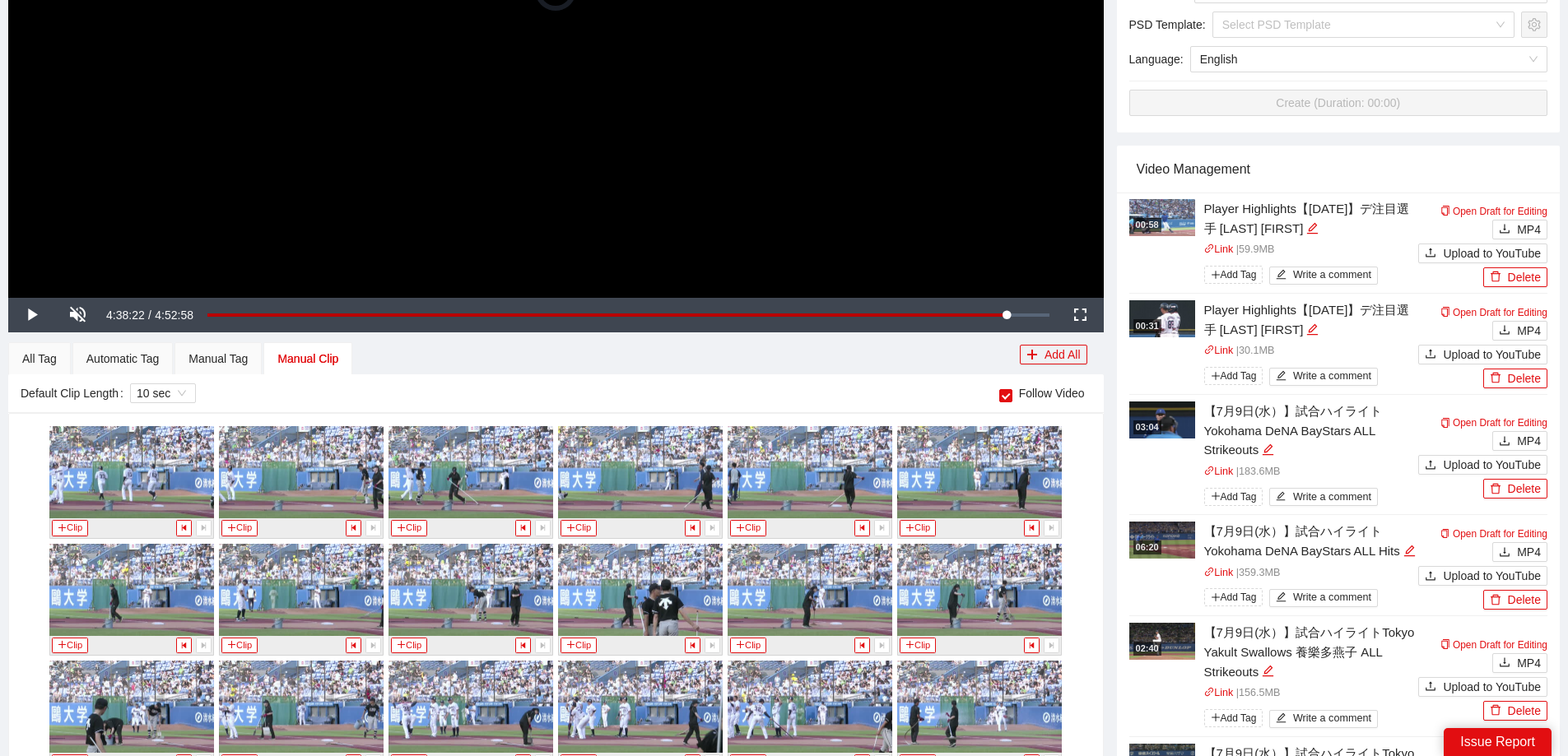 click on "All Tag Automatic Tag Manual Tag Manual Clip" at bounding box center [514, 359] 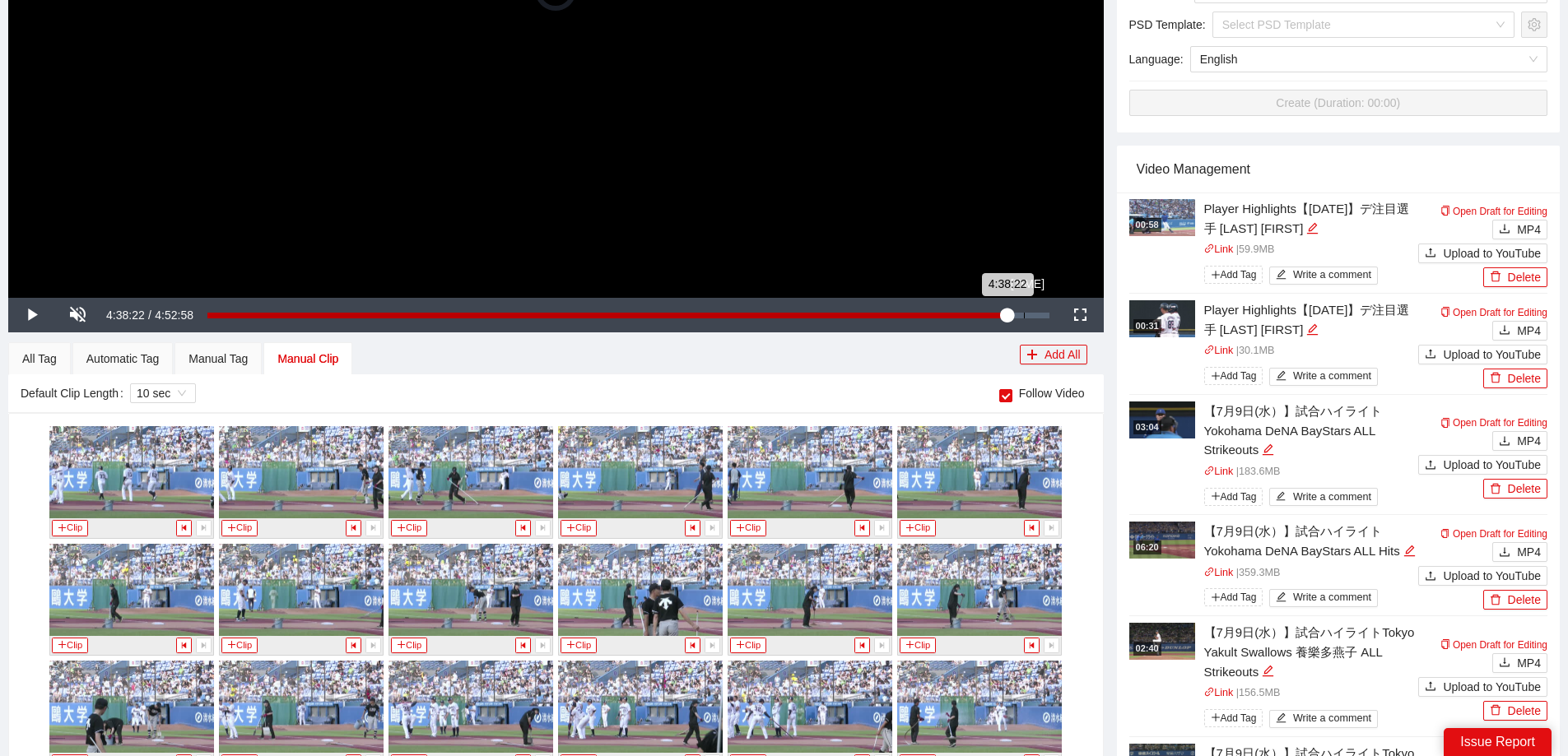 scroll, scrollTop: 247, scrollLeft: 0, axis: vertical 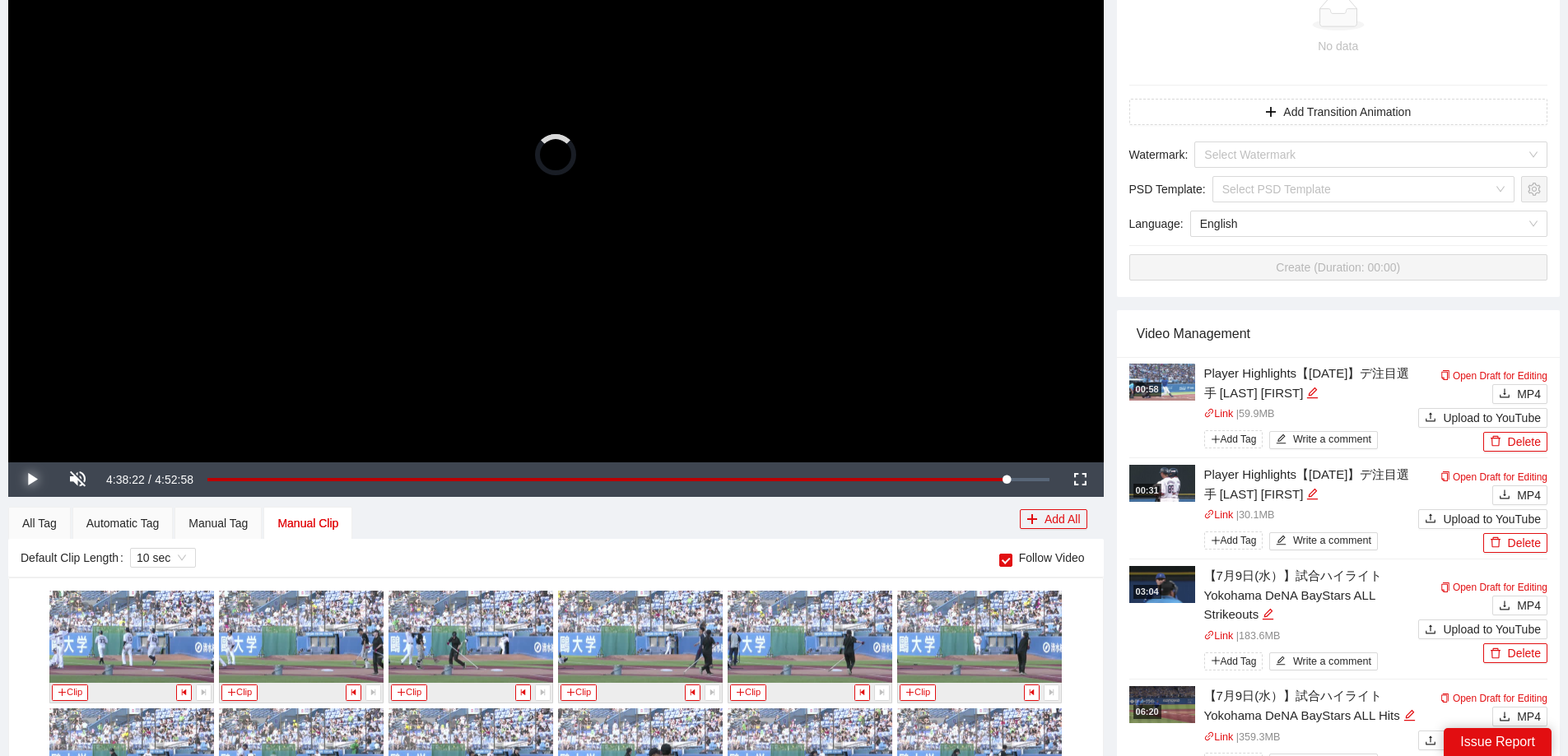 click at bounding box center (31, 480) 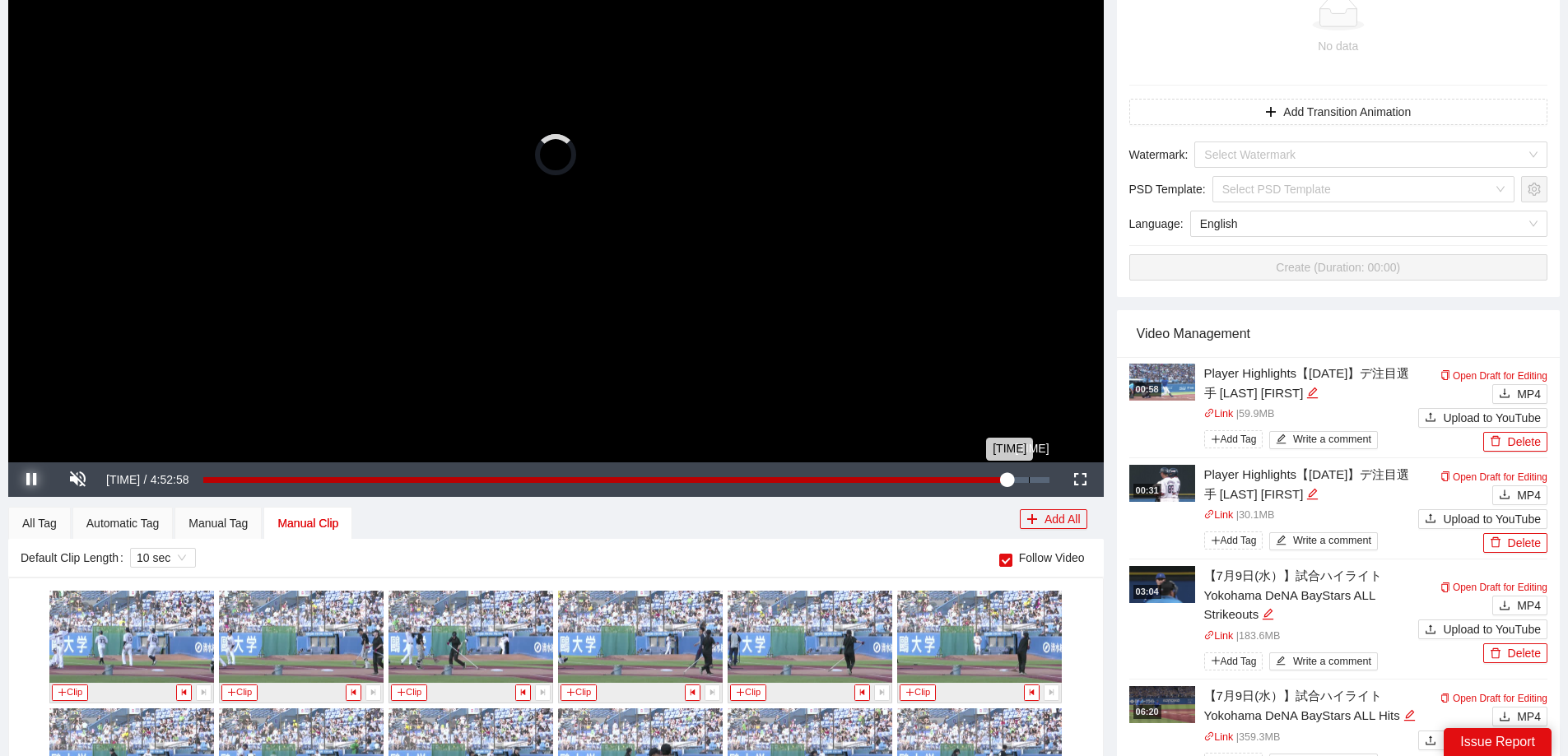 drag, startPoint x: 1012, startPoint y: 475, endPoint x: 1021, endPoint y: 480, distance: 10.29563 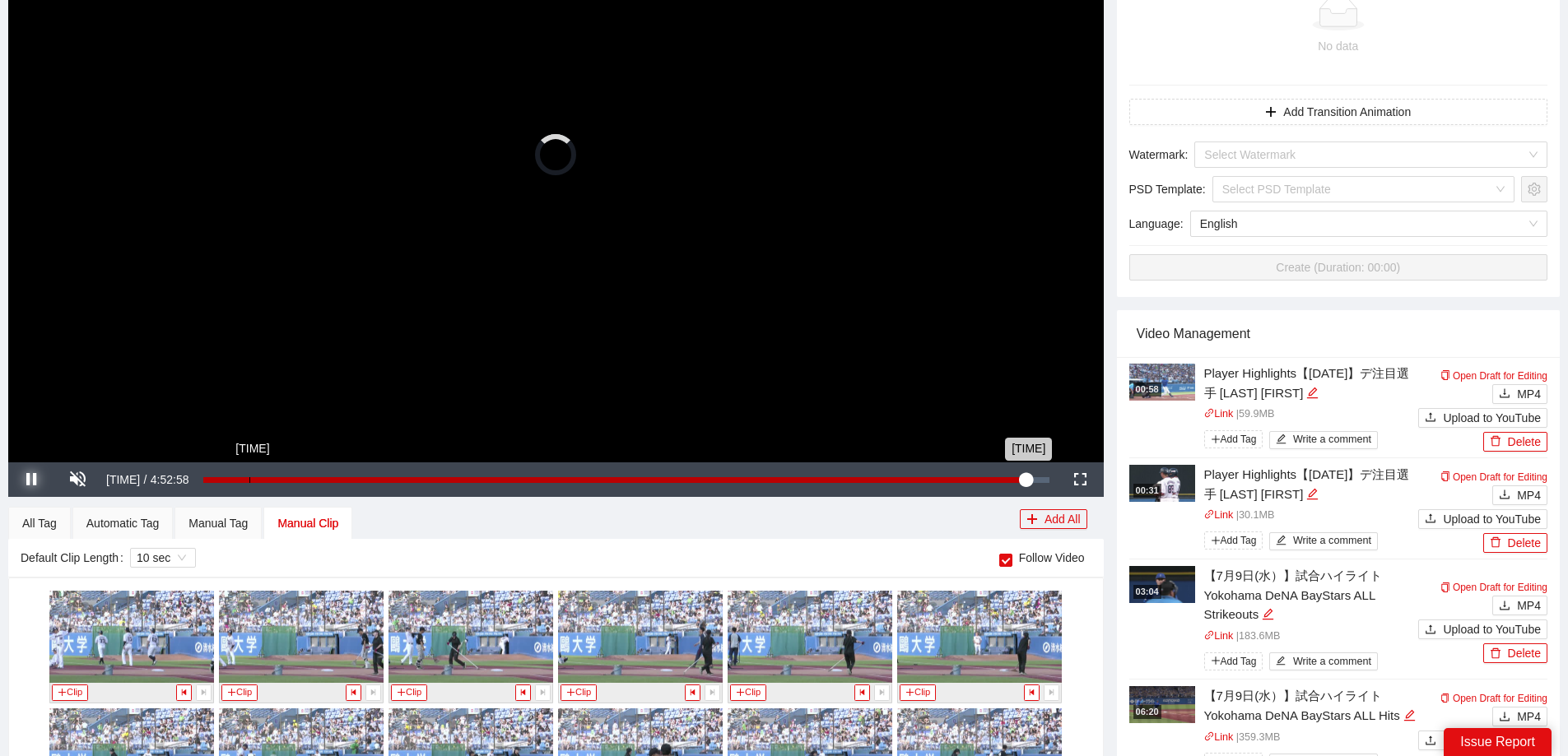 drag, startPoint x: 1002, startPoint y: 313, endPoint x: 246, endPoint y: 317, distance: 756.0106 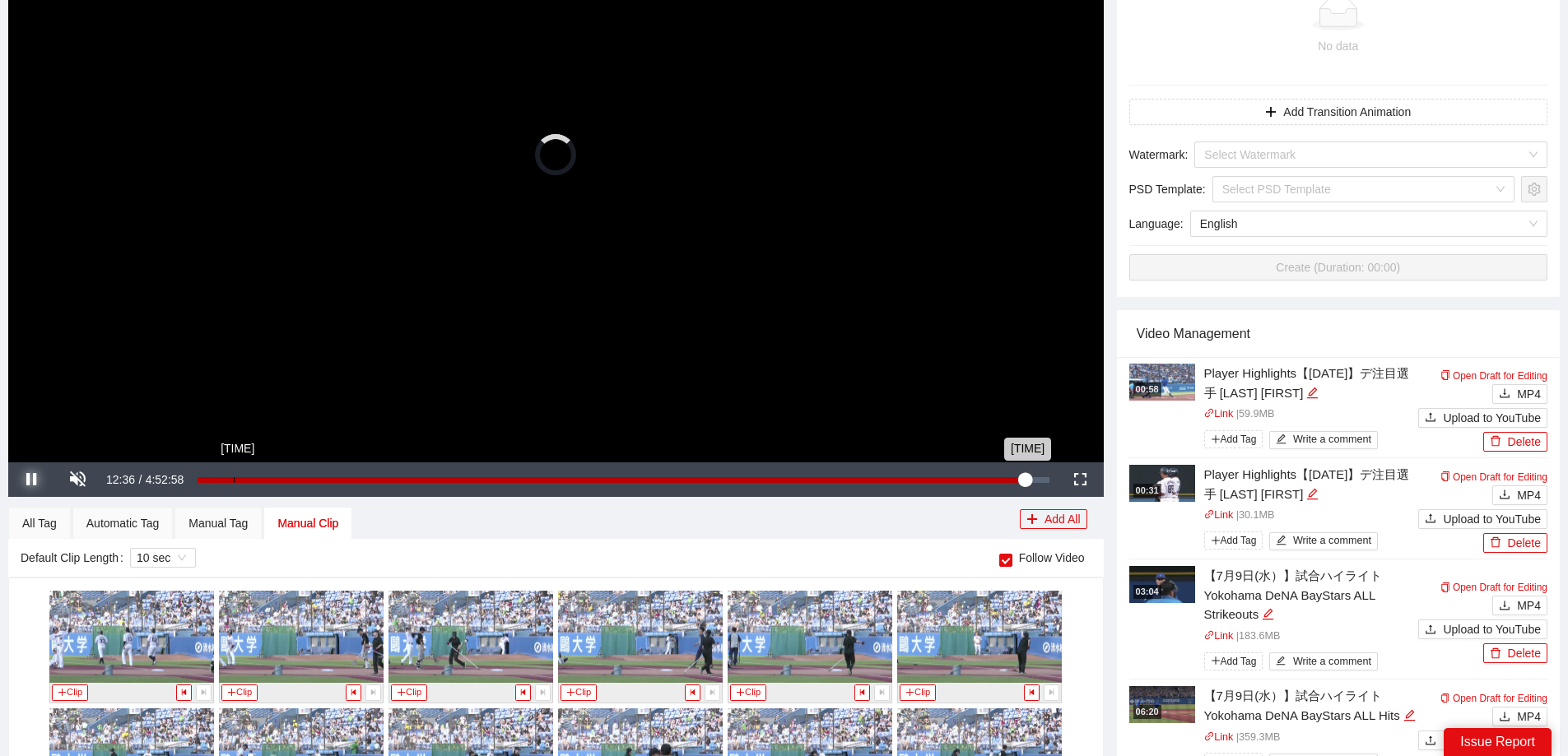 scroll, scrollTop: 411, scrollLeft: 0, axis: vertical 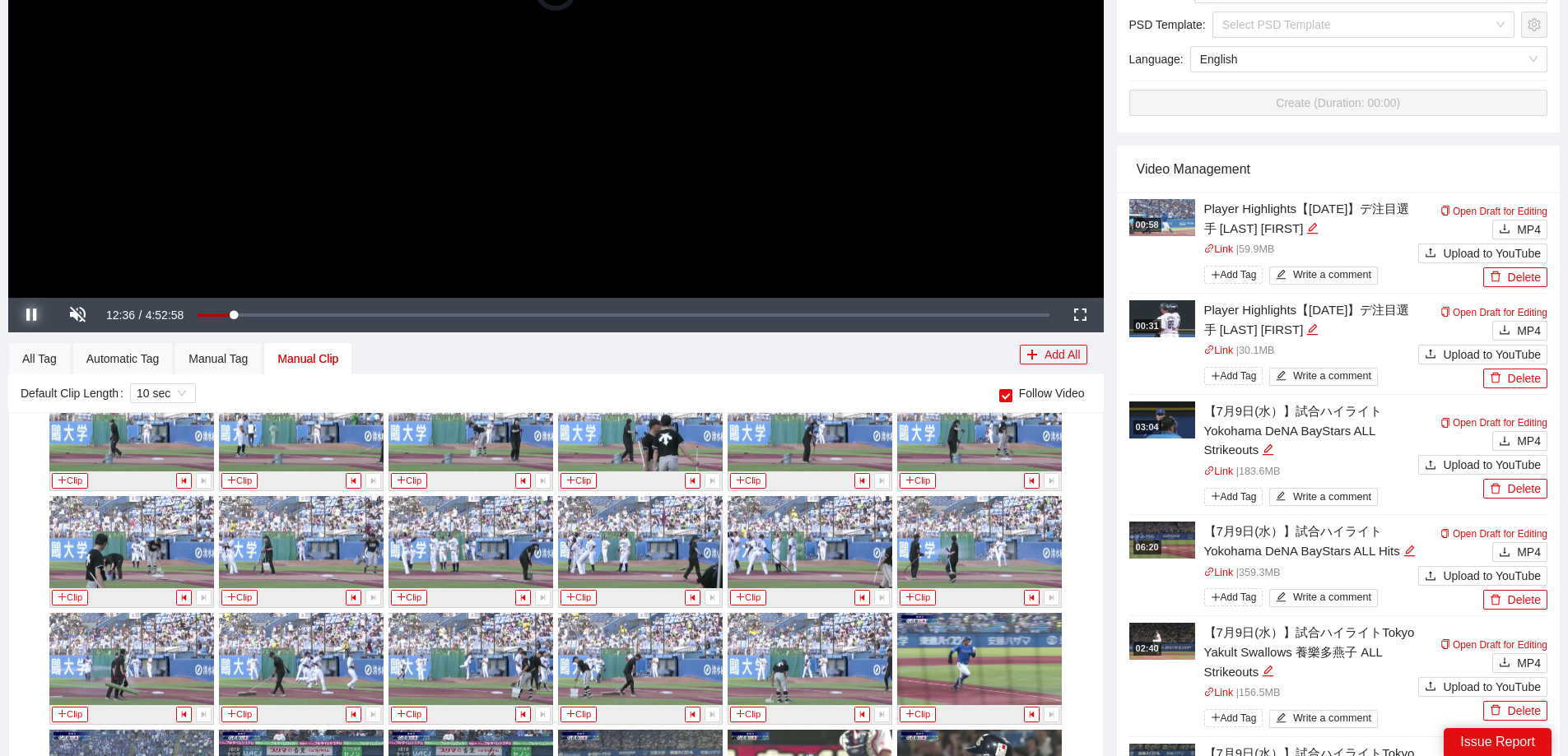 drag, startPoint x: 244, startPoint y: 313, endPoint x: 1098, endPoint y: 437, distance: 862.9554 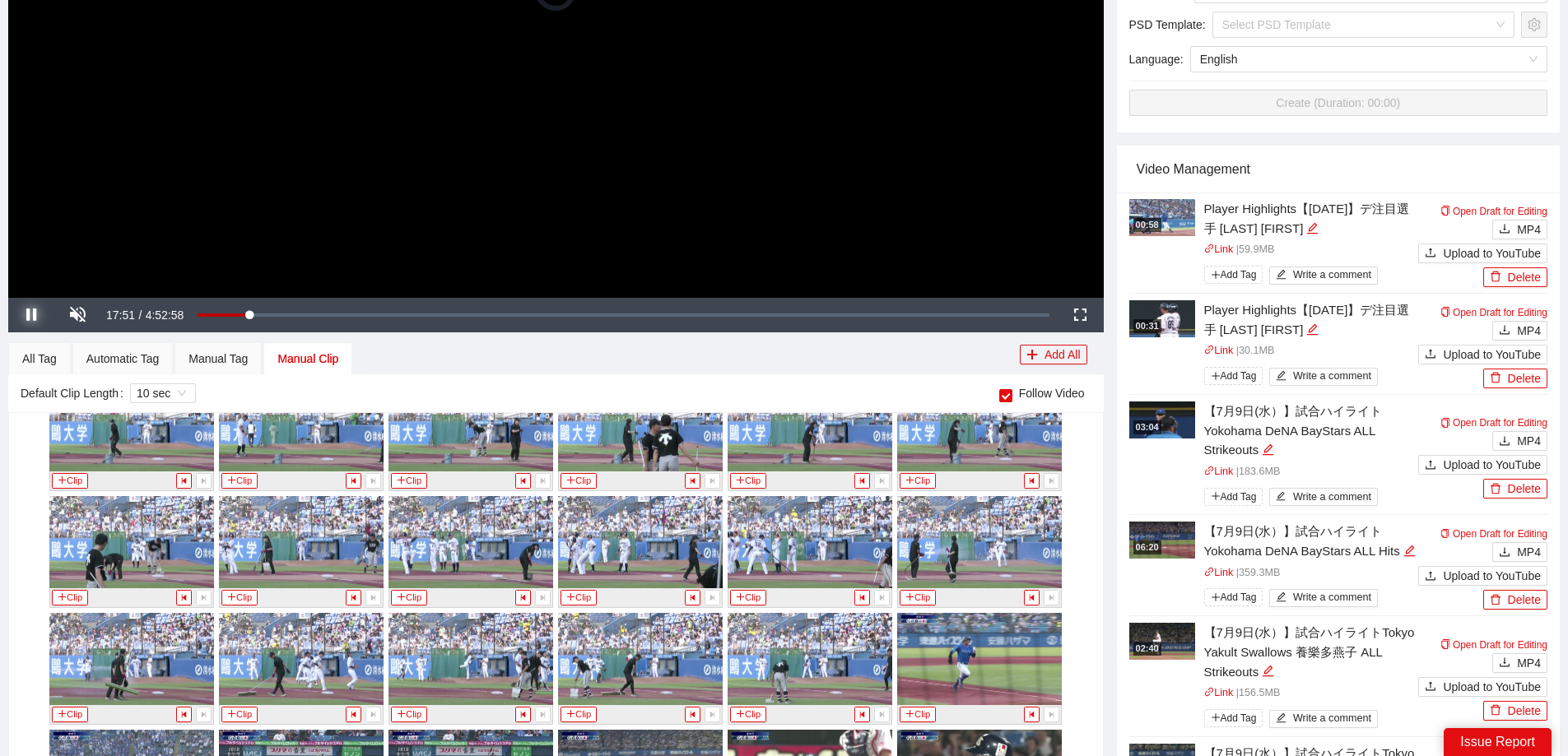 scroll, scrollTop: 666, scrollLeft: 0, axis: vertical 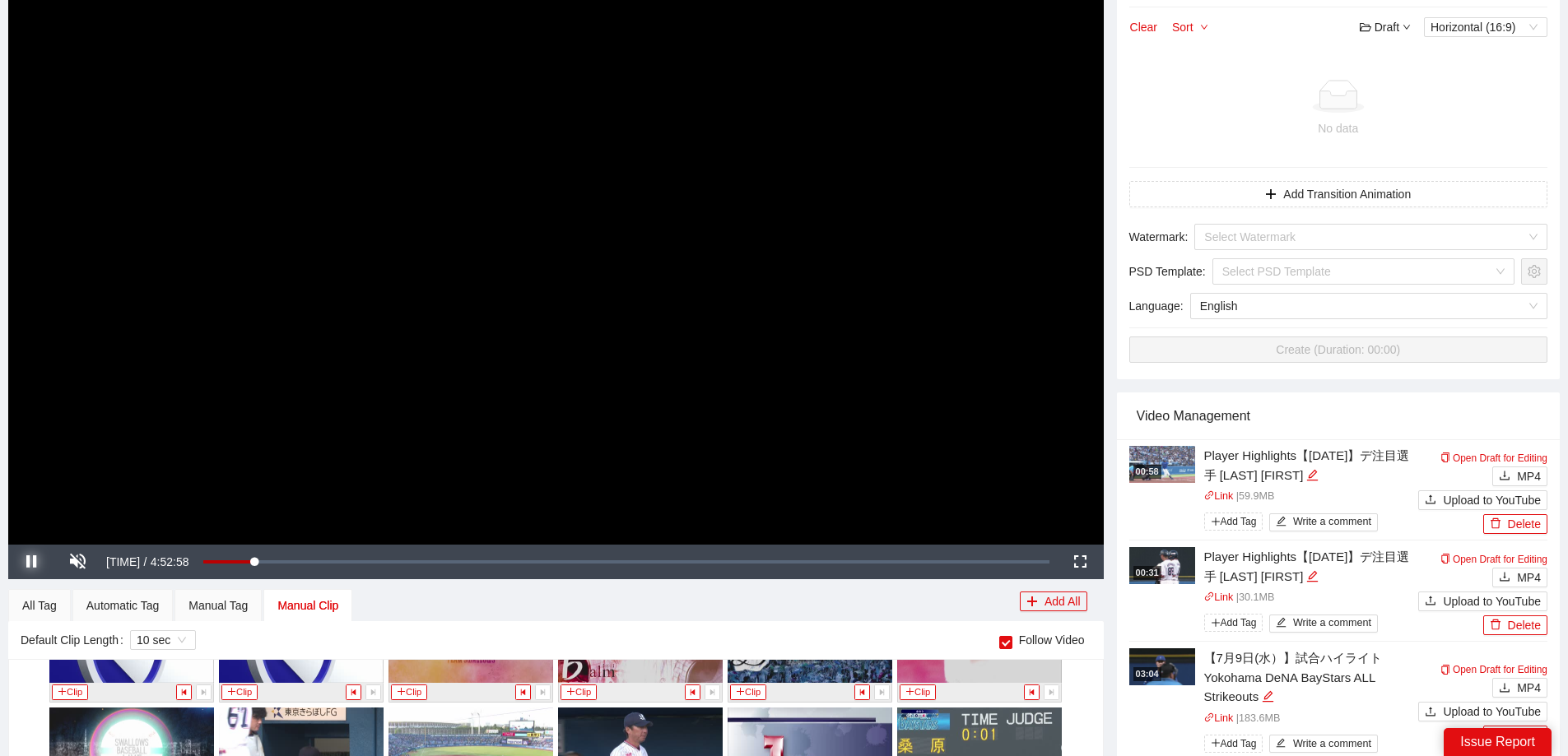 click at bounding box center (31, 562) 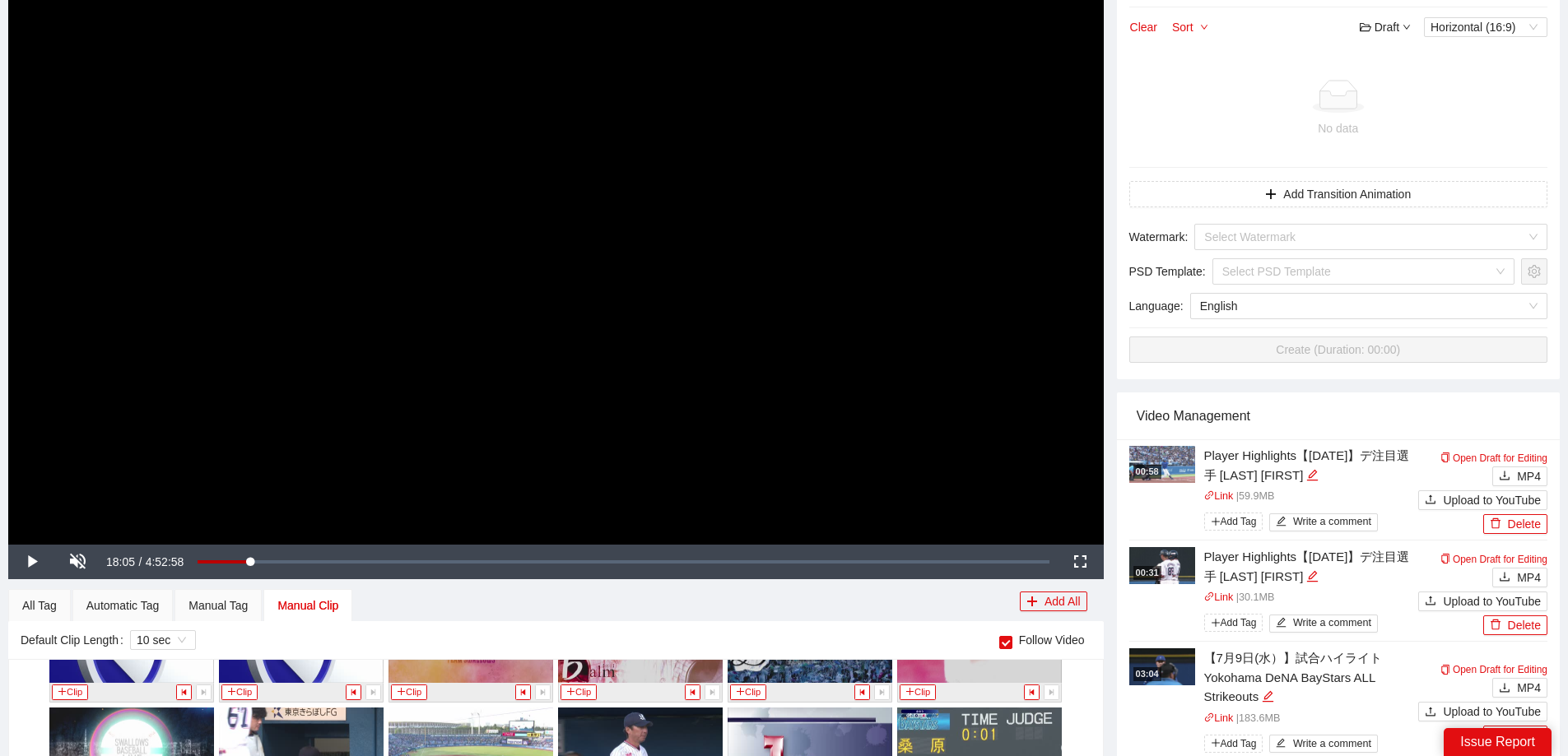 scroll, scrollTop: 0, scrollLeft: 0, axis: both 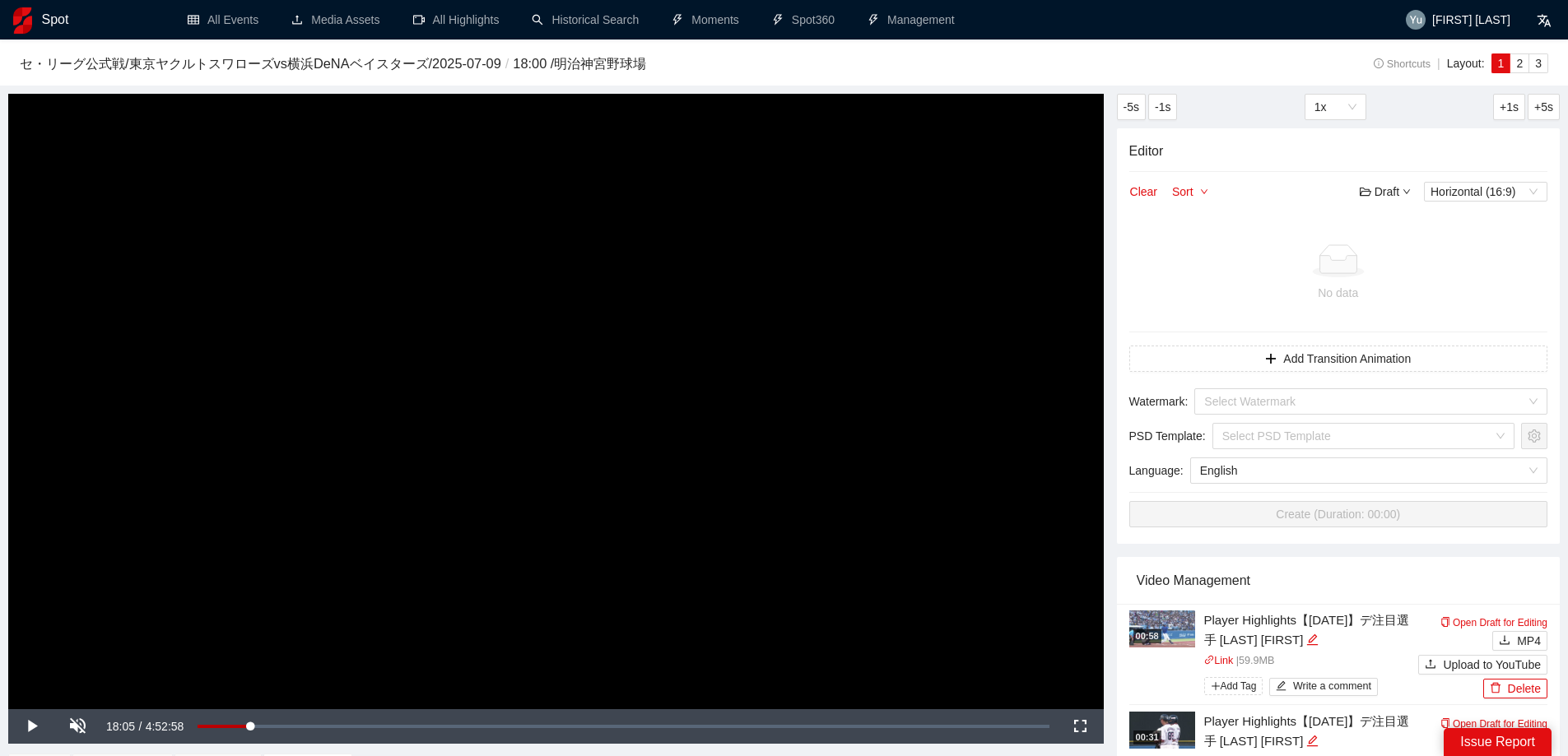 click at bounding box center (556, 401) 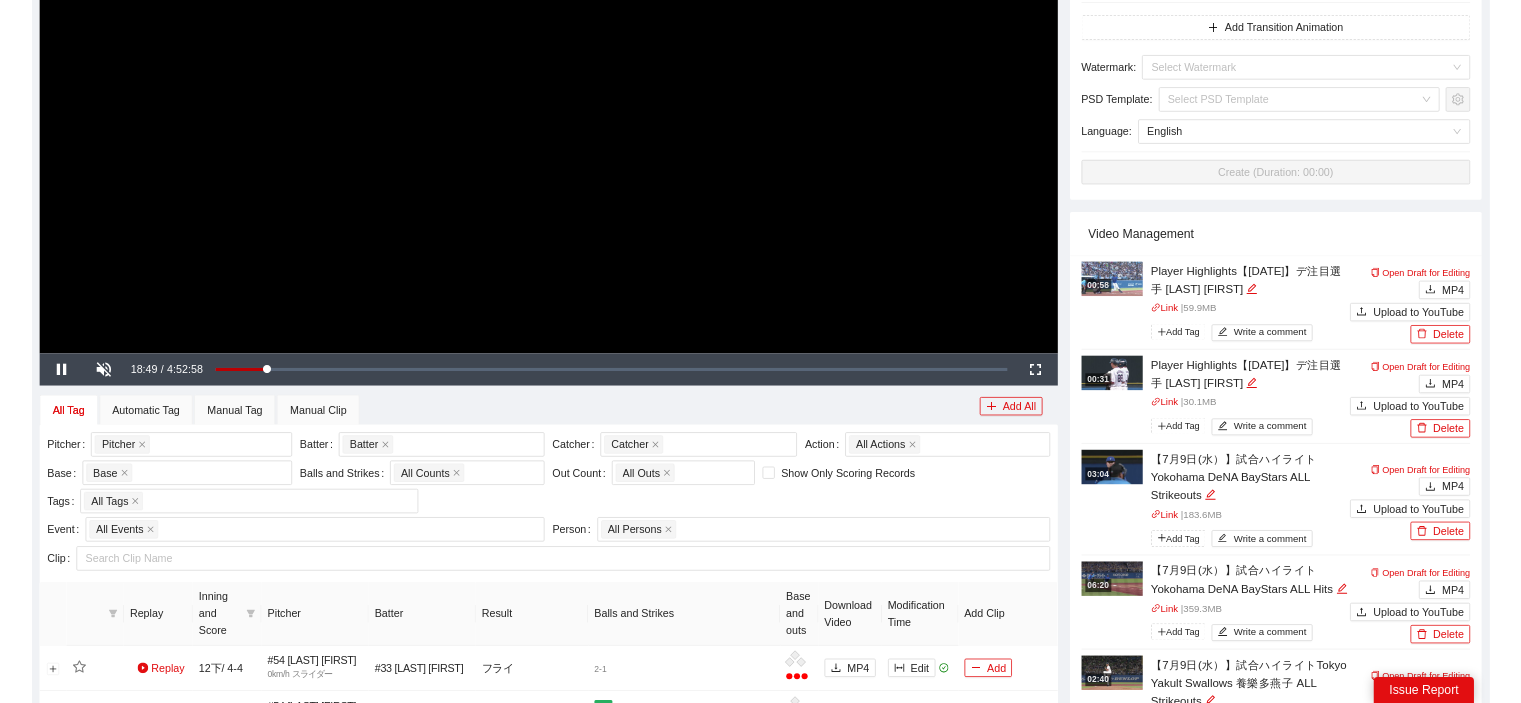 scroll, scrollTop: 300, scrollLeft: 0, axis: vertical 